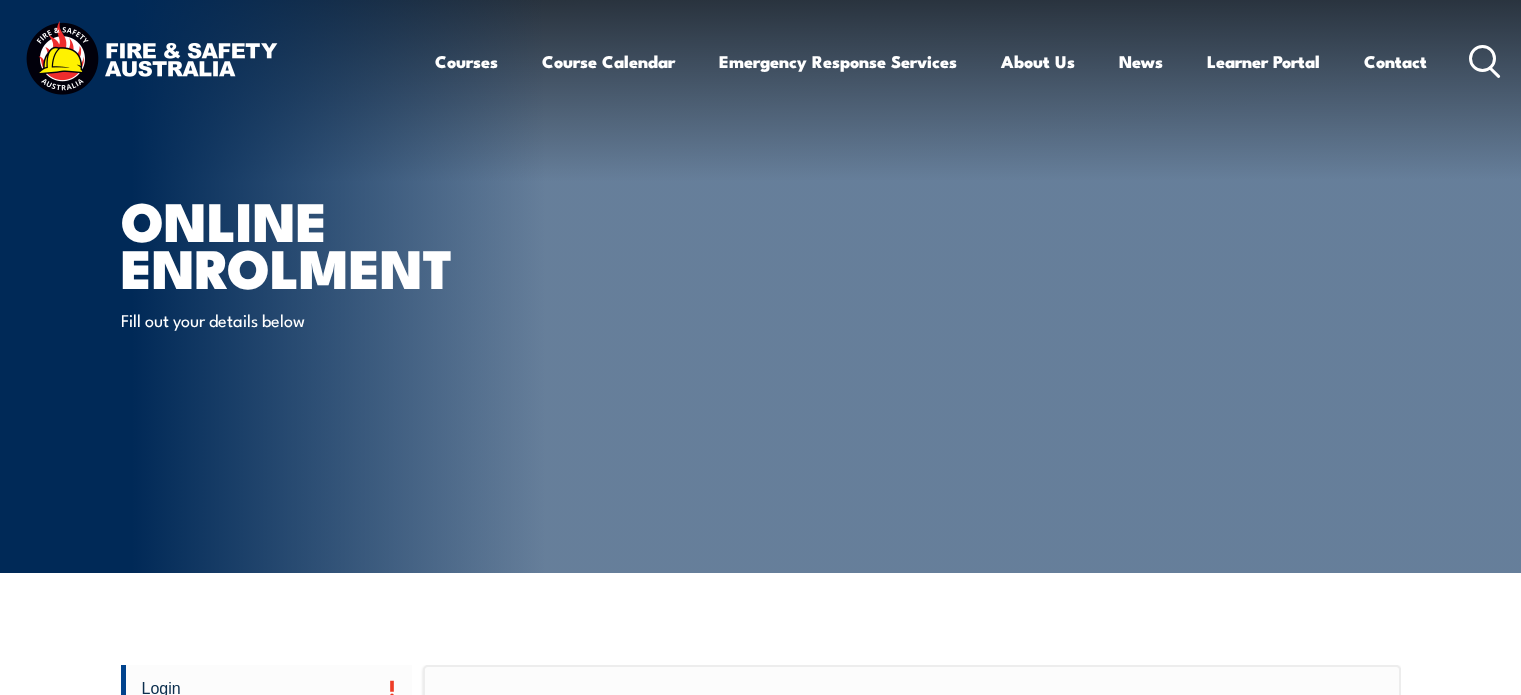 scroll, scrollTop: 0, scrollLeft: 0, axis: both 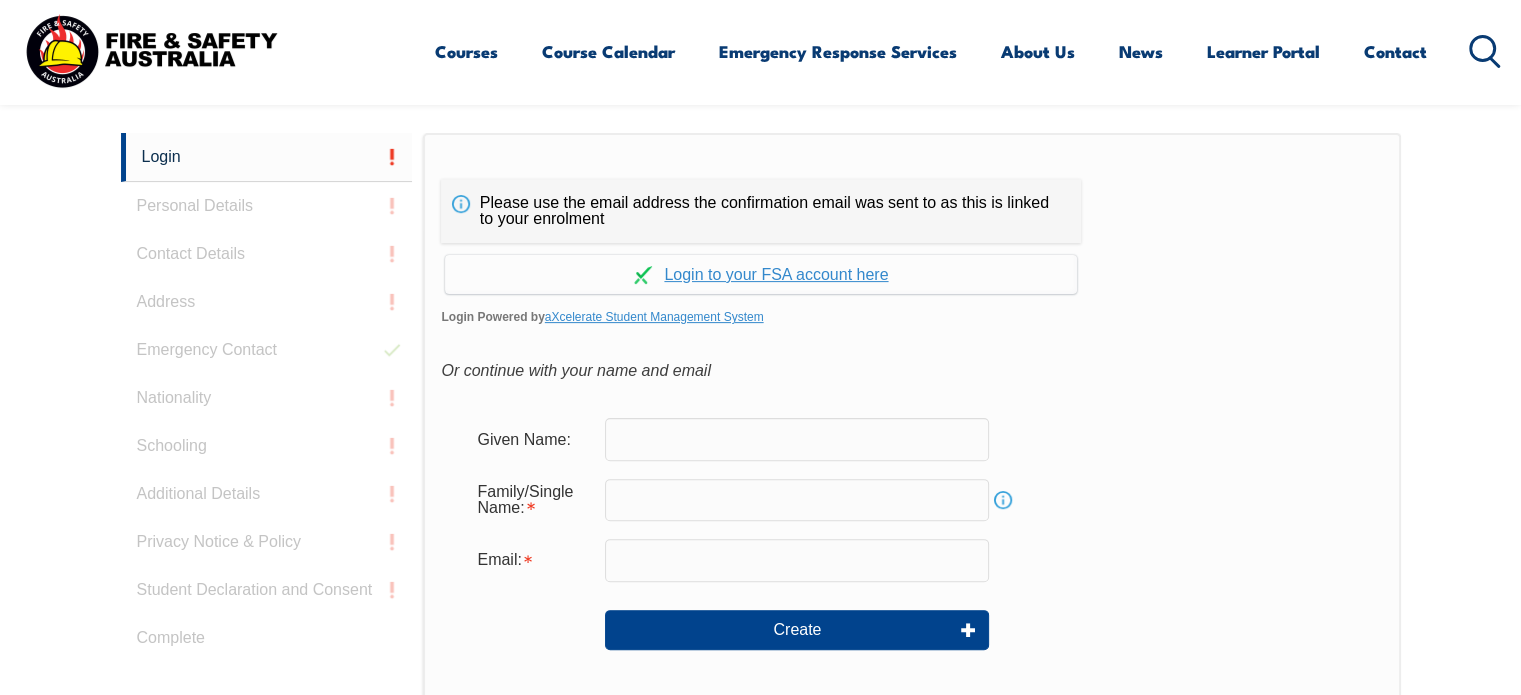 click at bounding box center [797, 439] 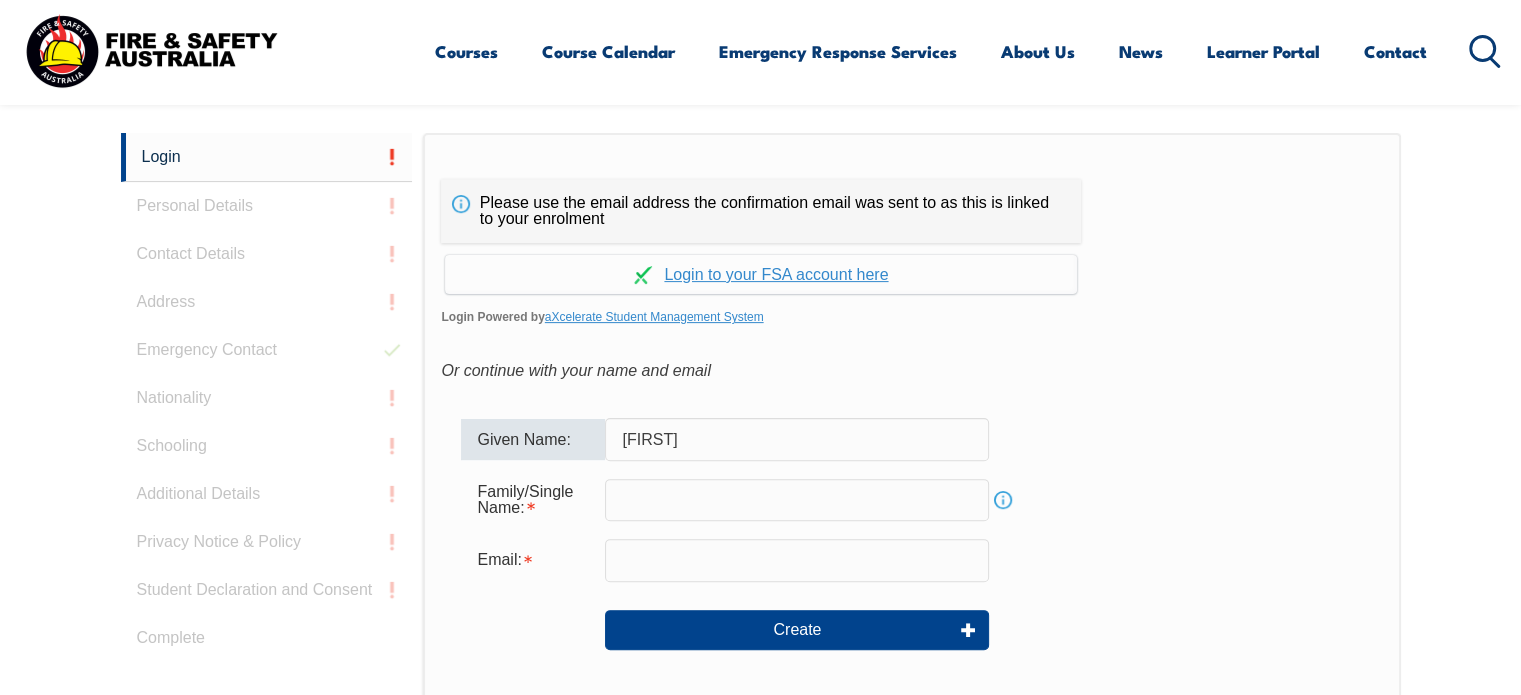 type on "[FIRST]" 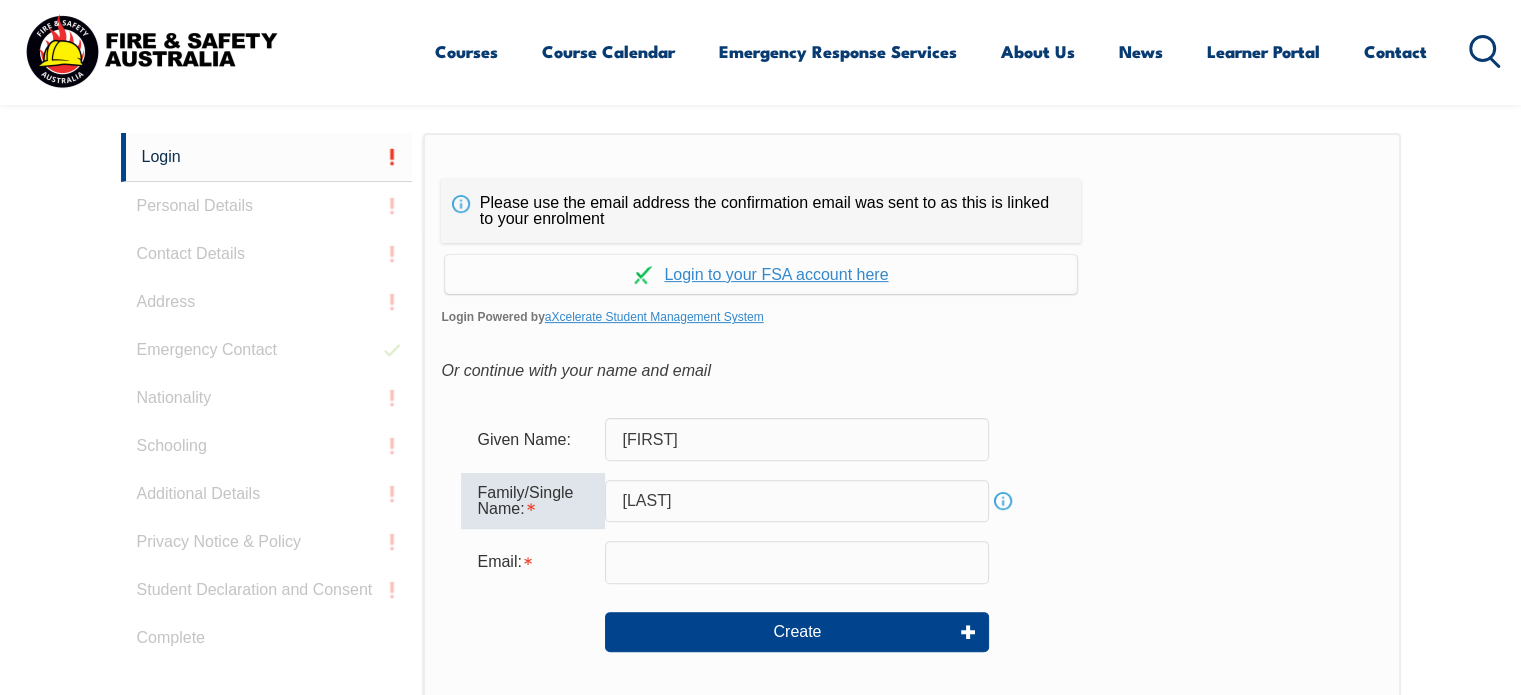 type on "[LAST]" 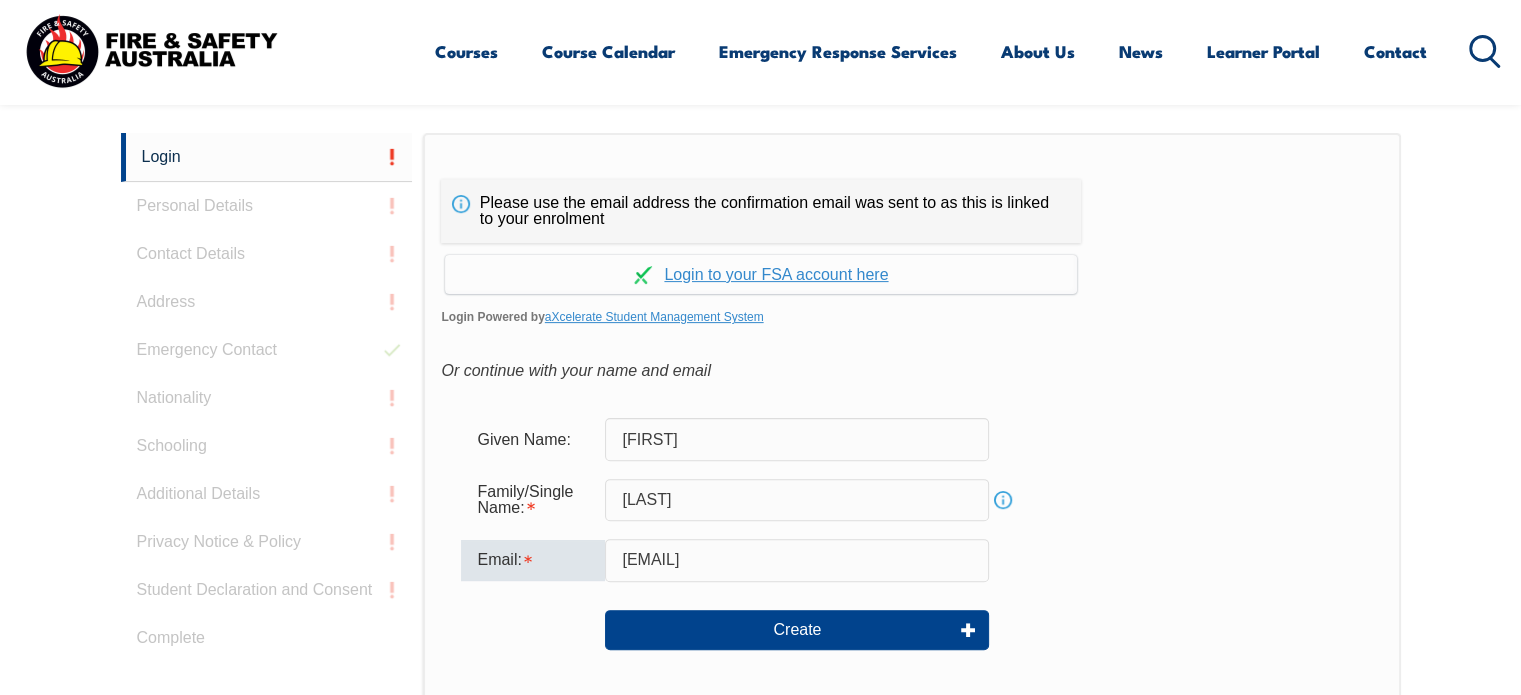 type on "[EMAIL]" 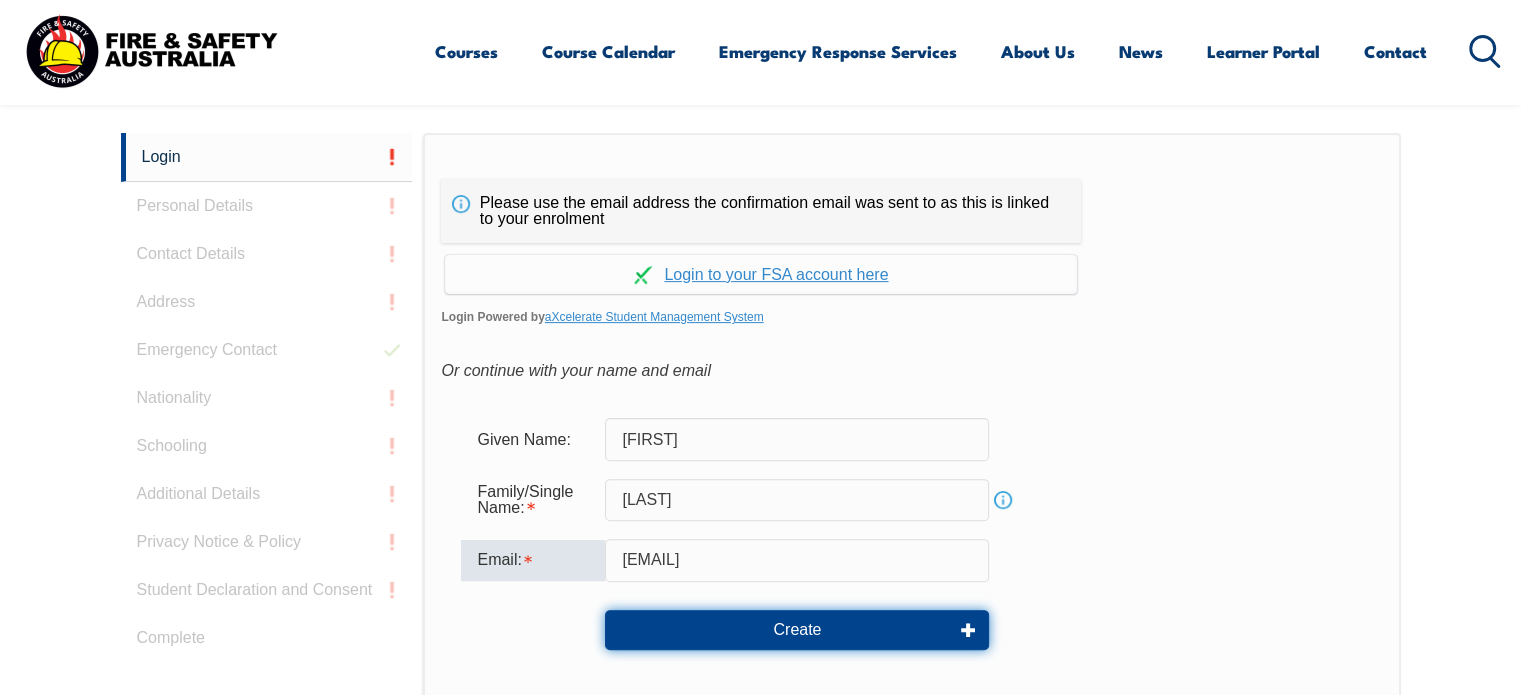 type 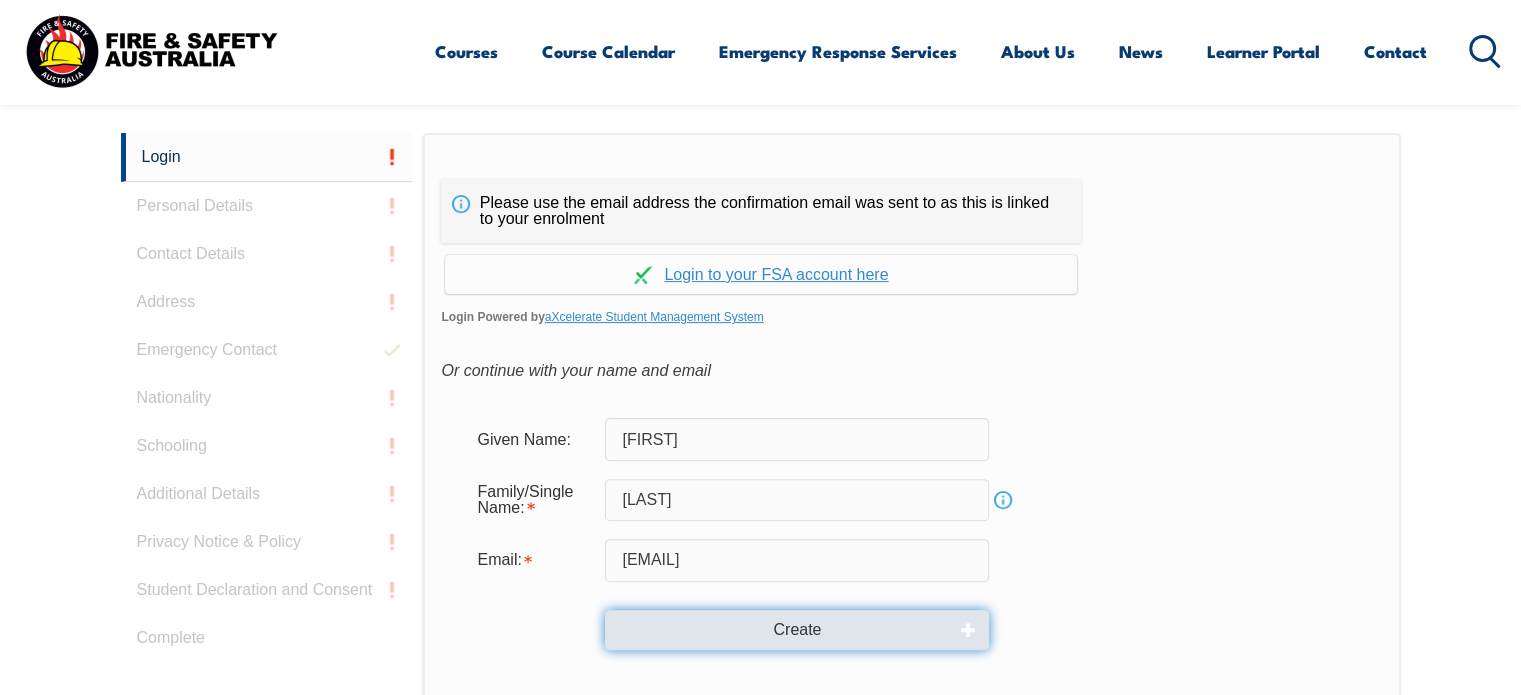 click on "Create" at bounding box center (797, 630) 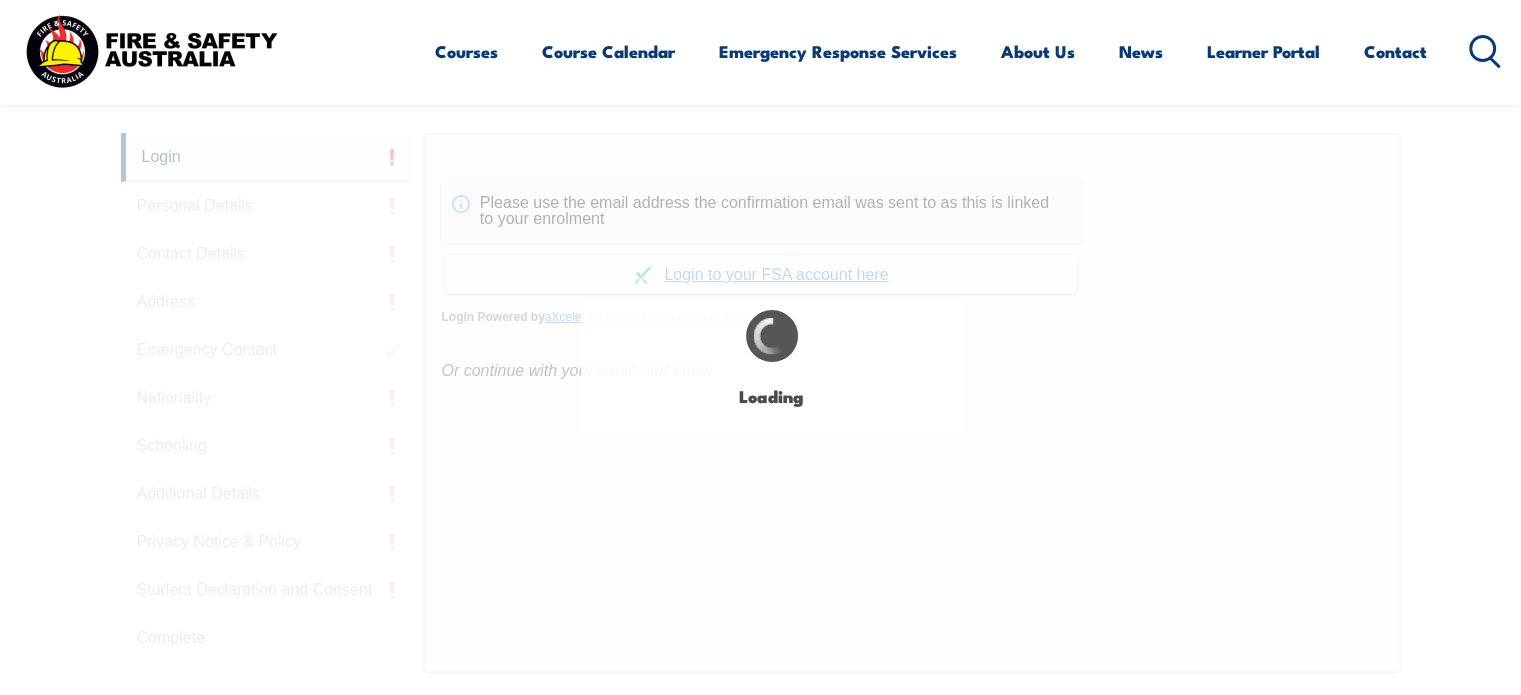 type on "[FIRST]" 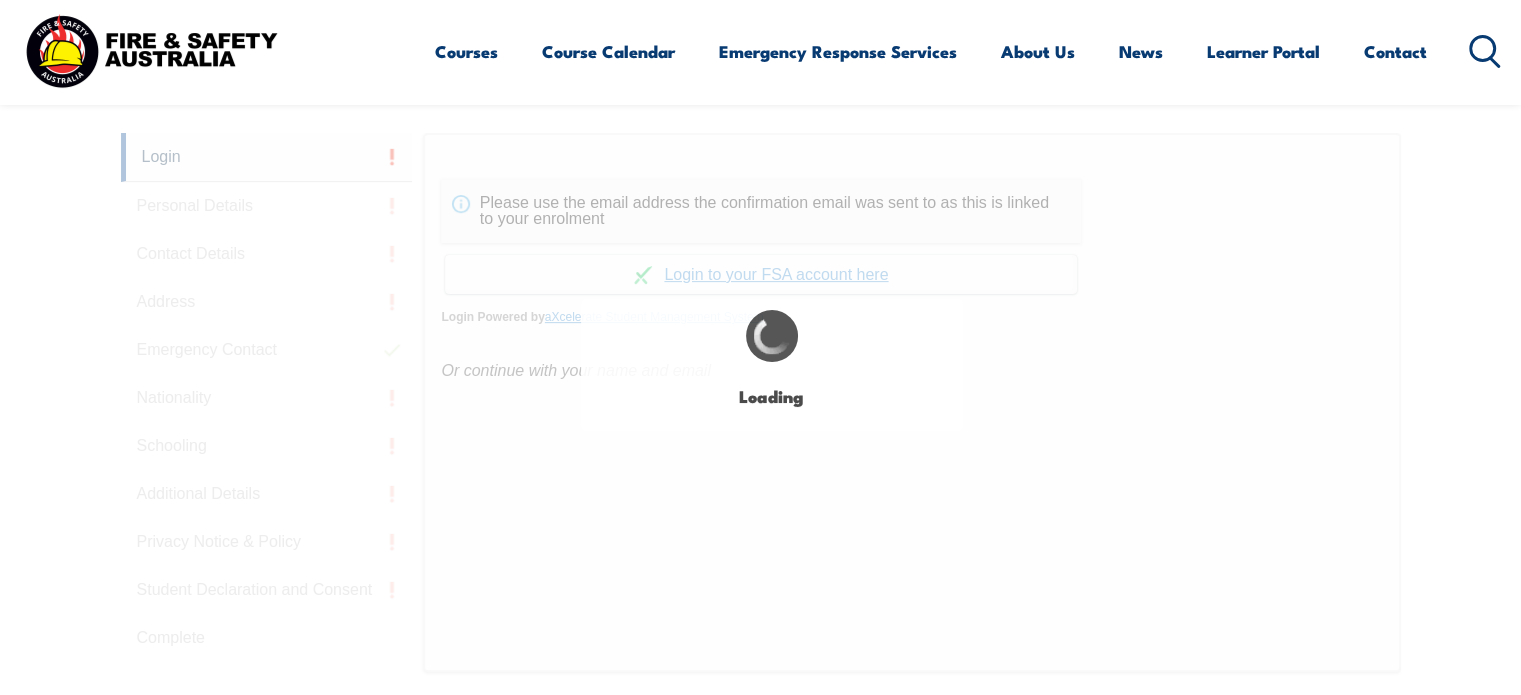 type on "[LAST]" 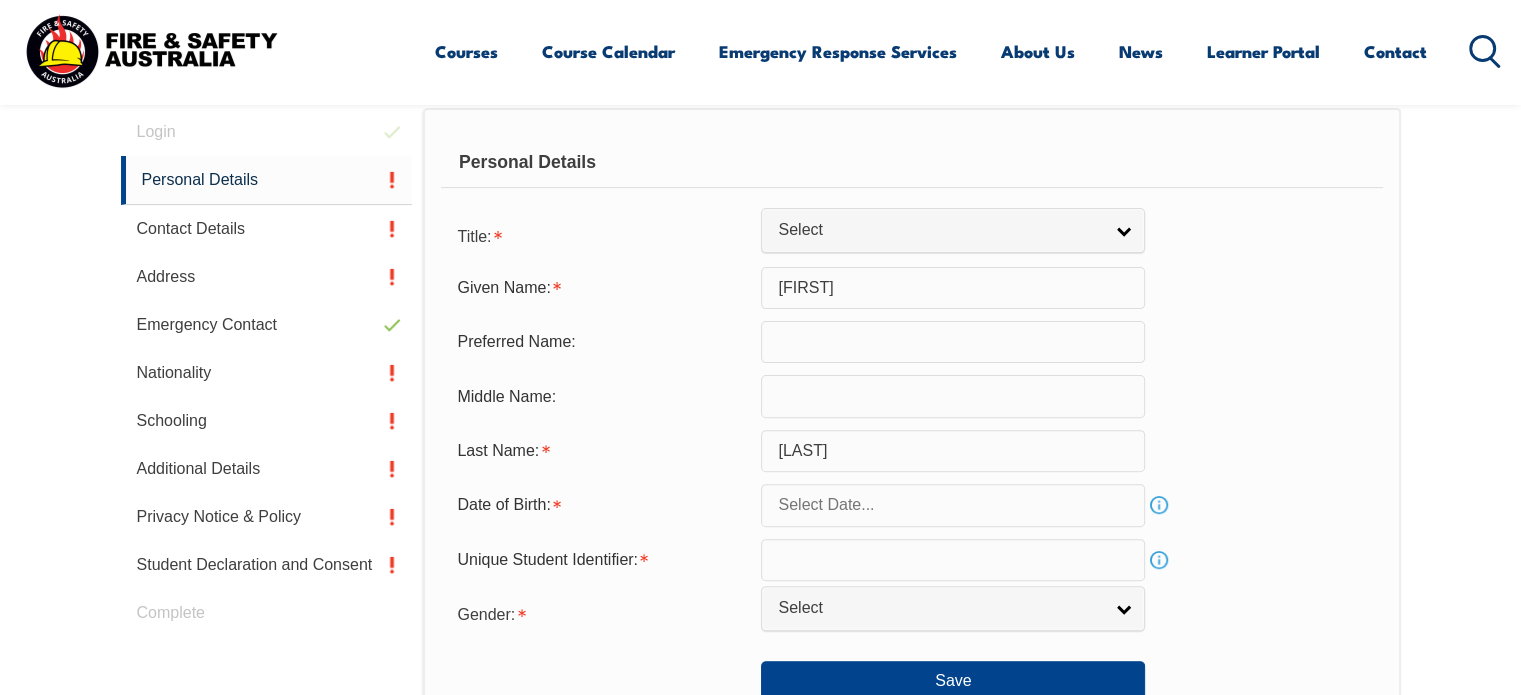 scroll, scrollTop: 564, scrollLeft: 0, axis: vertical 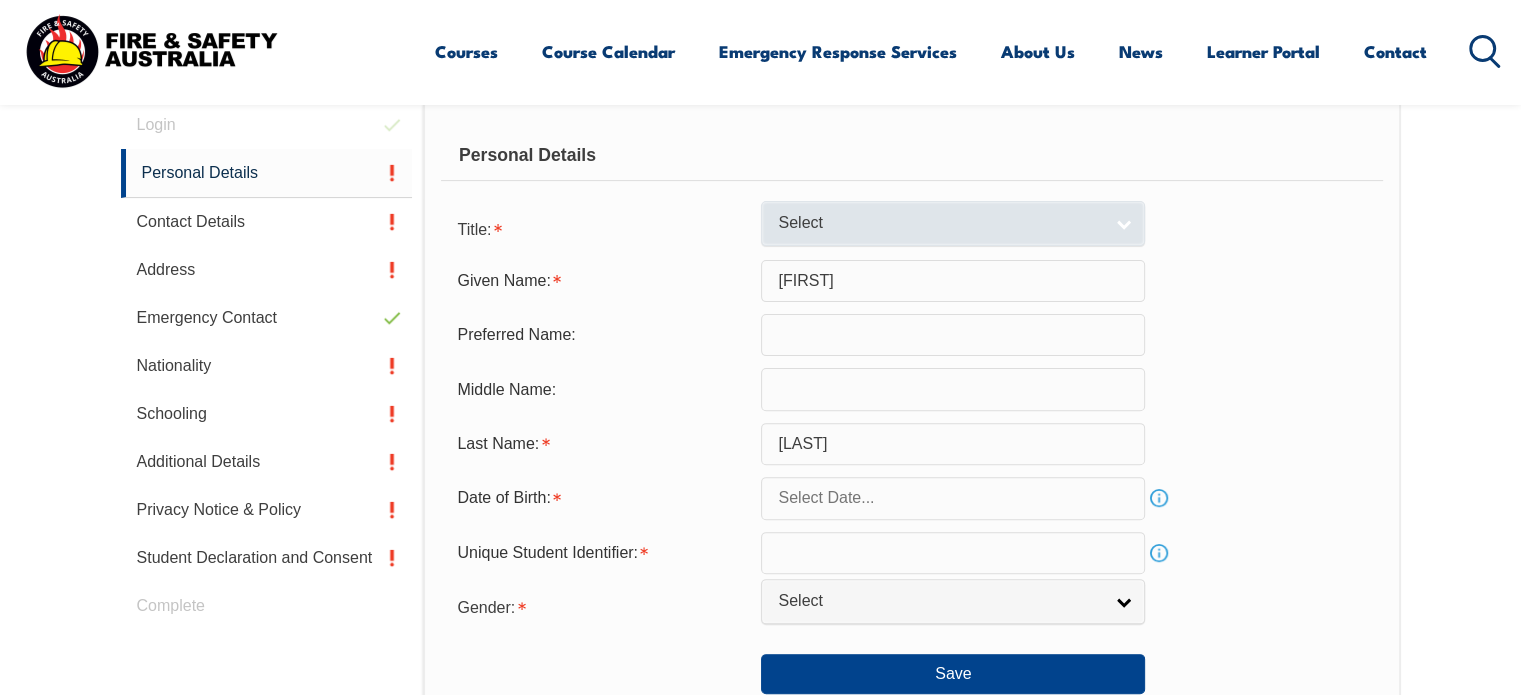 click on "Select" at bounding box center (940, 223) 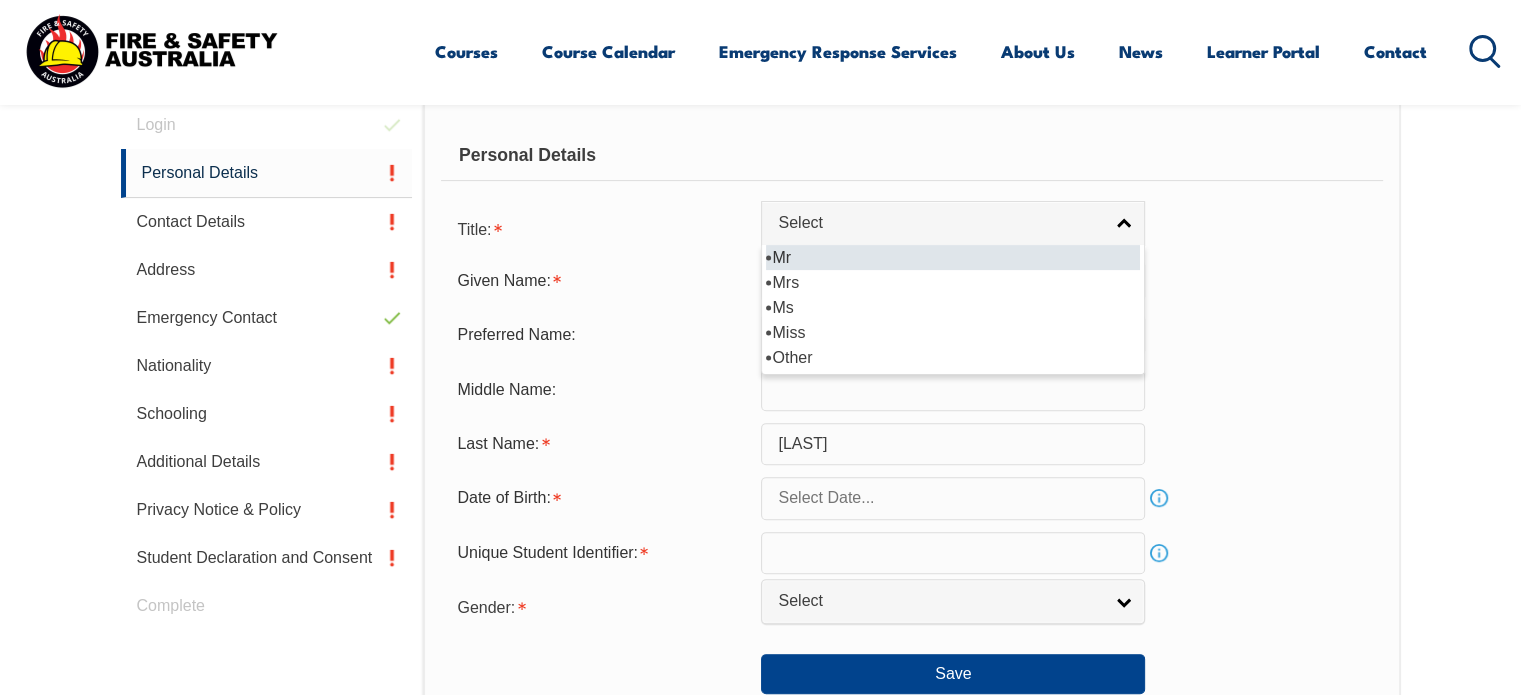 click on "Mr" at bounding box center (953, 257) 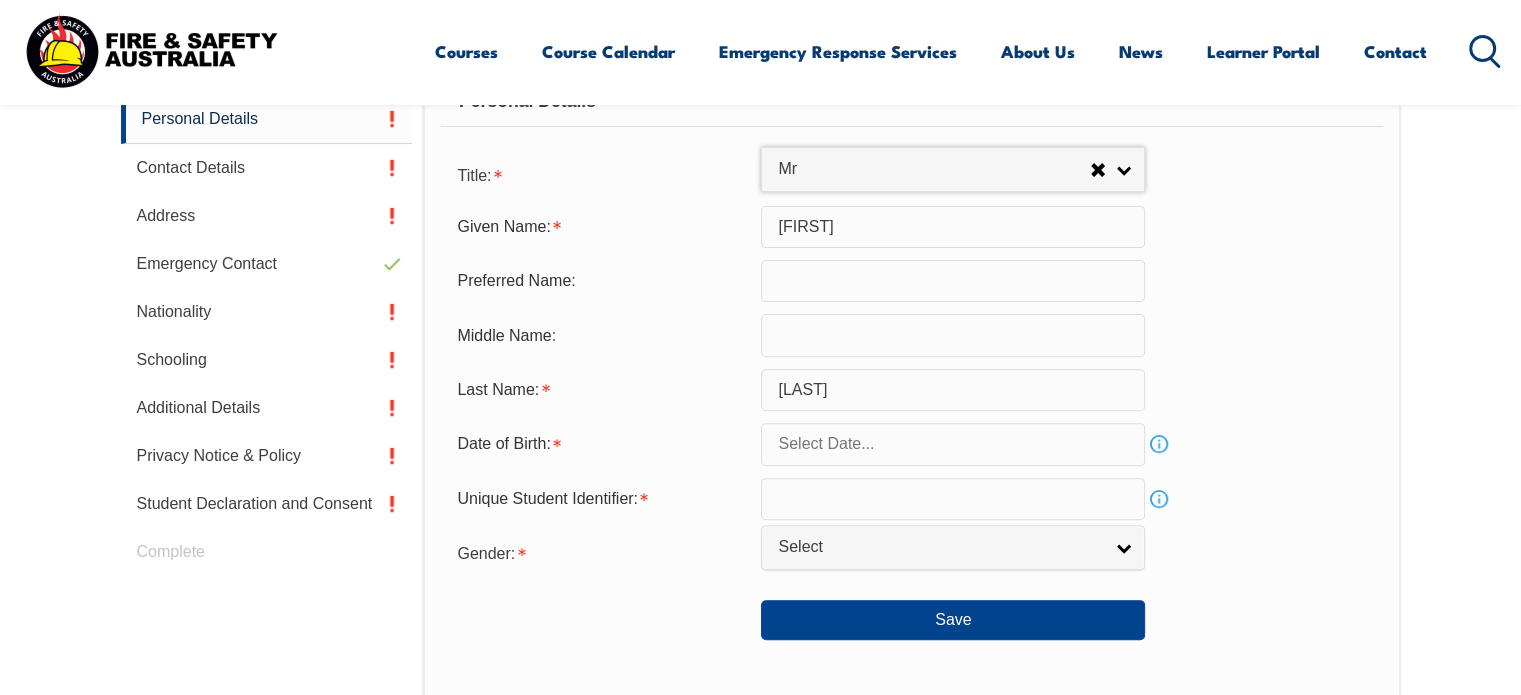 scroll, scrollTop: 664, scrollLeft: 0, axis: vertical 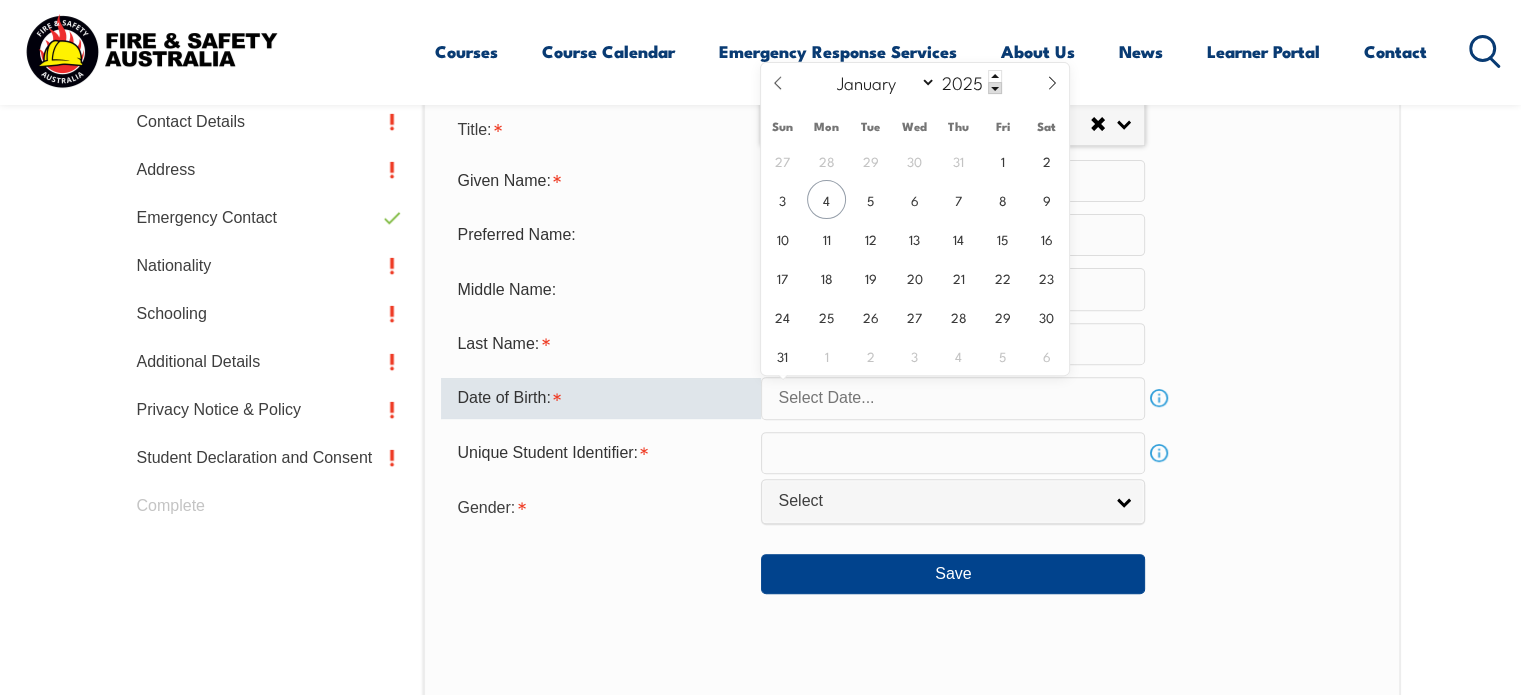 click at bounding box center (953, 398) 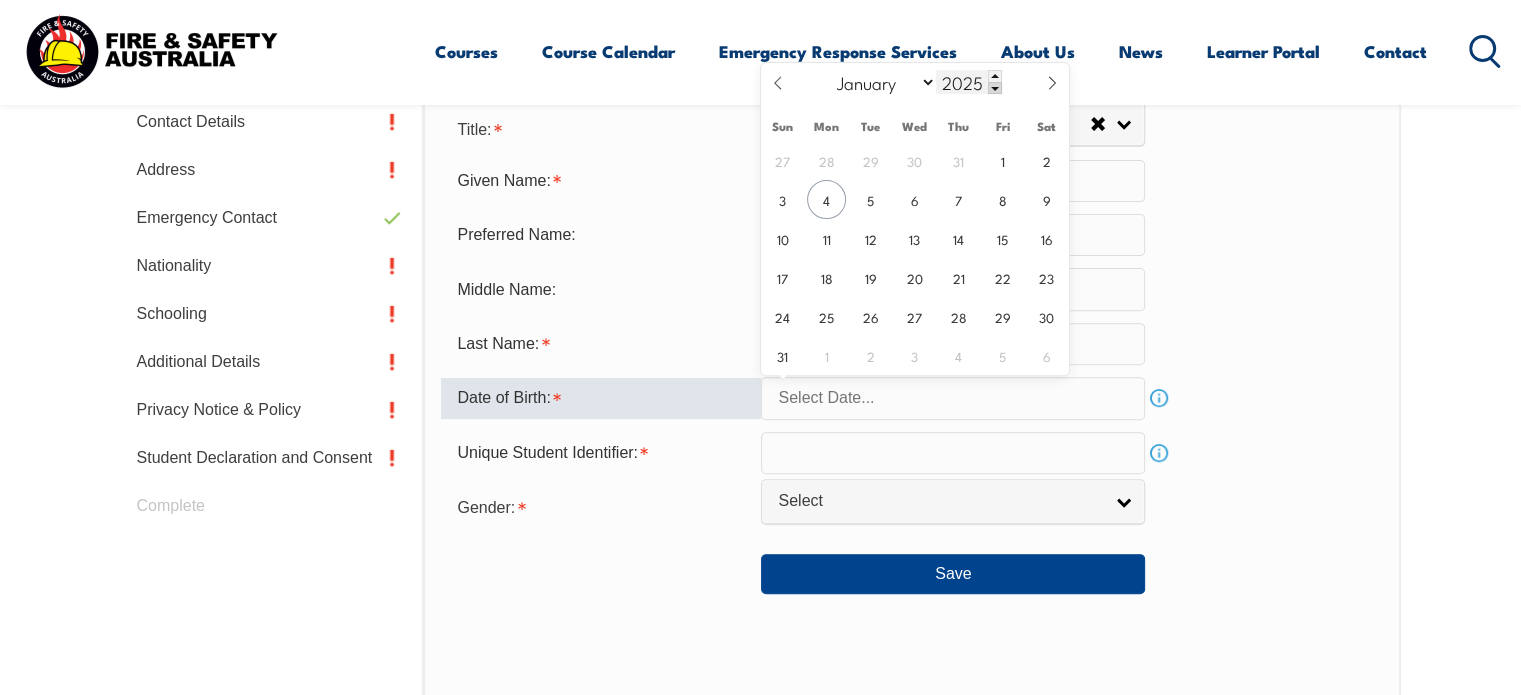 click at bounding box center (995, 88) 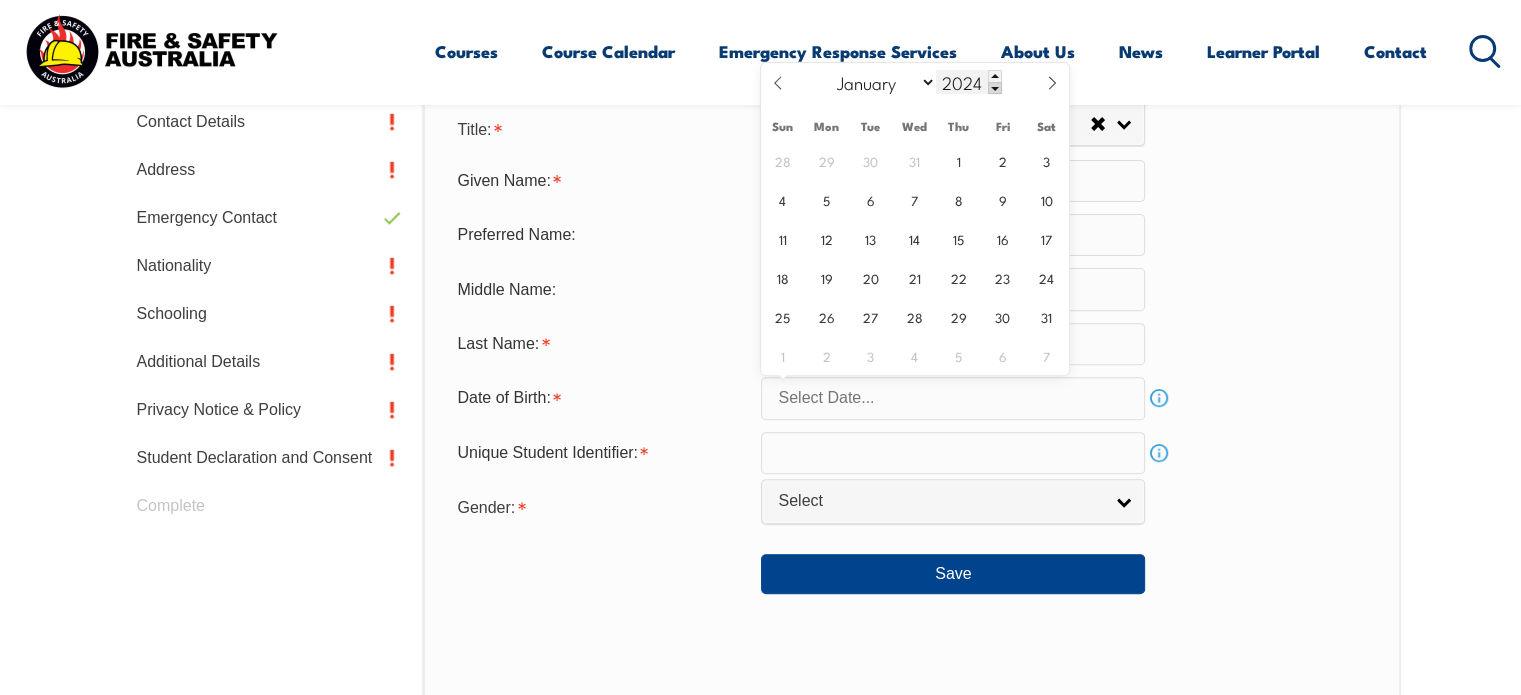 click at bounding box center (995, 88) 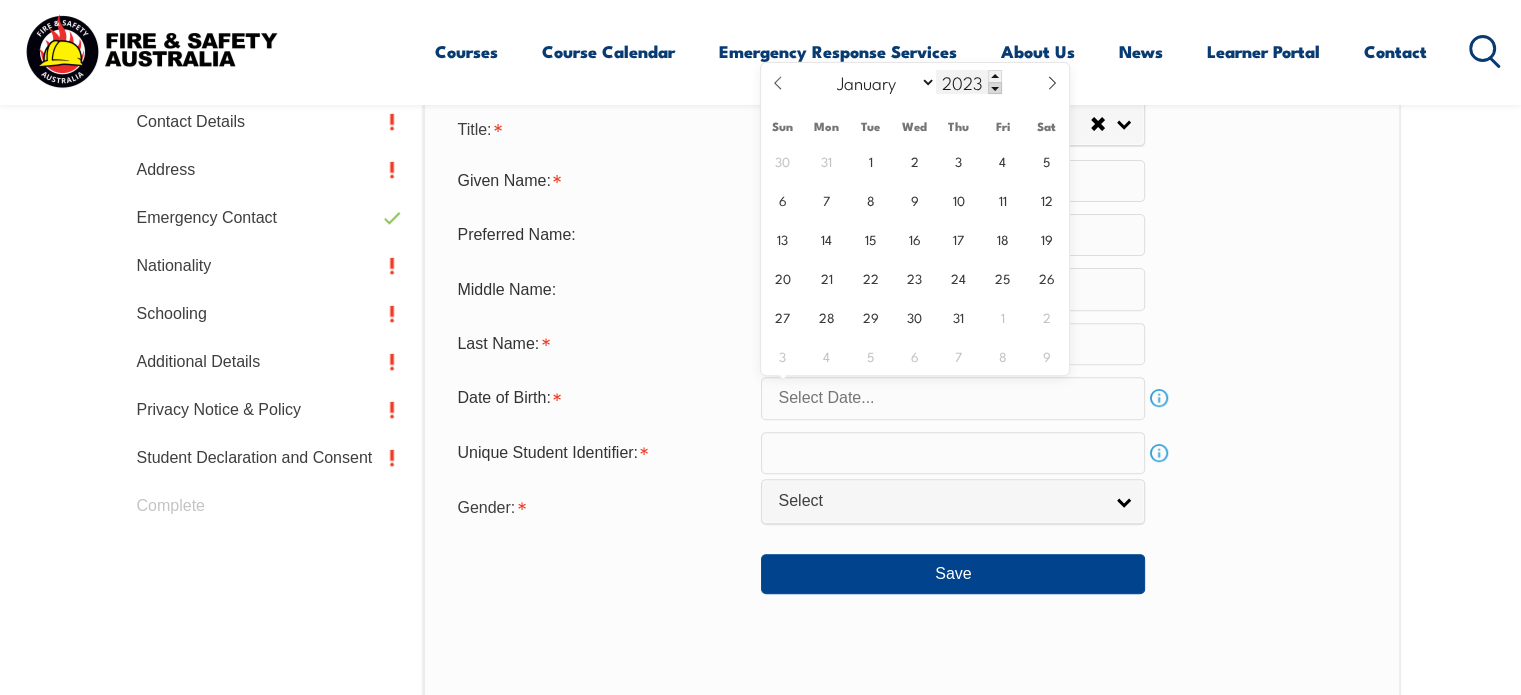 click at bounding box center [995, 88] 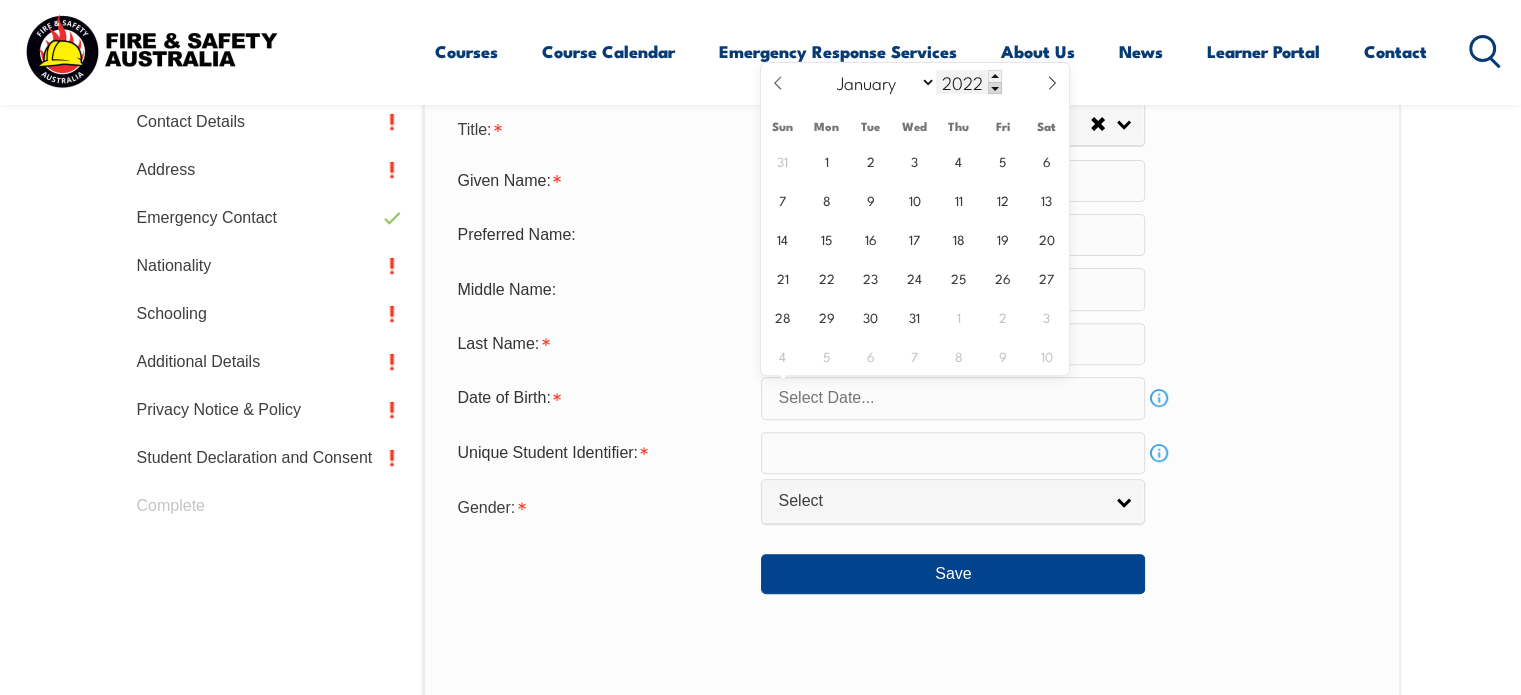 click at bounding box center [995, 88] 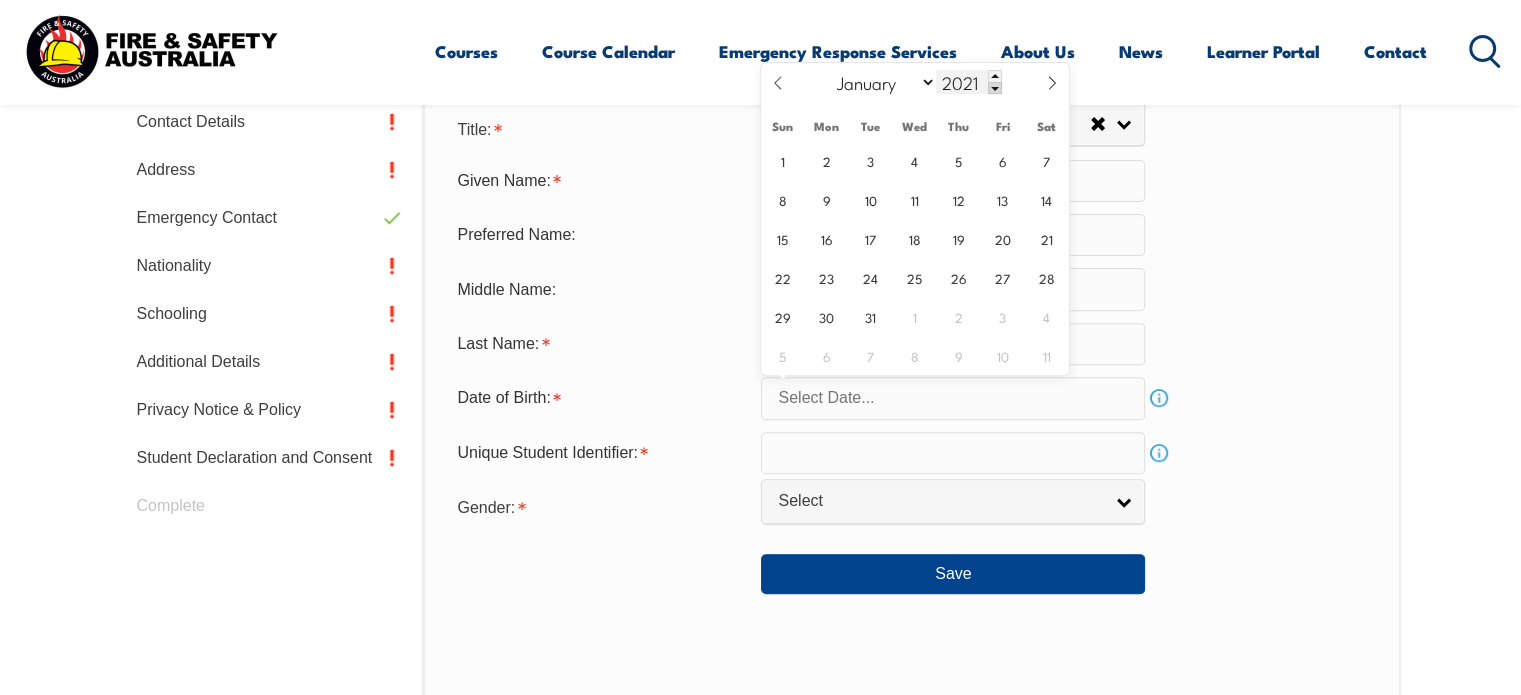 click at bounding box center [995, 88] 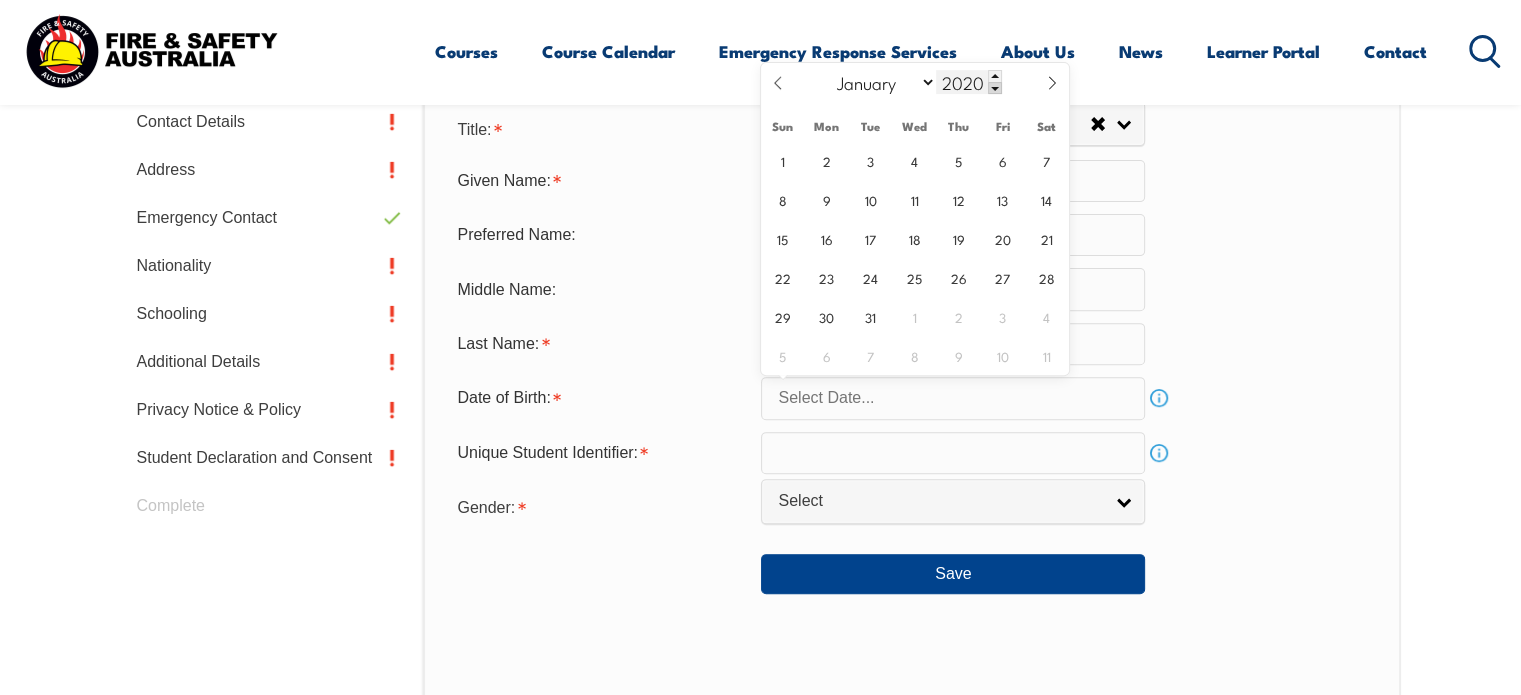 click at bounding box center [995, 88] 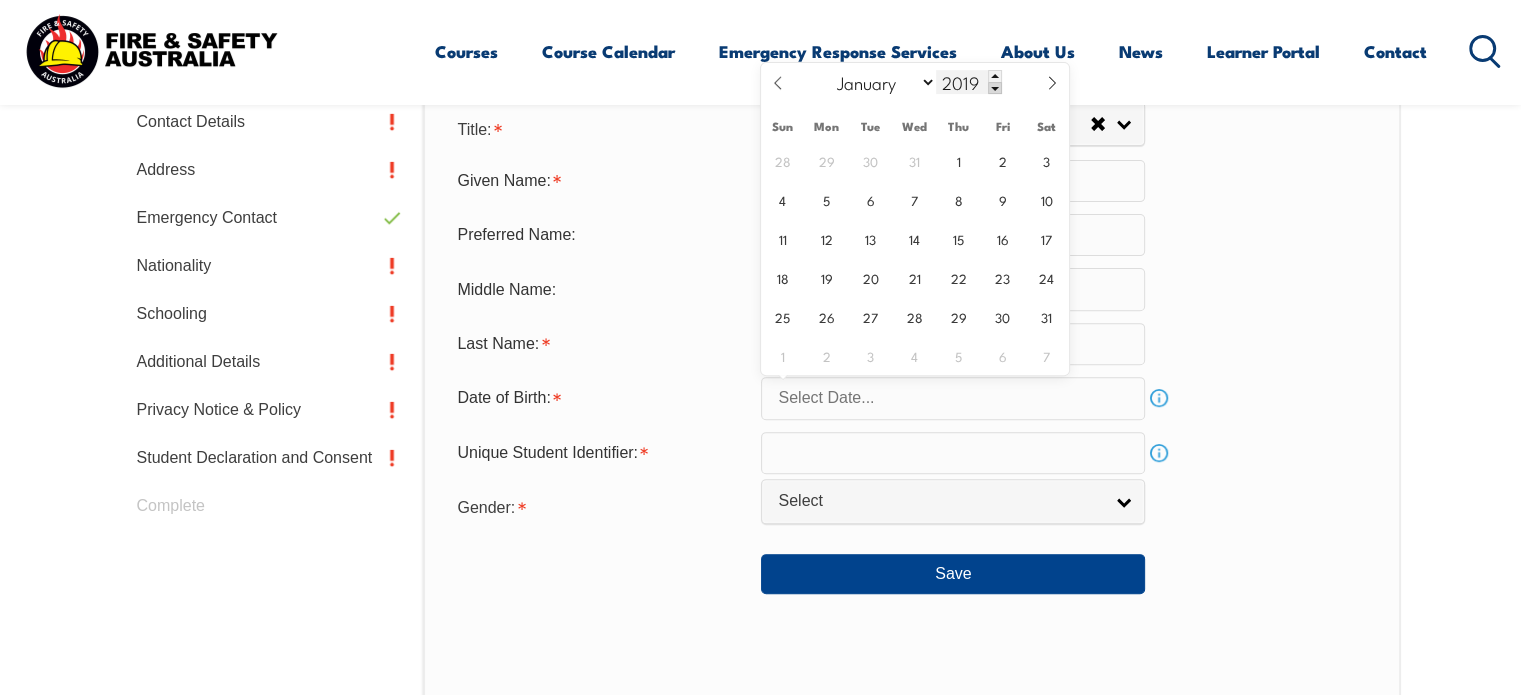 click at bounding box center (995, 88) 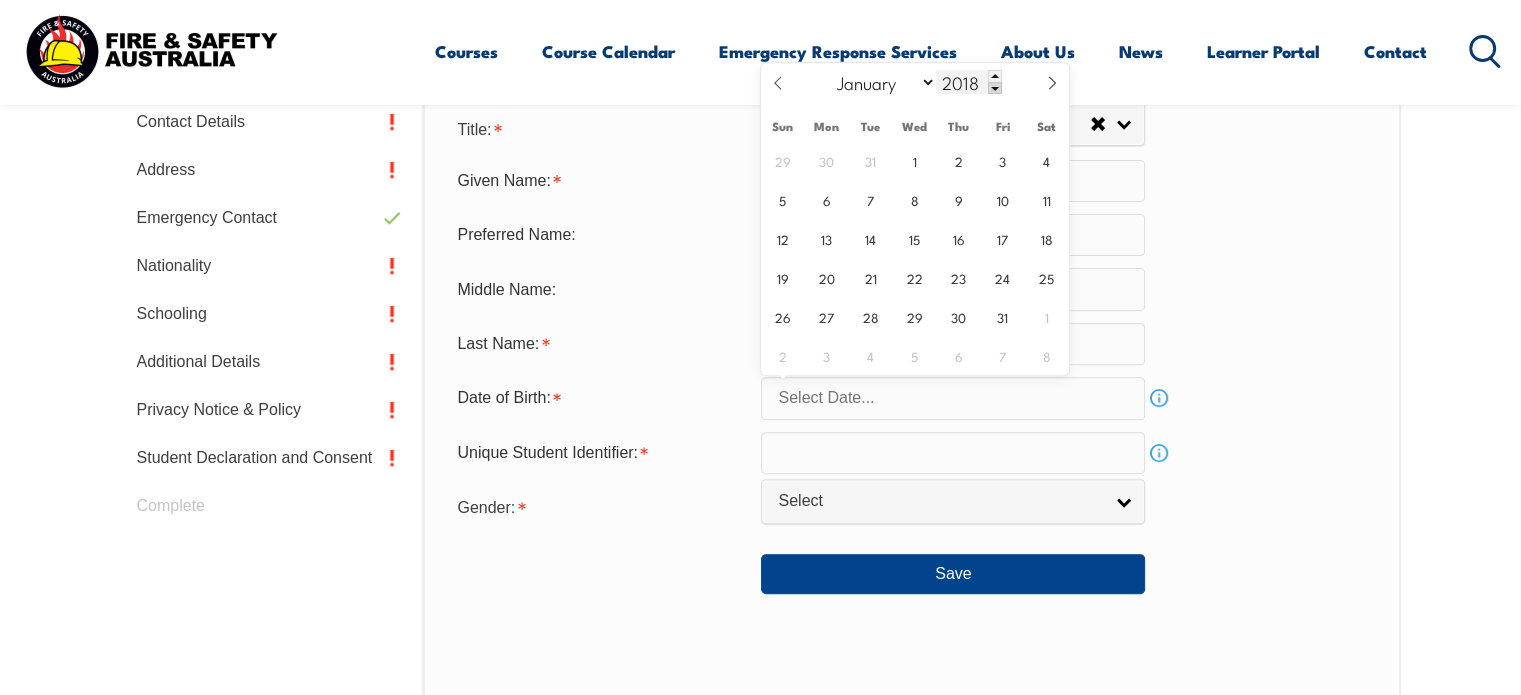 click at bounding box center [995, 88] 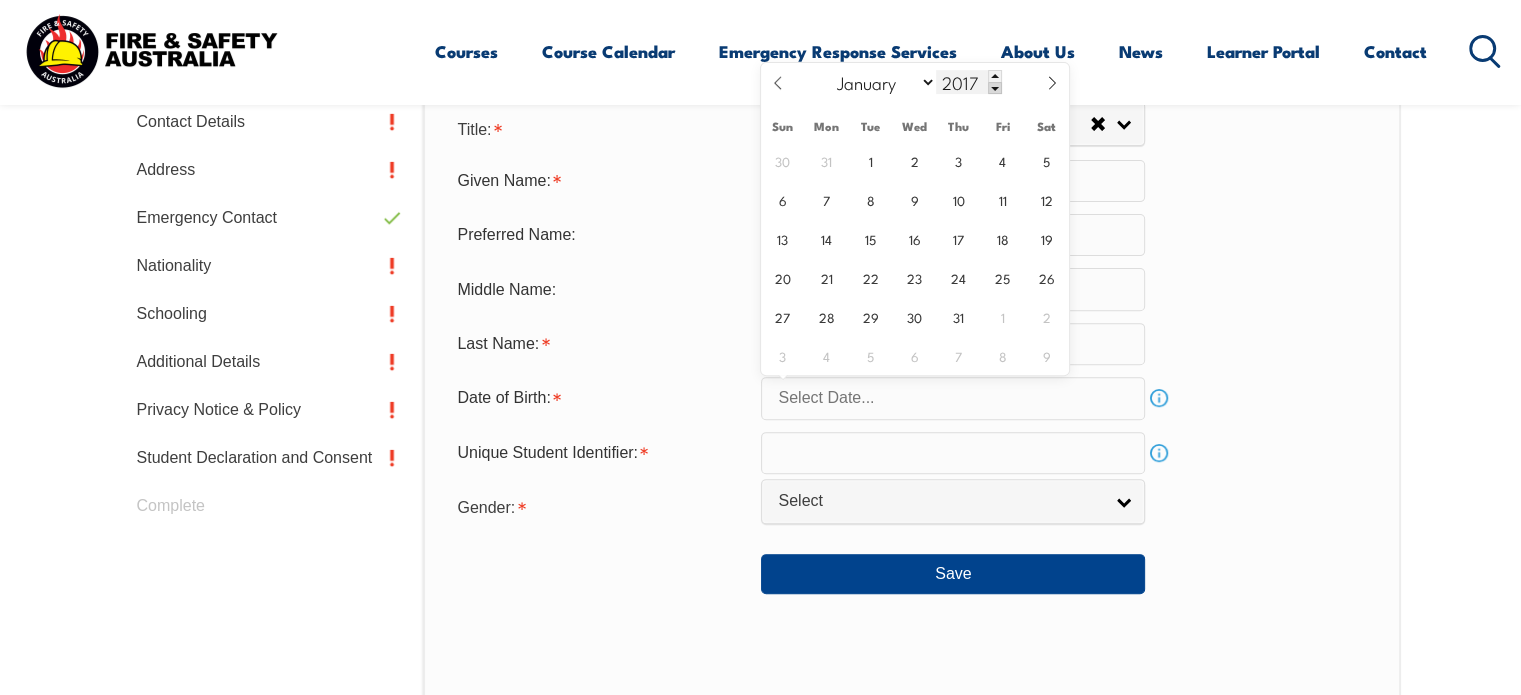 click at bounding box center (995, 88) 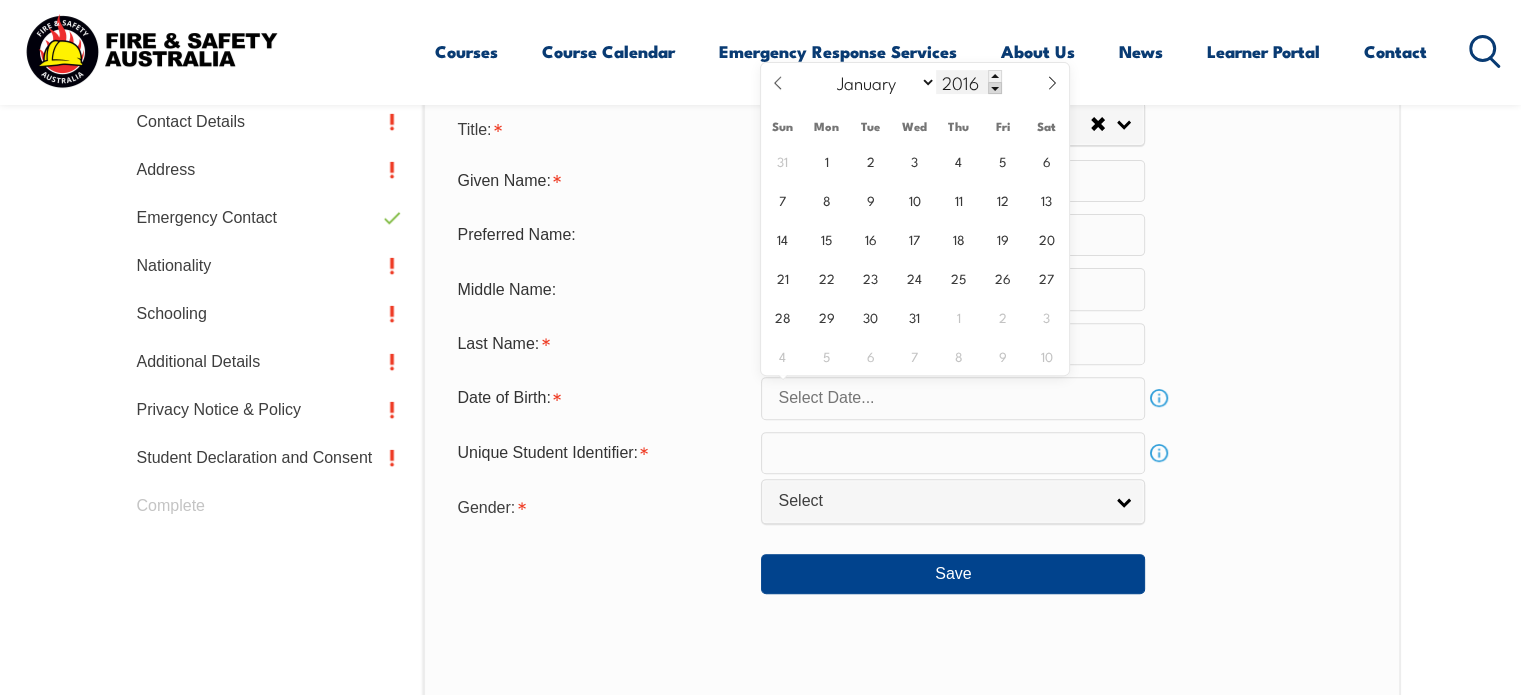 click at bounding box center [995, 88] 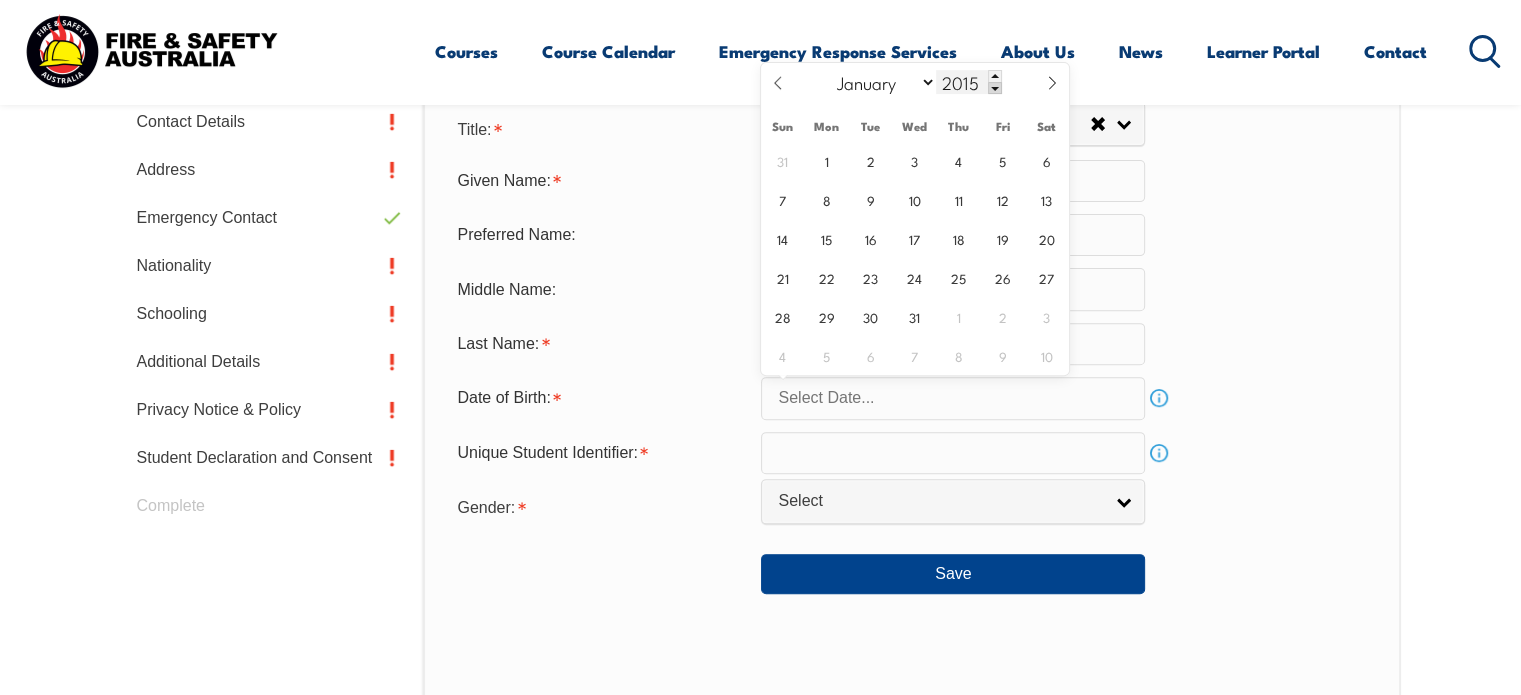 click at bounding box center (995, 88) 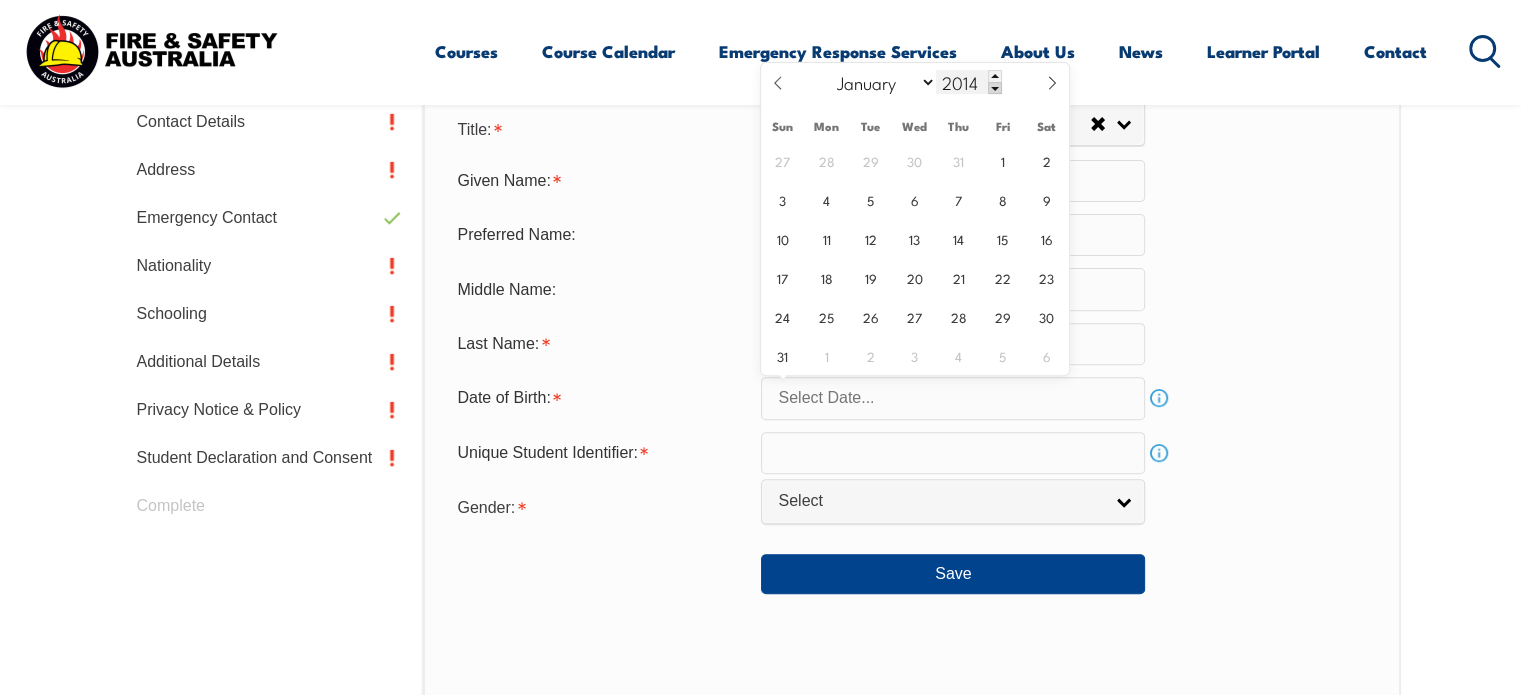 click at bounding box center (995, 88) 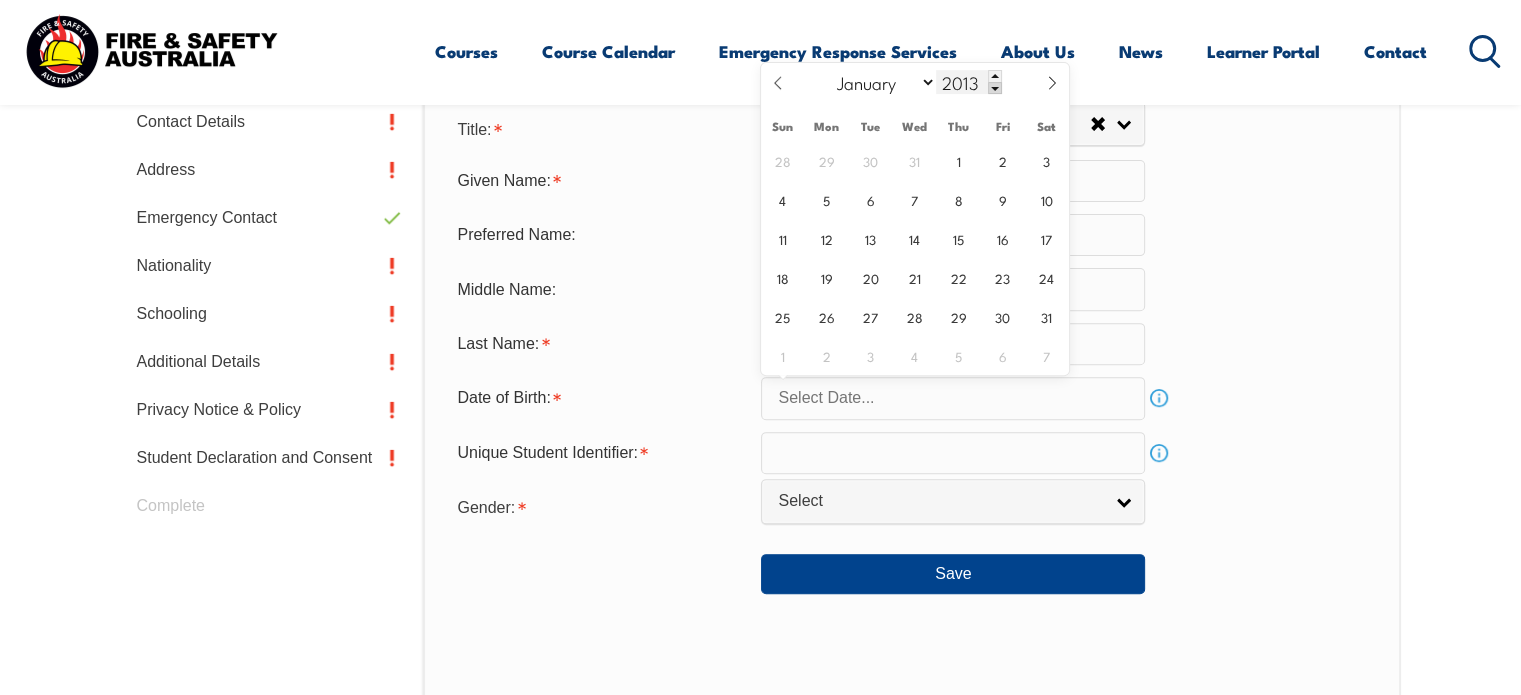 click at bounding box center [995, 88] 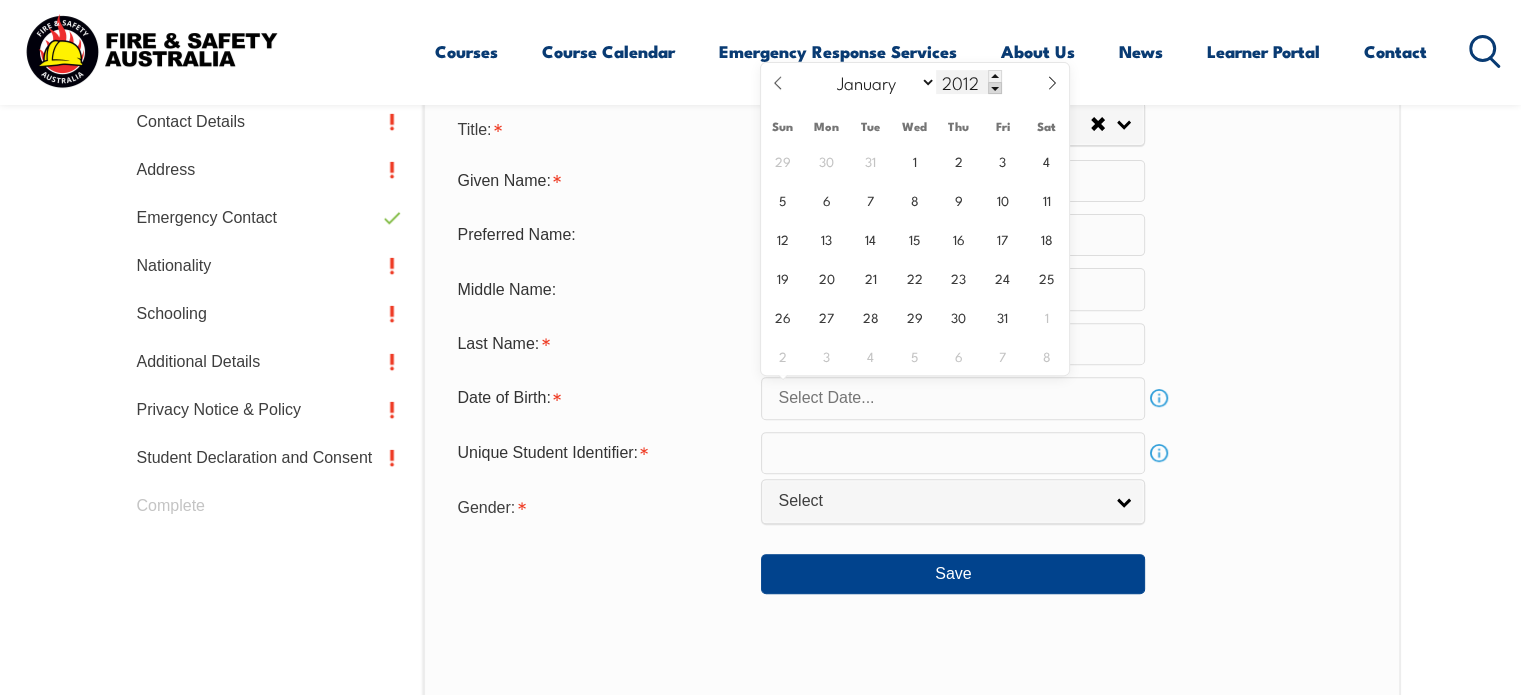 click at bounding box center (995, 88) 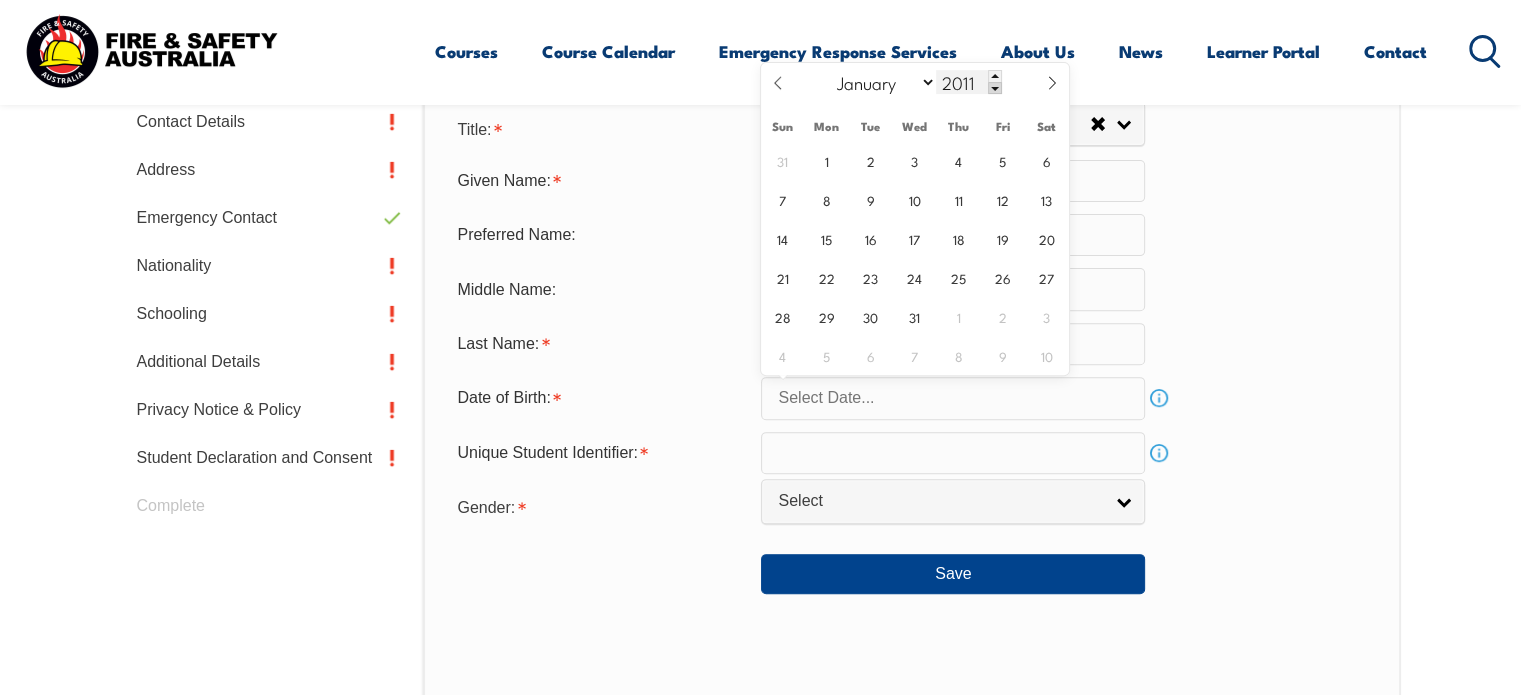 click at bounding box center [995, 88] 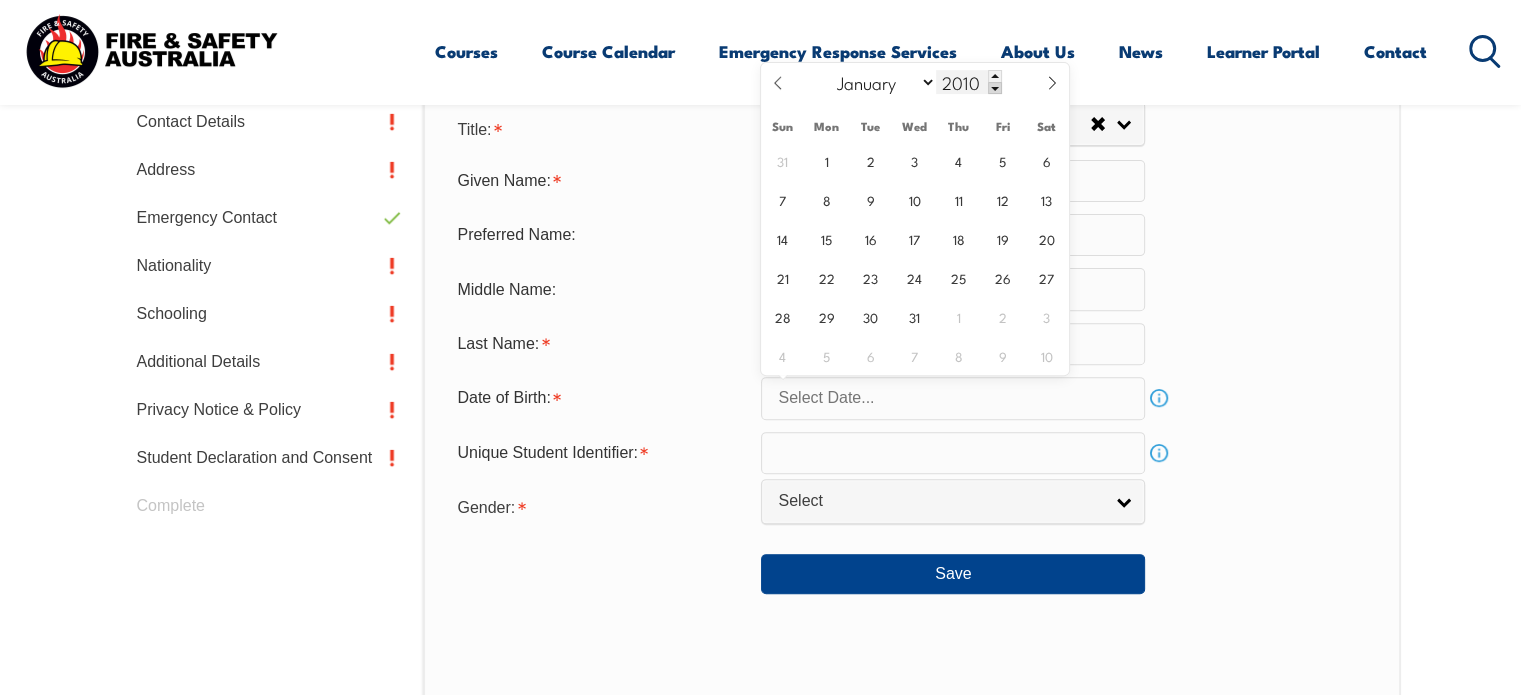 click at bounding box center [995, 88] 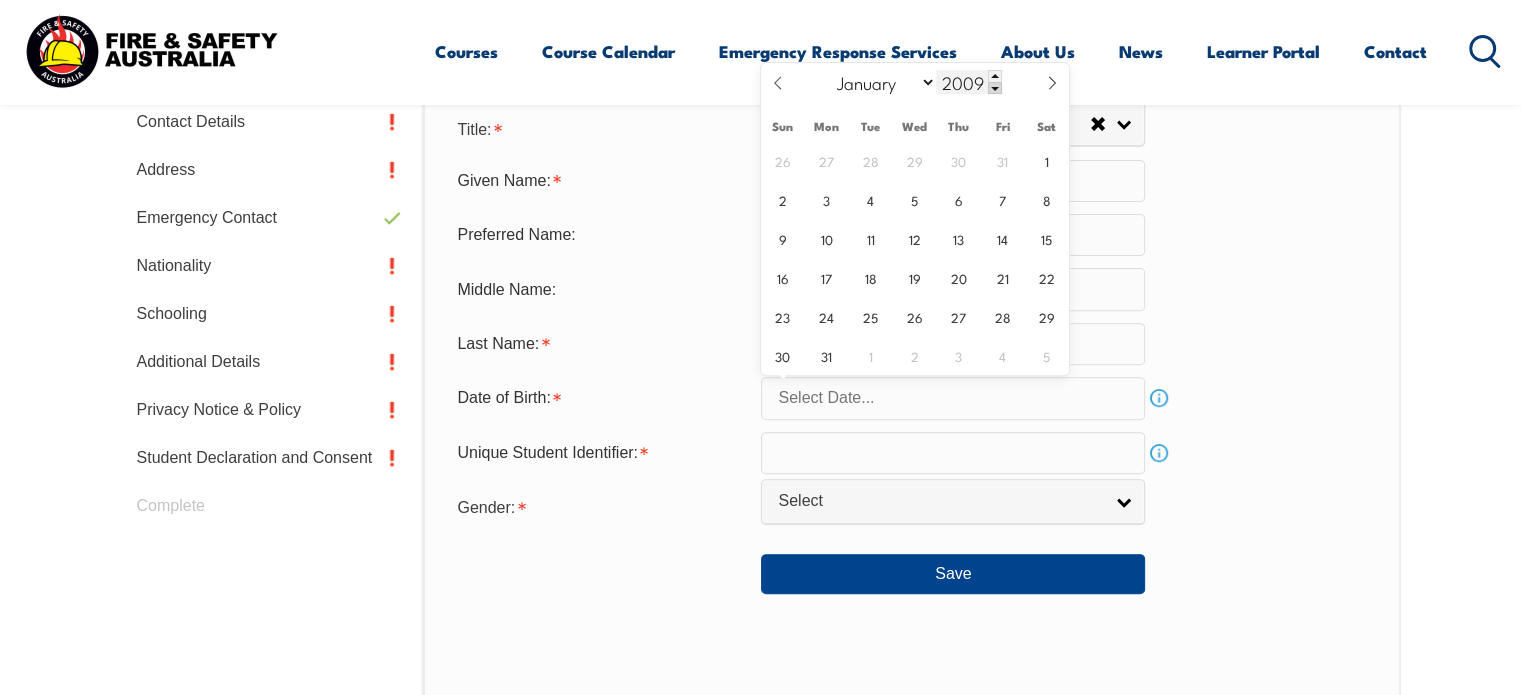 click at bounding box center (995, 88) 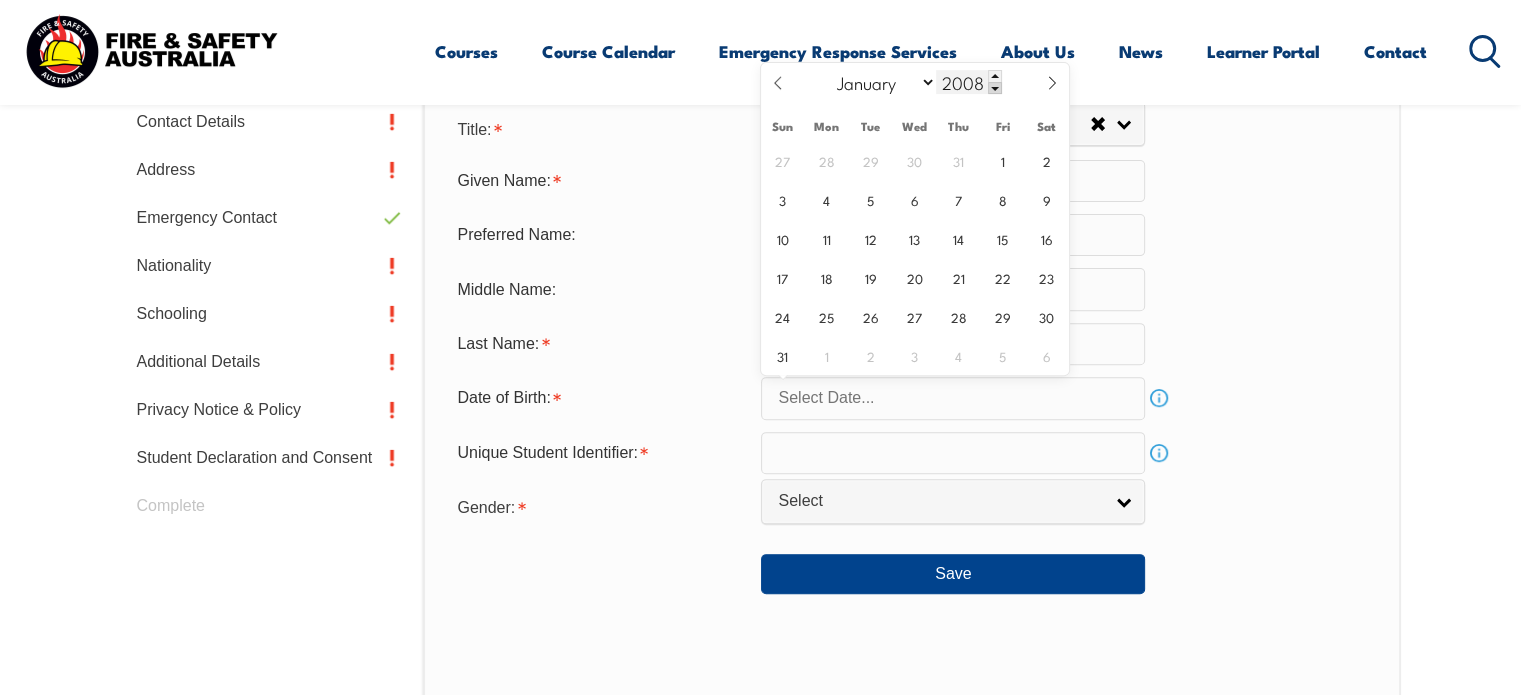 click at bounding box center (995, 88) 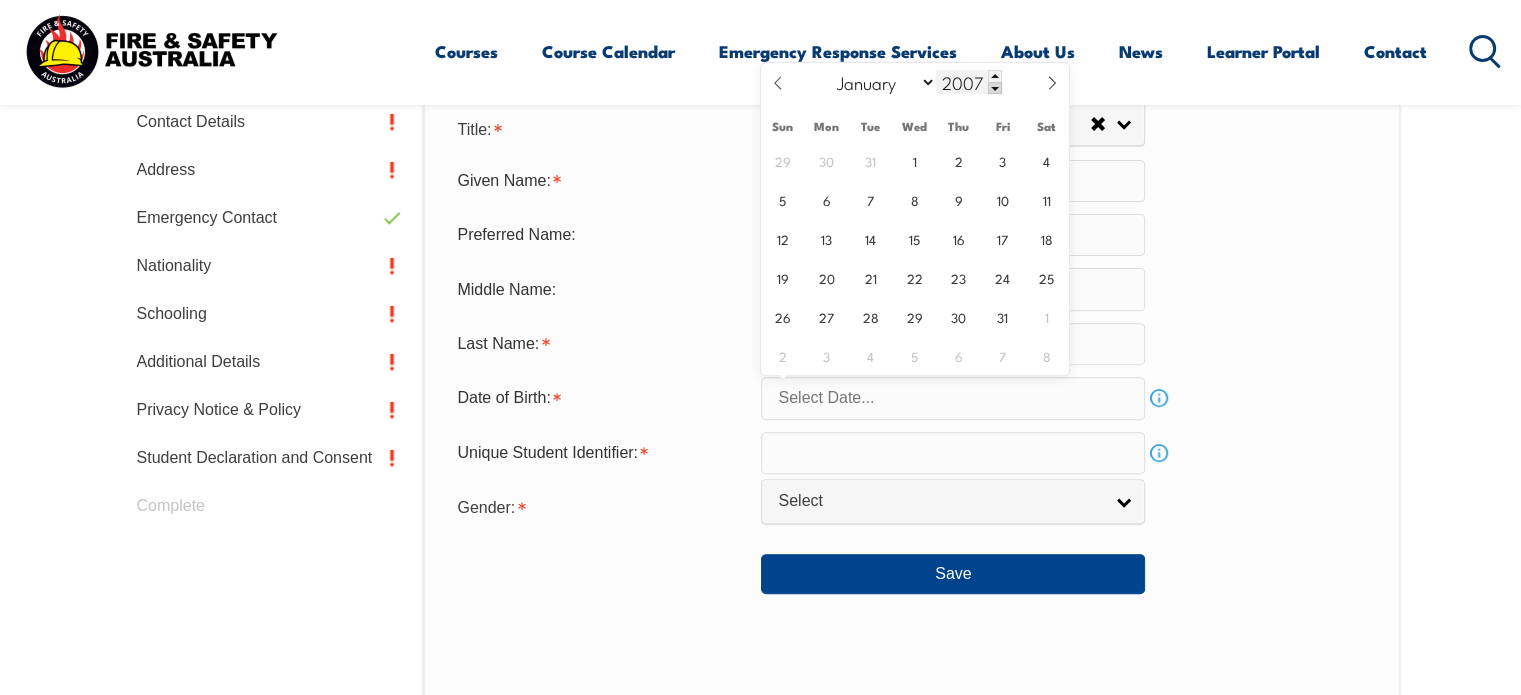 click at bounding box center (995, 88) 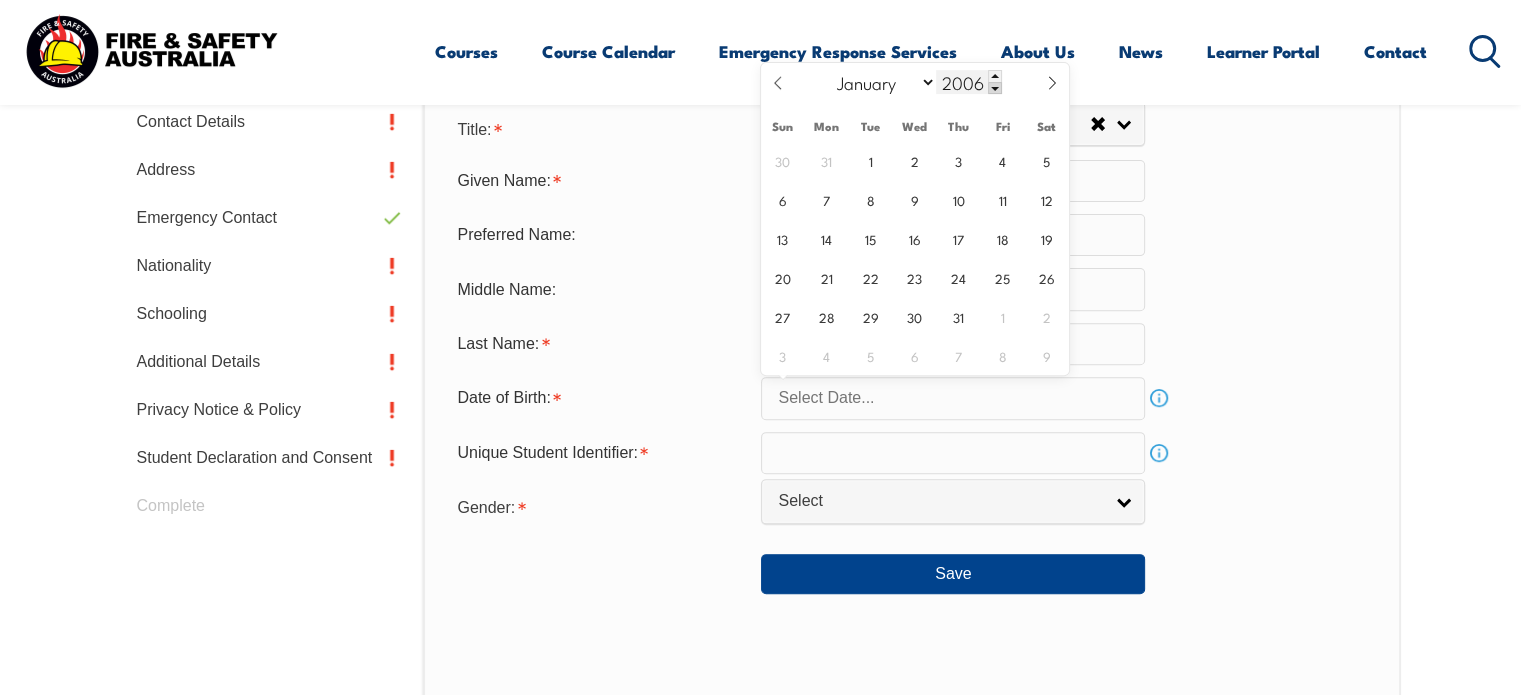 click at bounding box center (995, 88) 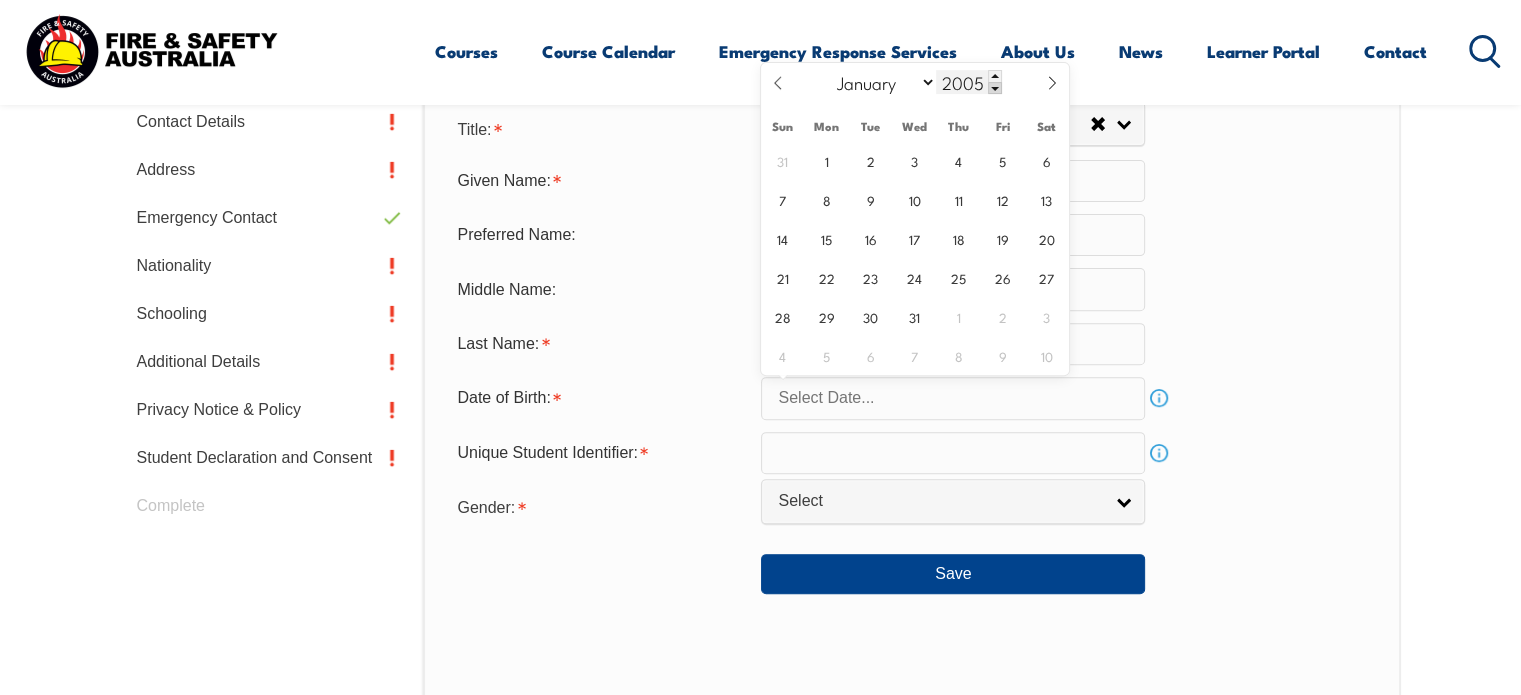 click at bounding box center (995, 88) 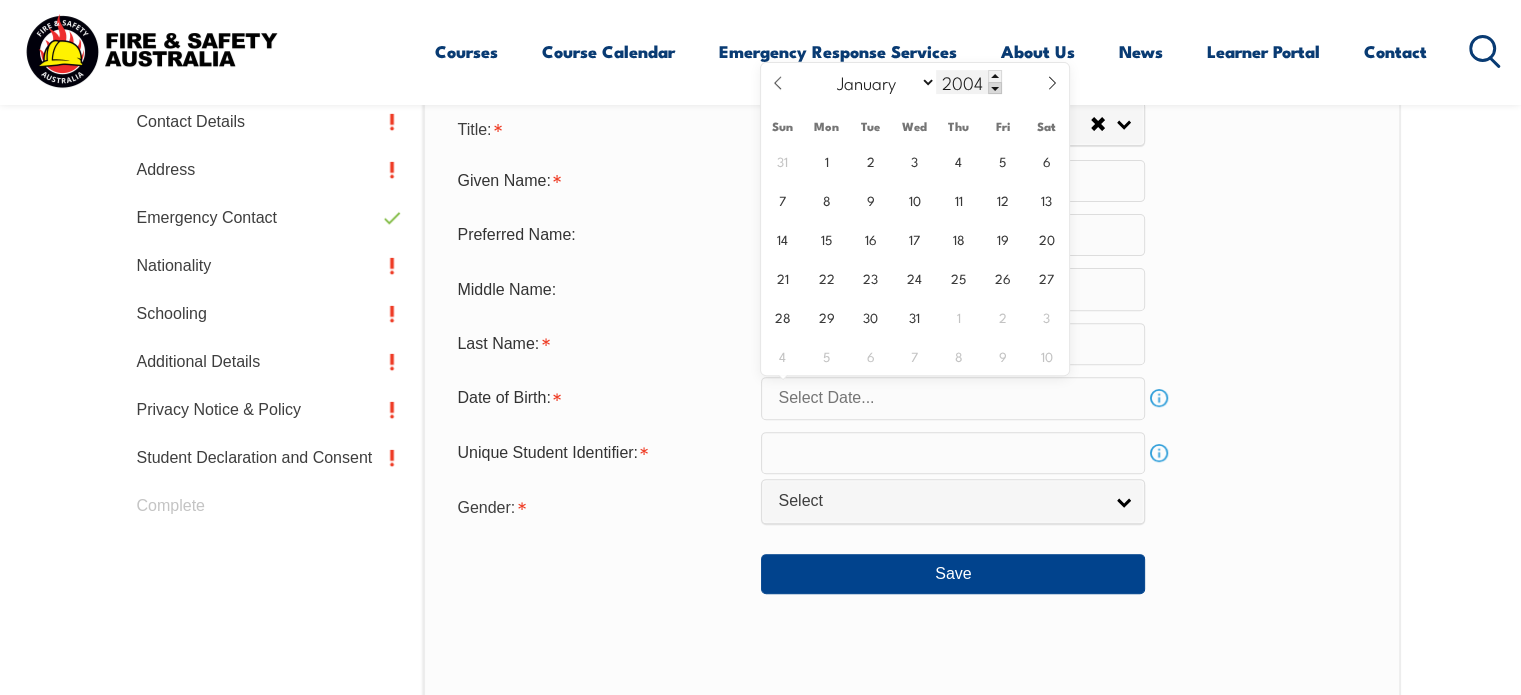 click at bounding box center (995, 88) 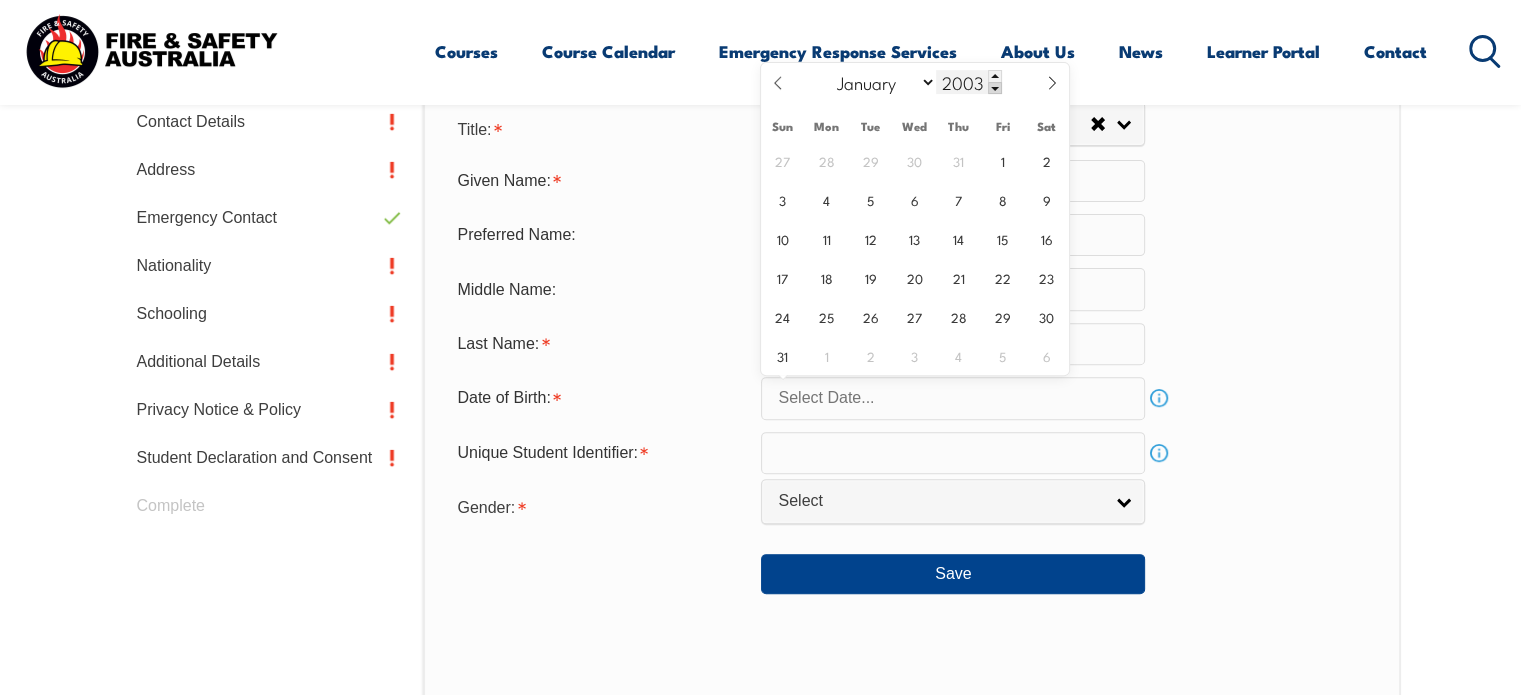click at bounding box center [995, 88] 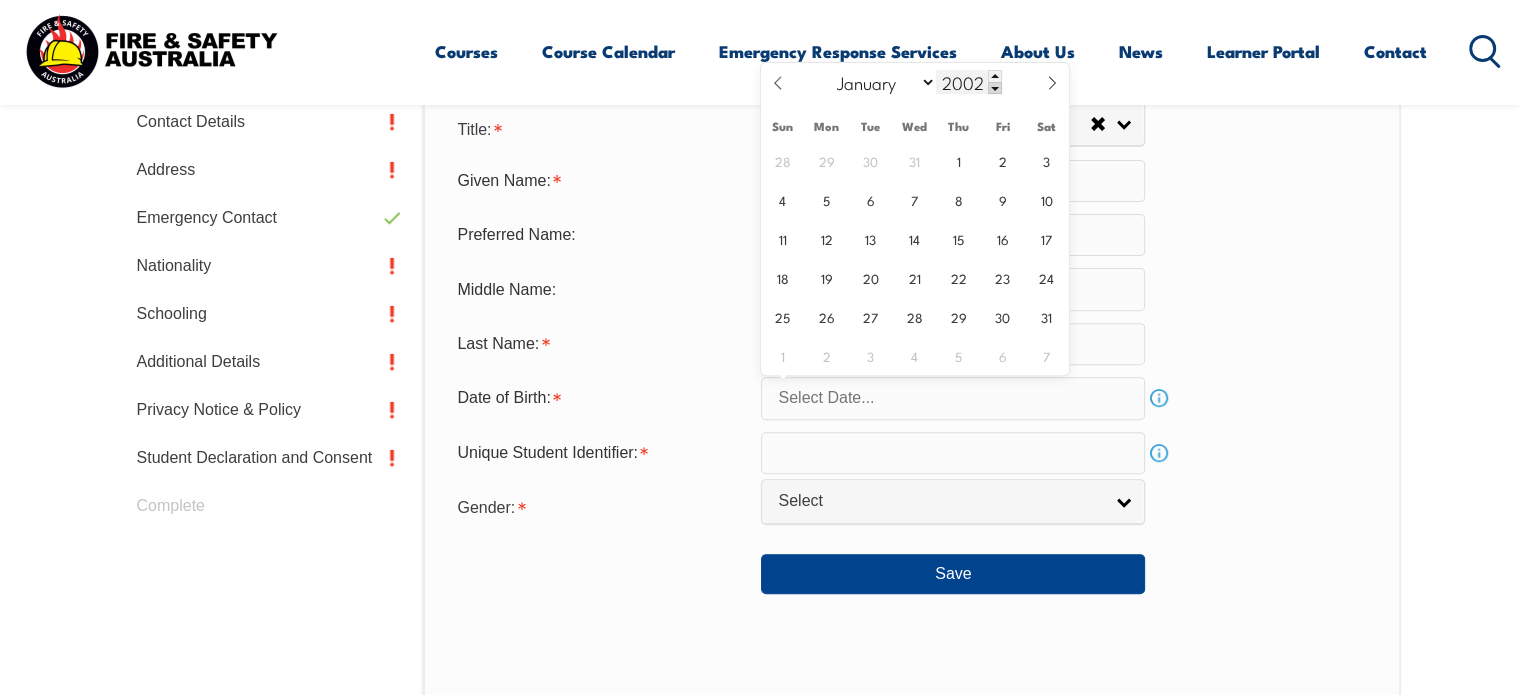 click at bounding box center (995, 88) 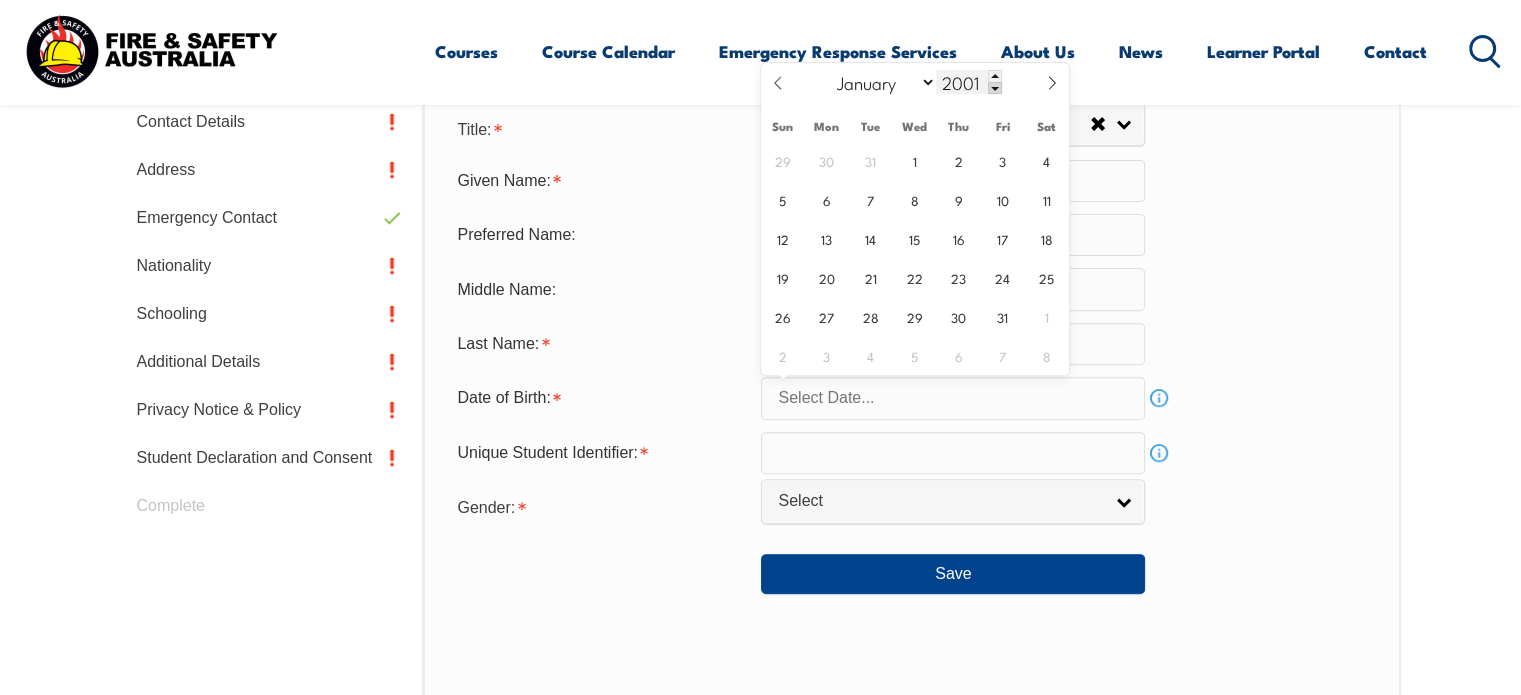click at bounding box center [995, 88] 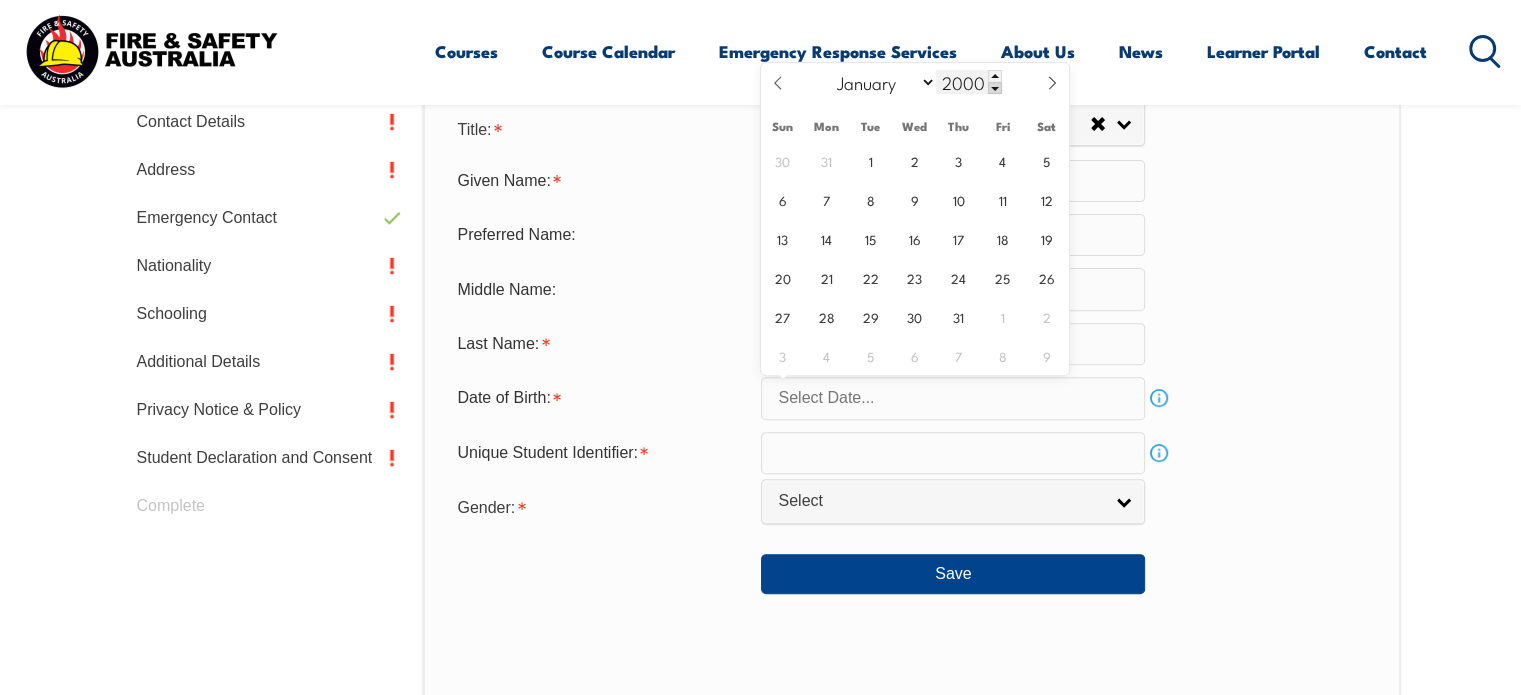 click at bounding box center [995, 88] 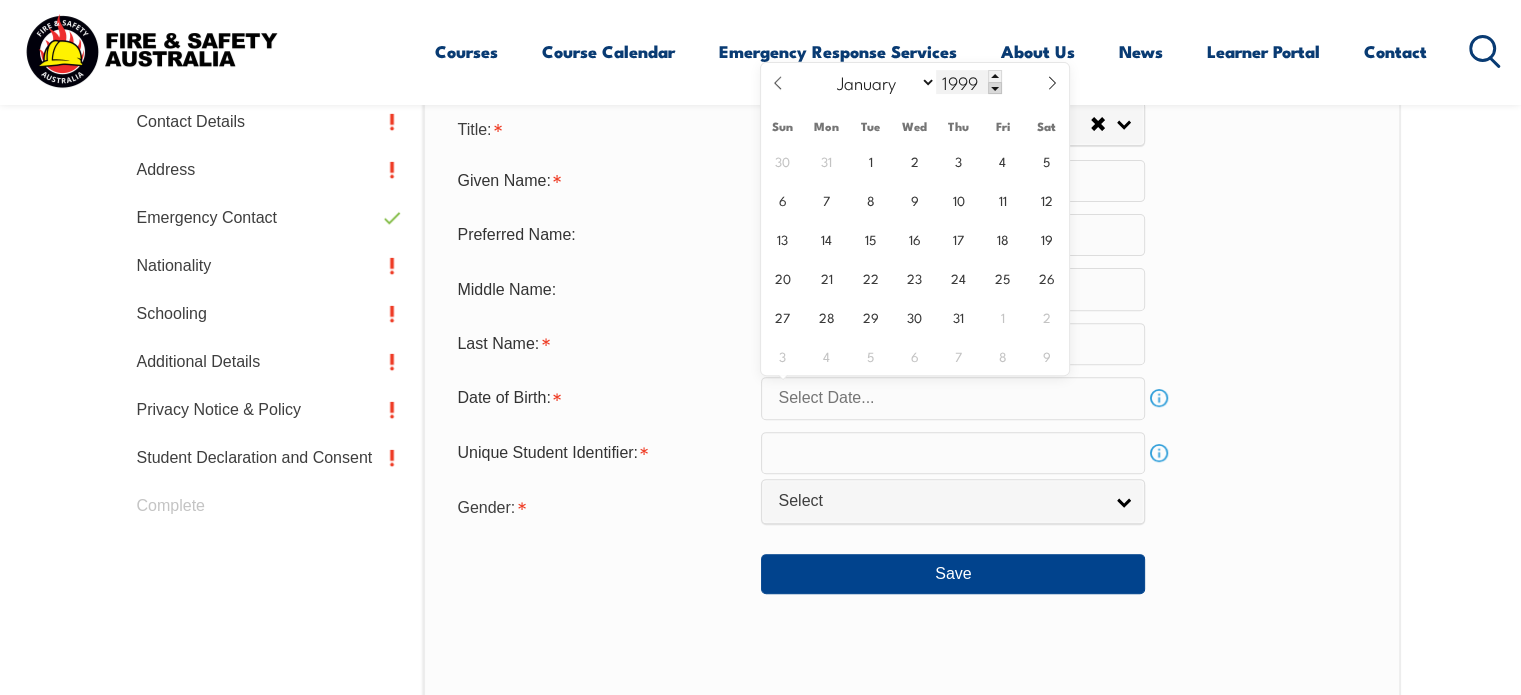 click at bounding box center (995, 88) 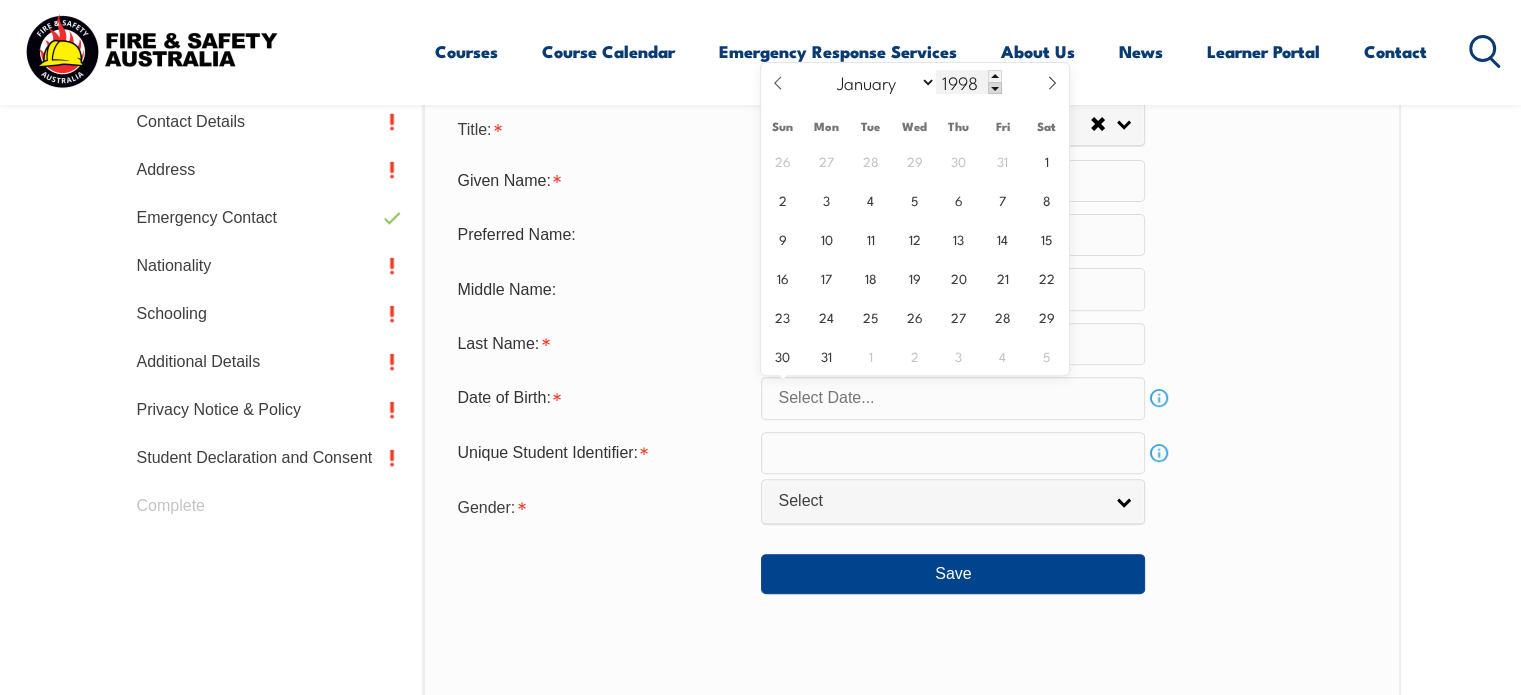 click at bounding box center [995, 88] 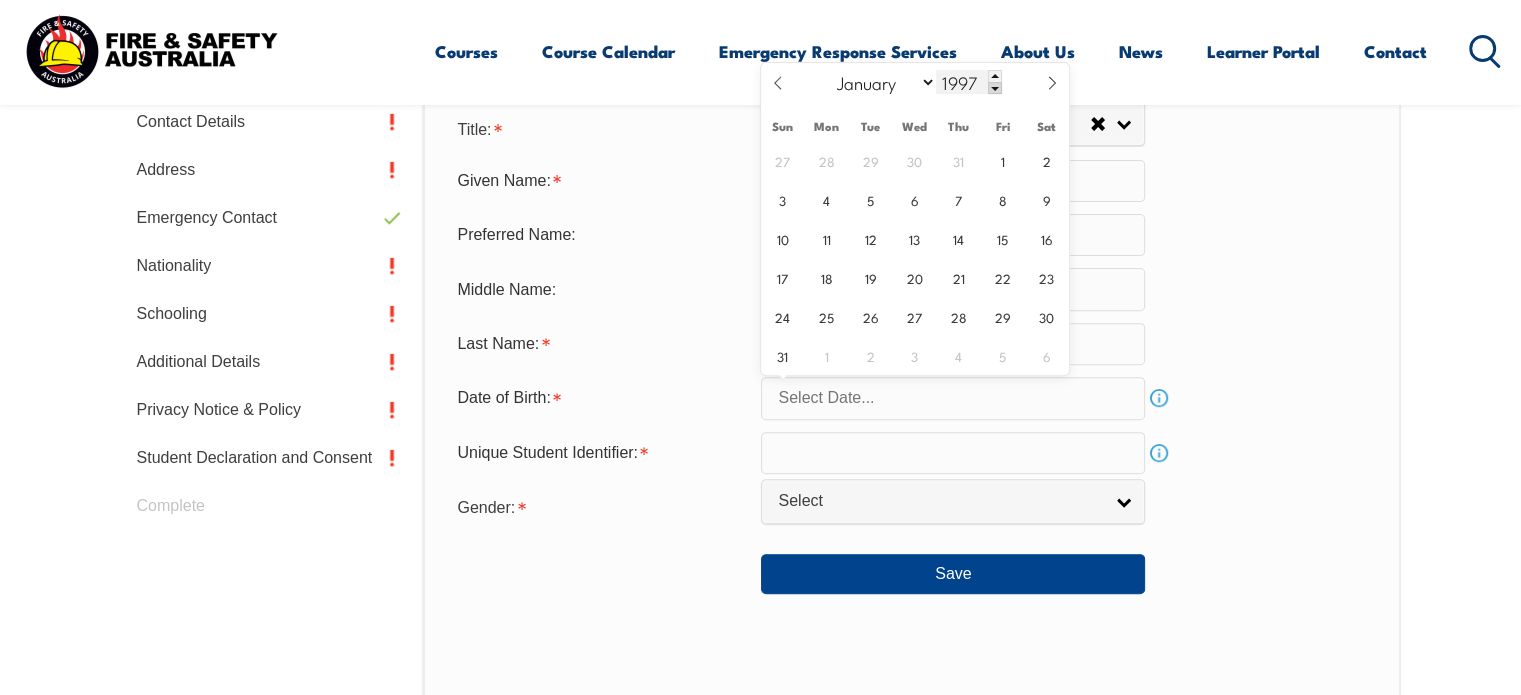 click at bounding box center [995, 88] 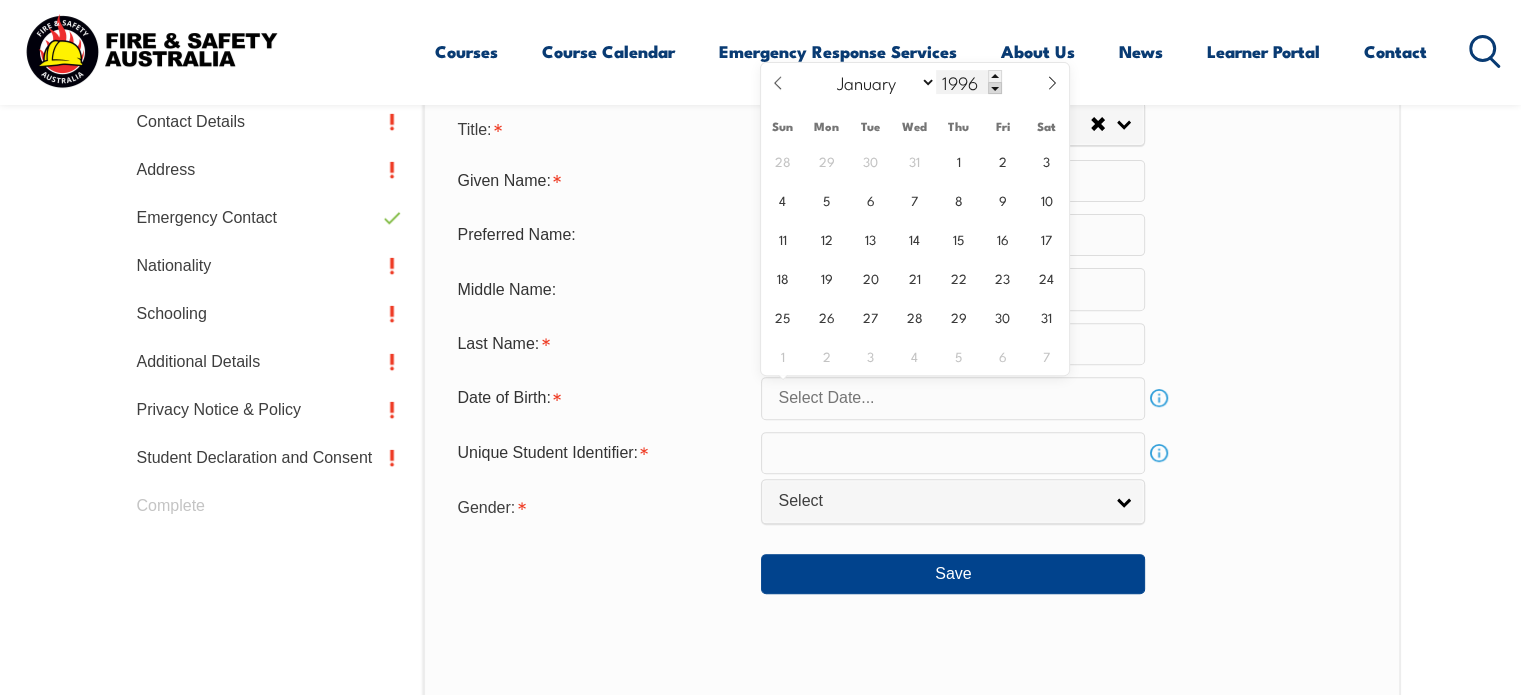 click at bounding box center [995, 88] 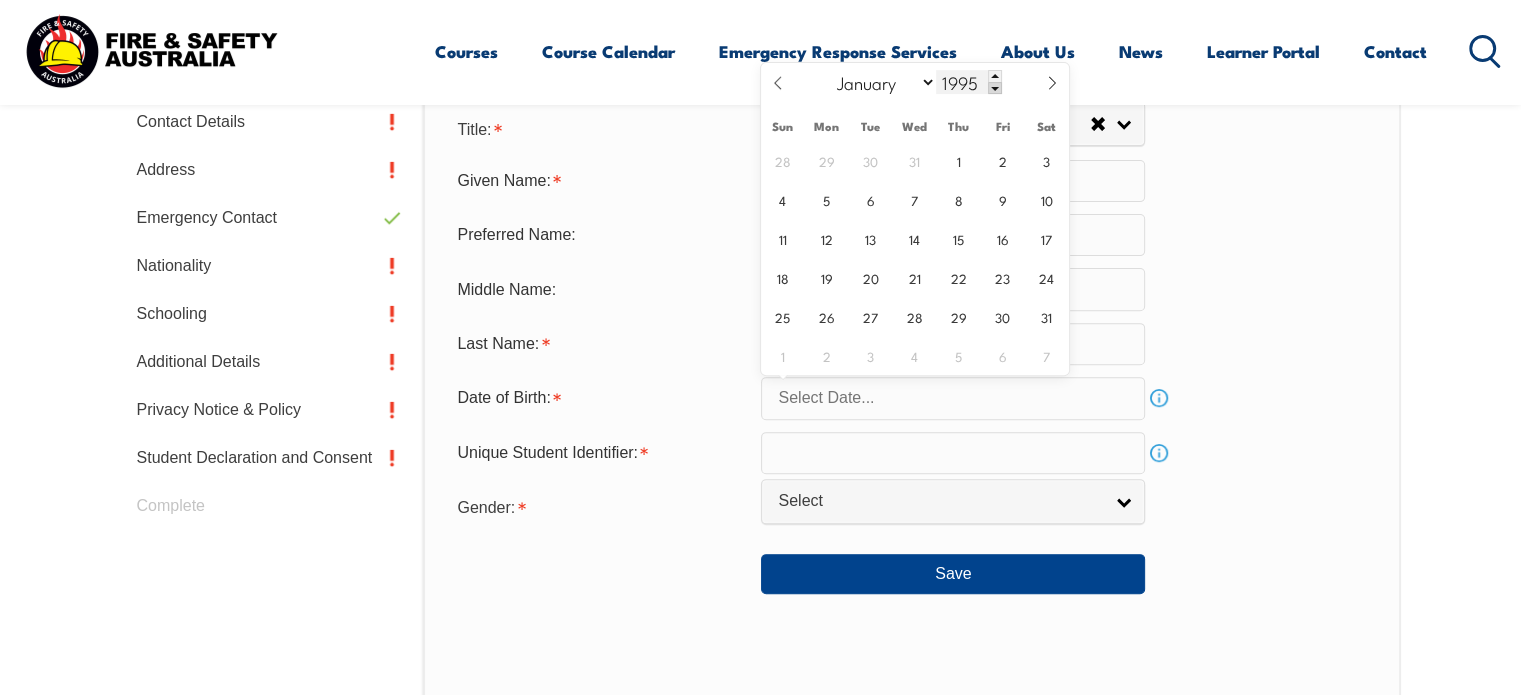 click at bounding box center [995, 88] 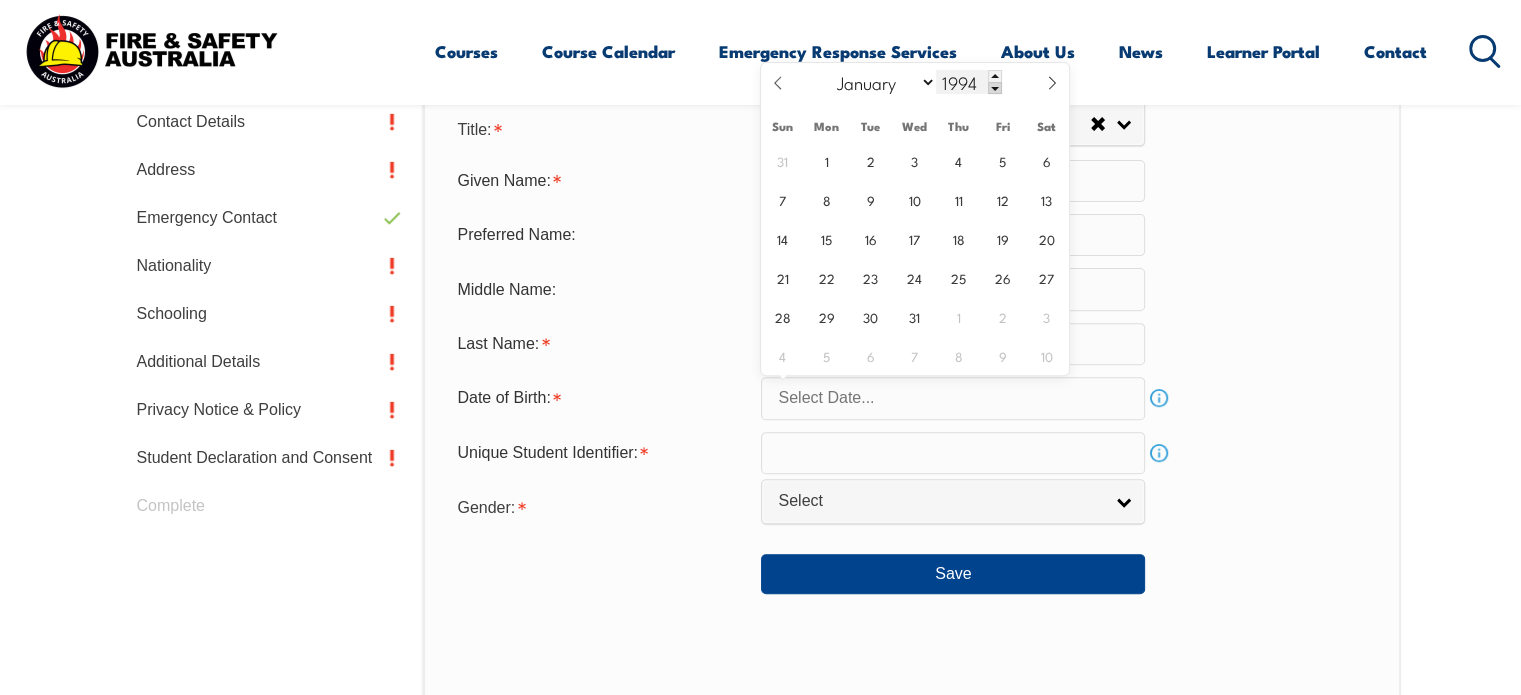 click at bounding box center [995, 88] 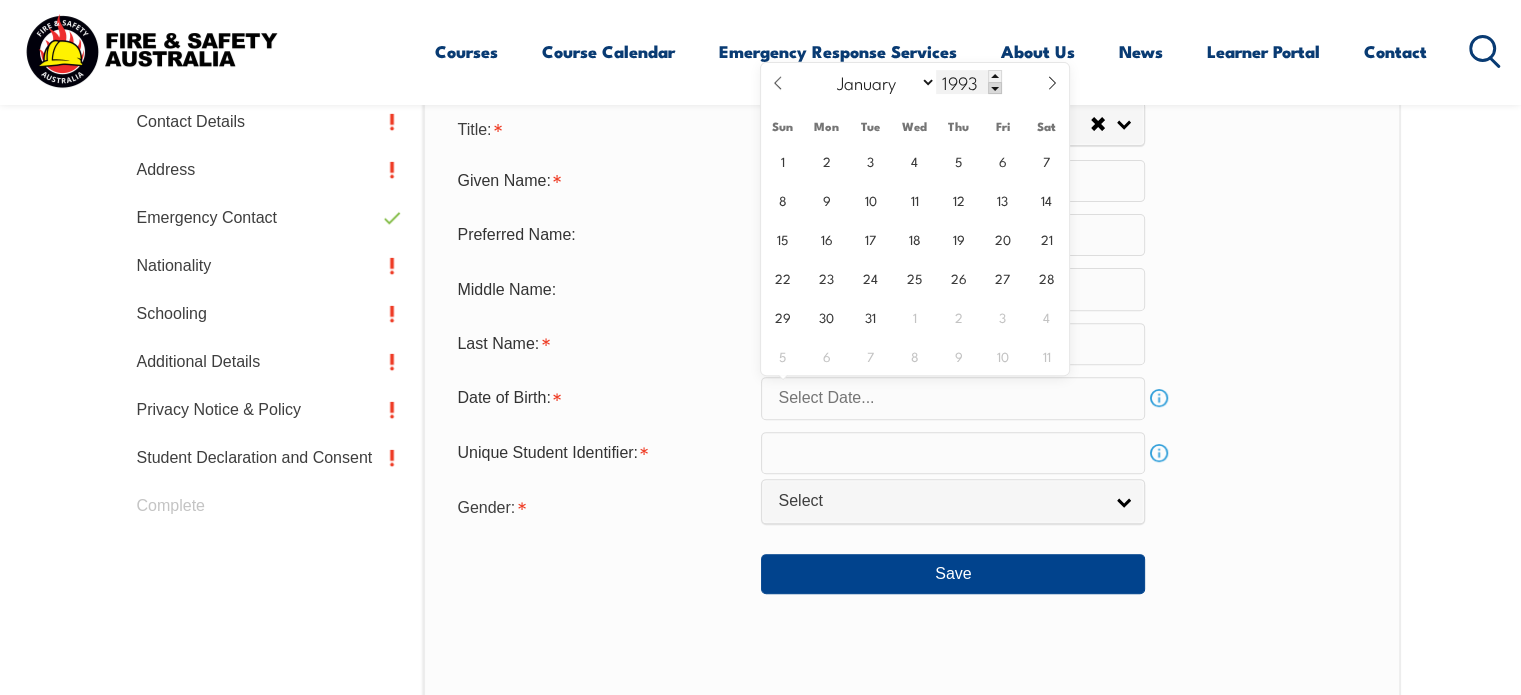 click at bounding box center [995, 88] 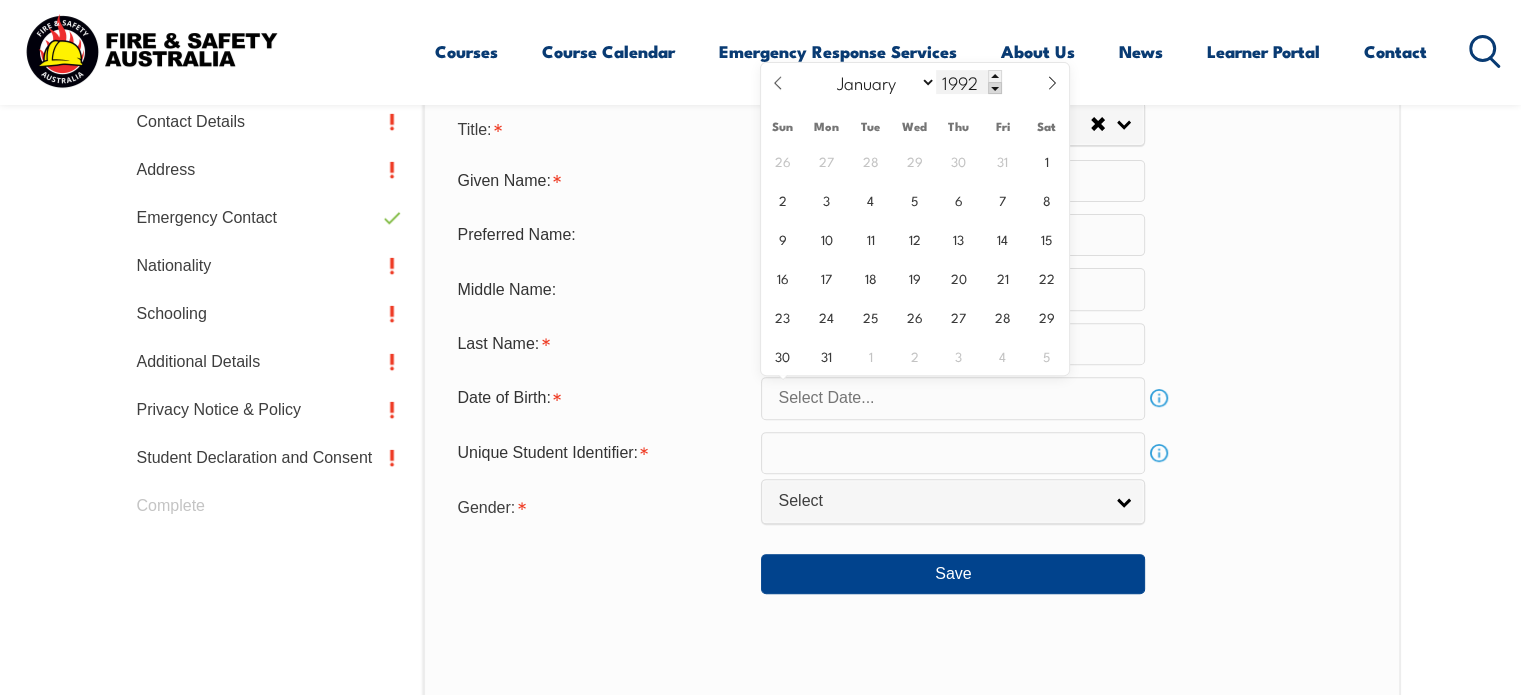 click at bounding box center (995, 88) 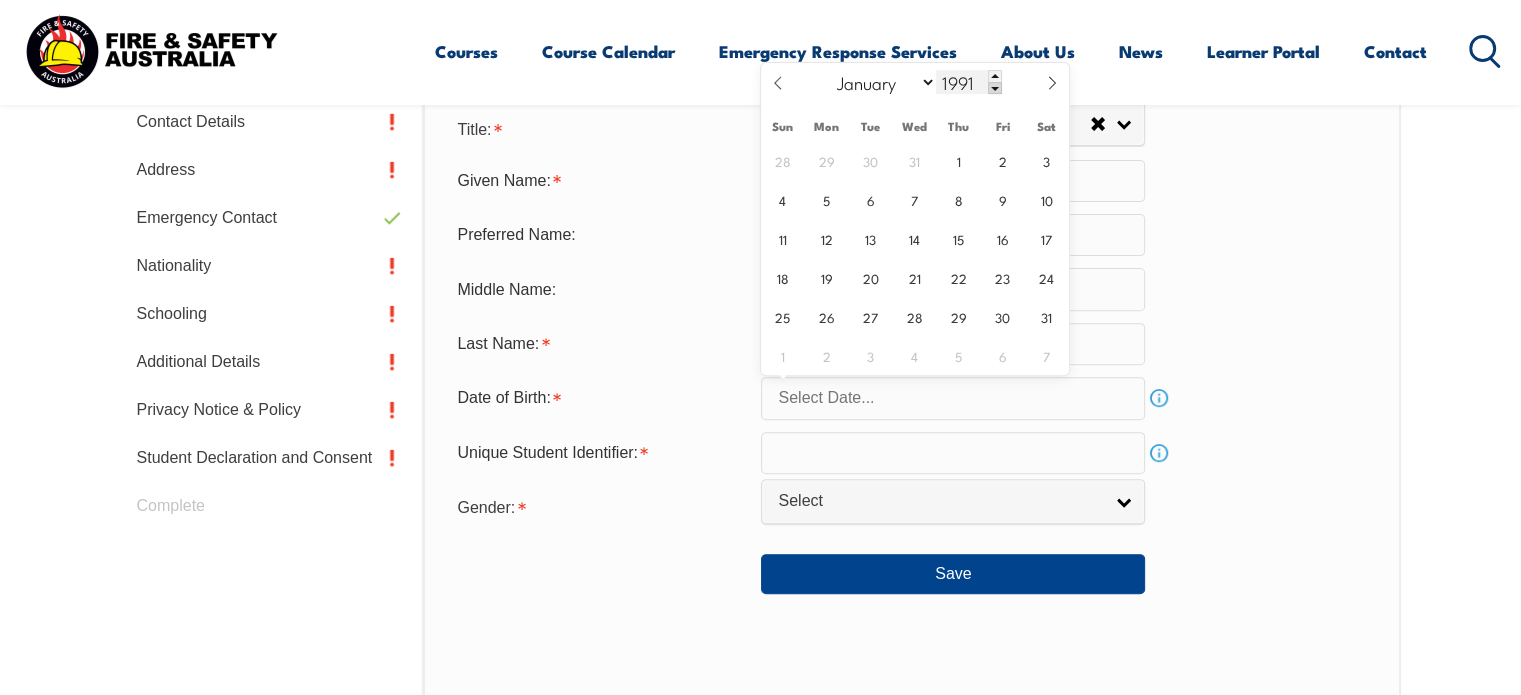 click at bounding box center [995, 88] 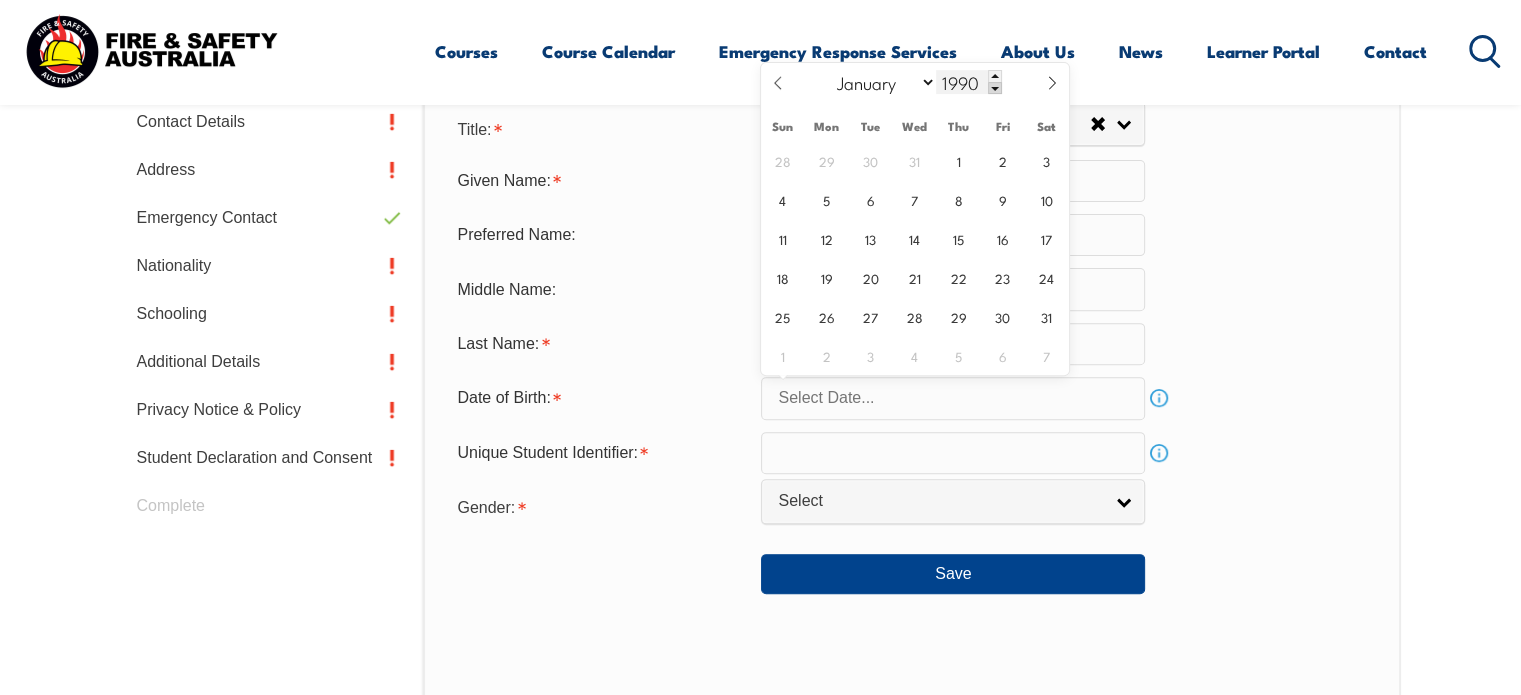 click at bounding box center [995, 88] 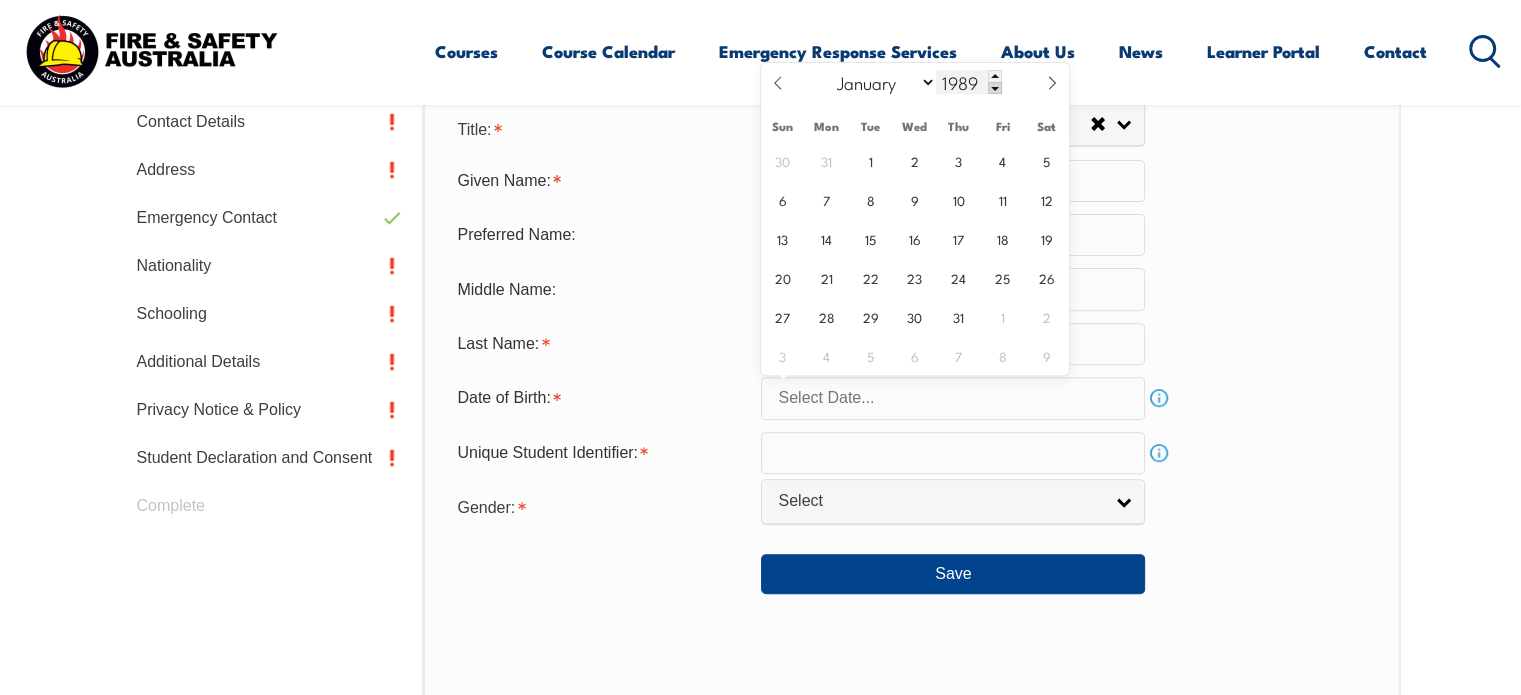 click at bounding box center [995, 88] 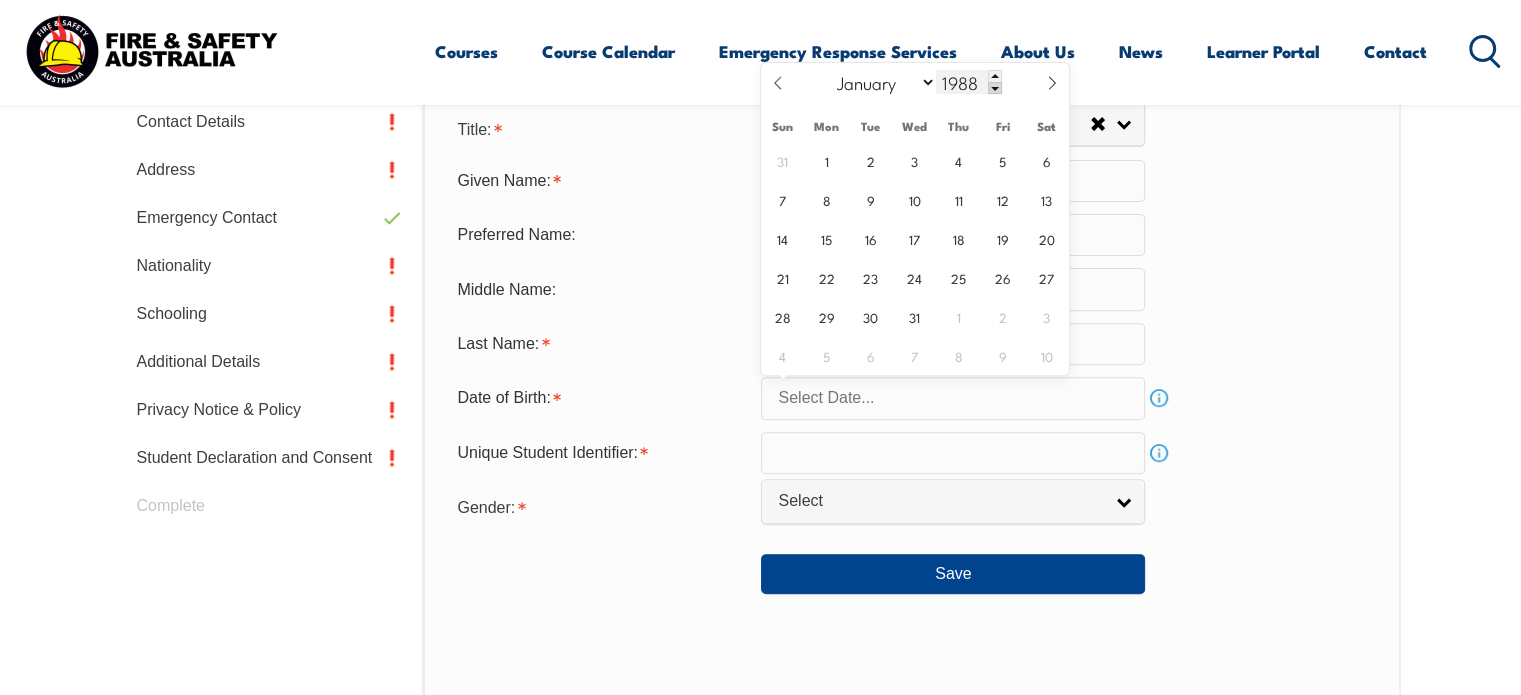 click at bounding box center (995, 88) 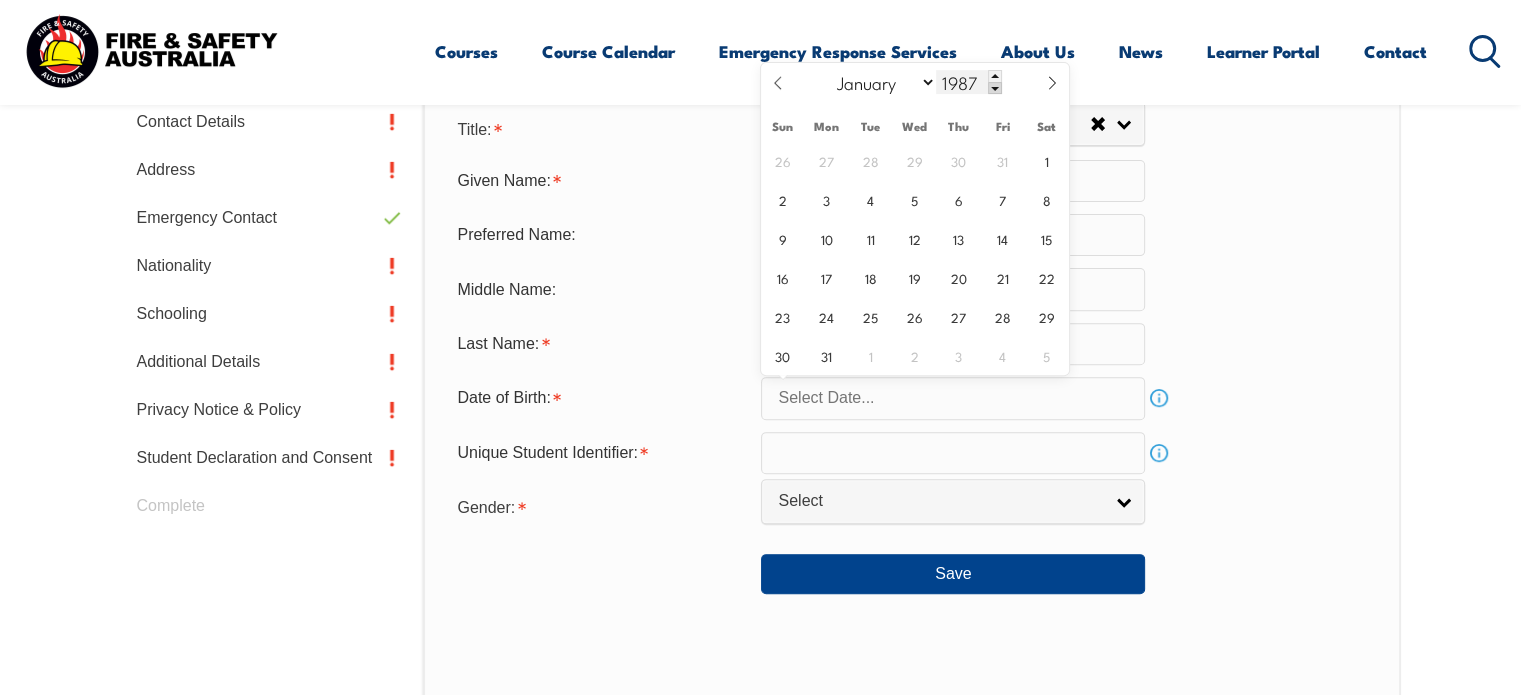 click at bounding box center [995, 88] 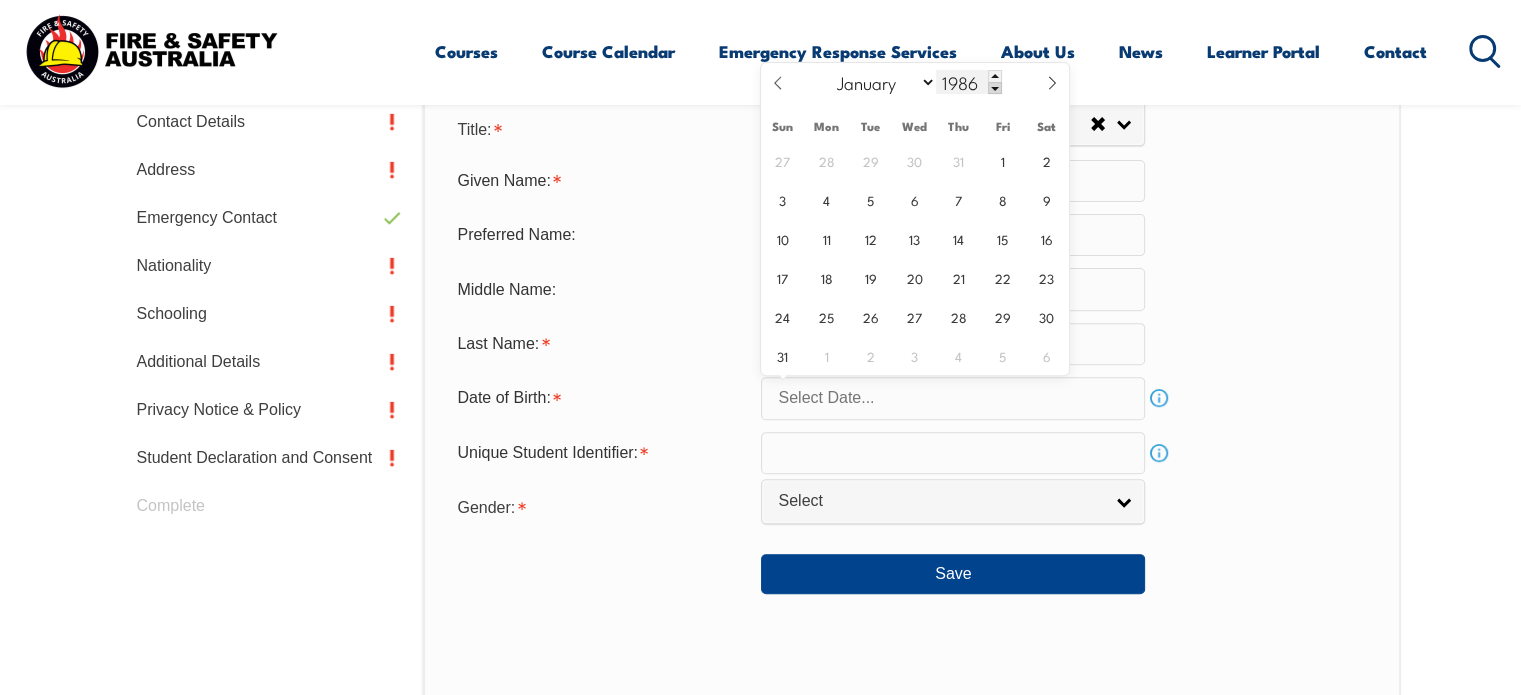 click at bounding box center [995, 88] 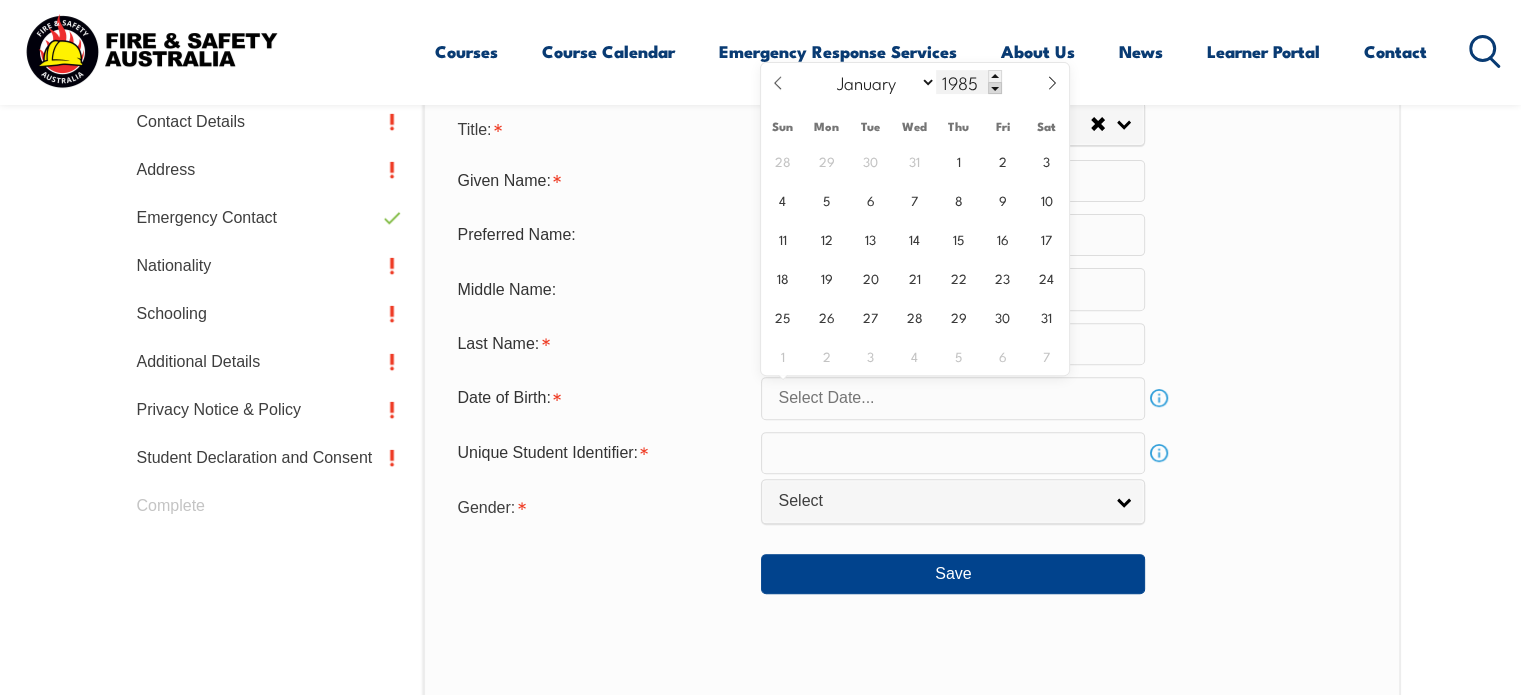click at bounding box center [995, 88] 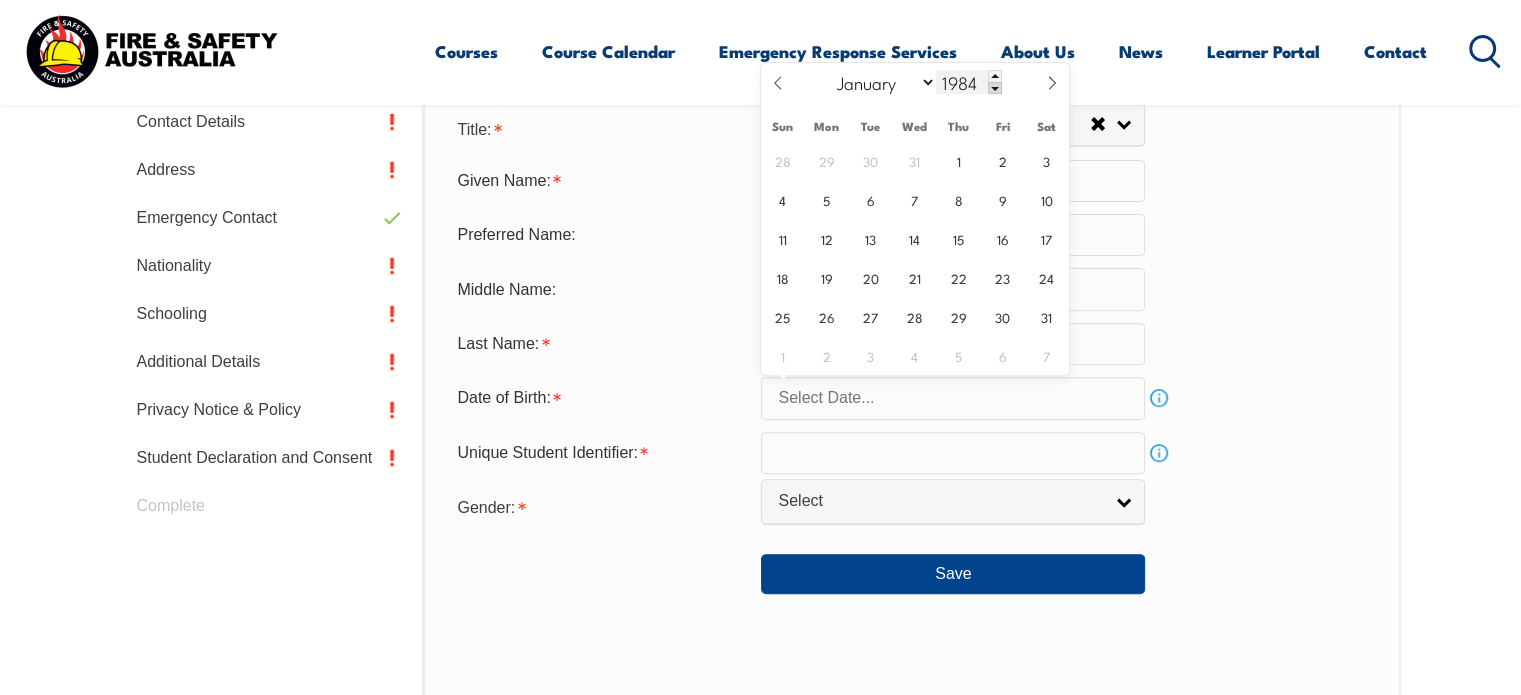 click at bounding box center (995, 88) 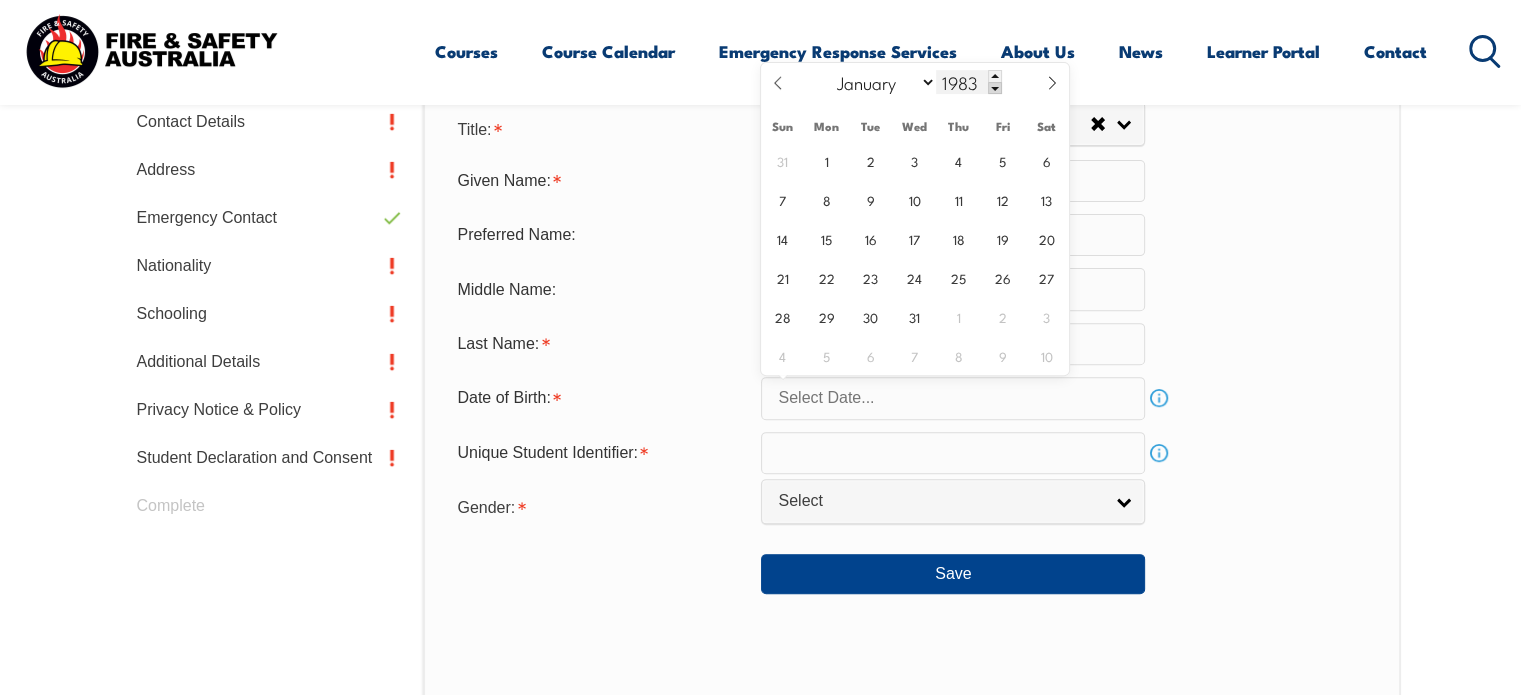 click at bounding box center [995, 88] 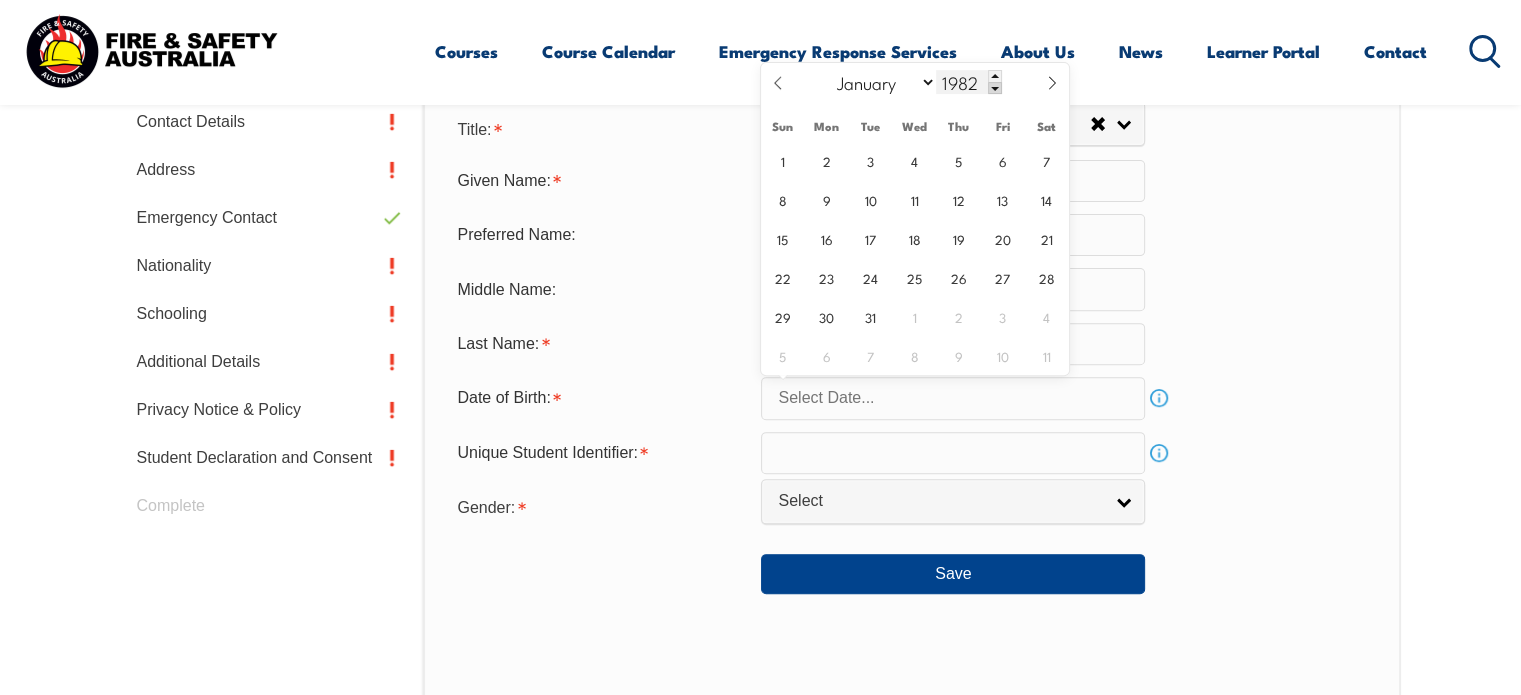 click at bounding box center (995, 88) 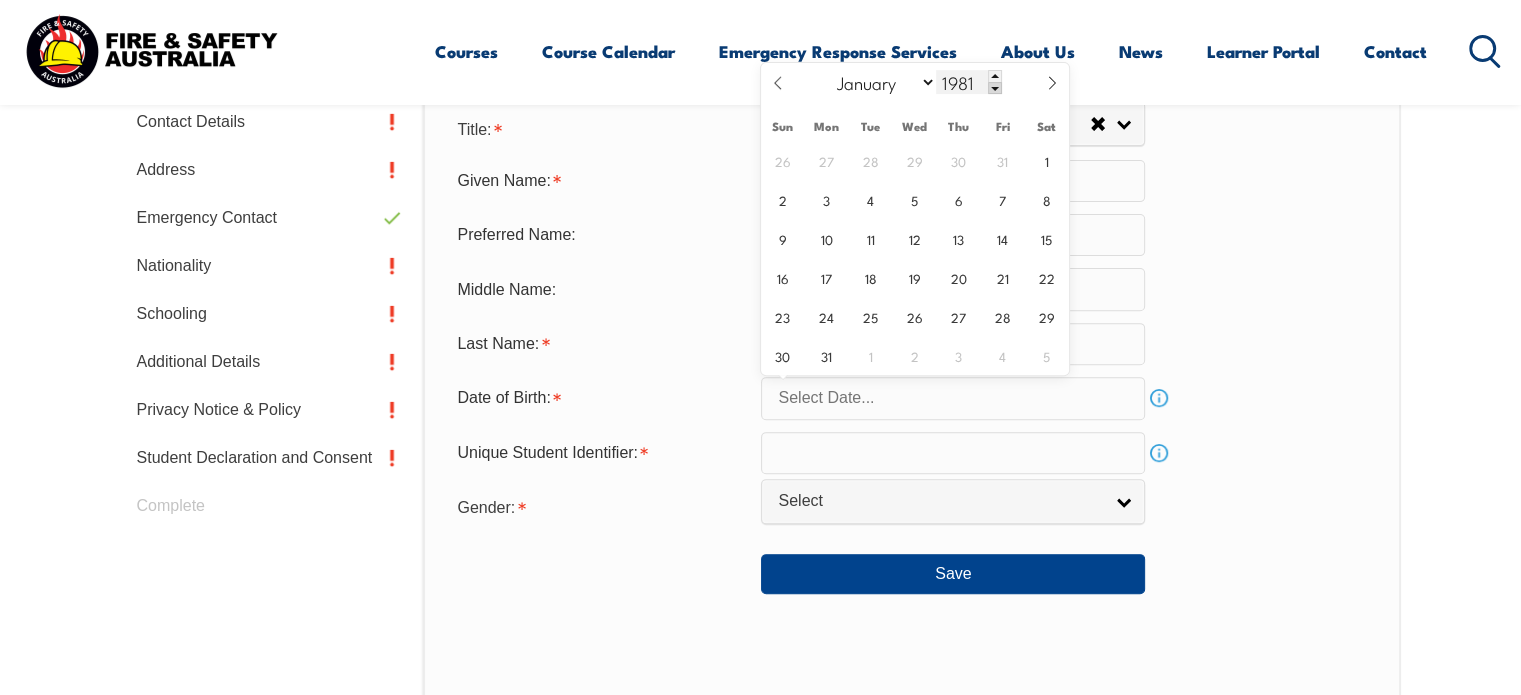 click at bounding box center (995, 88) 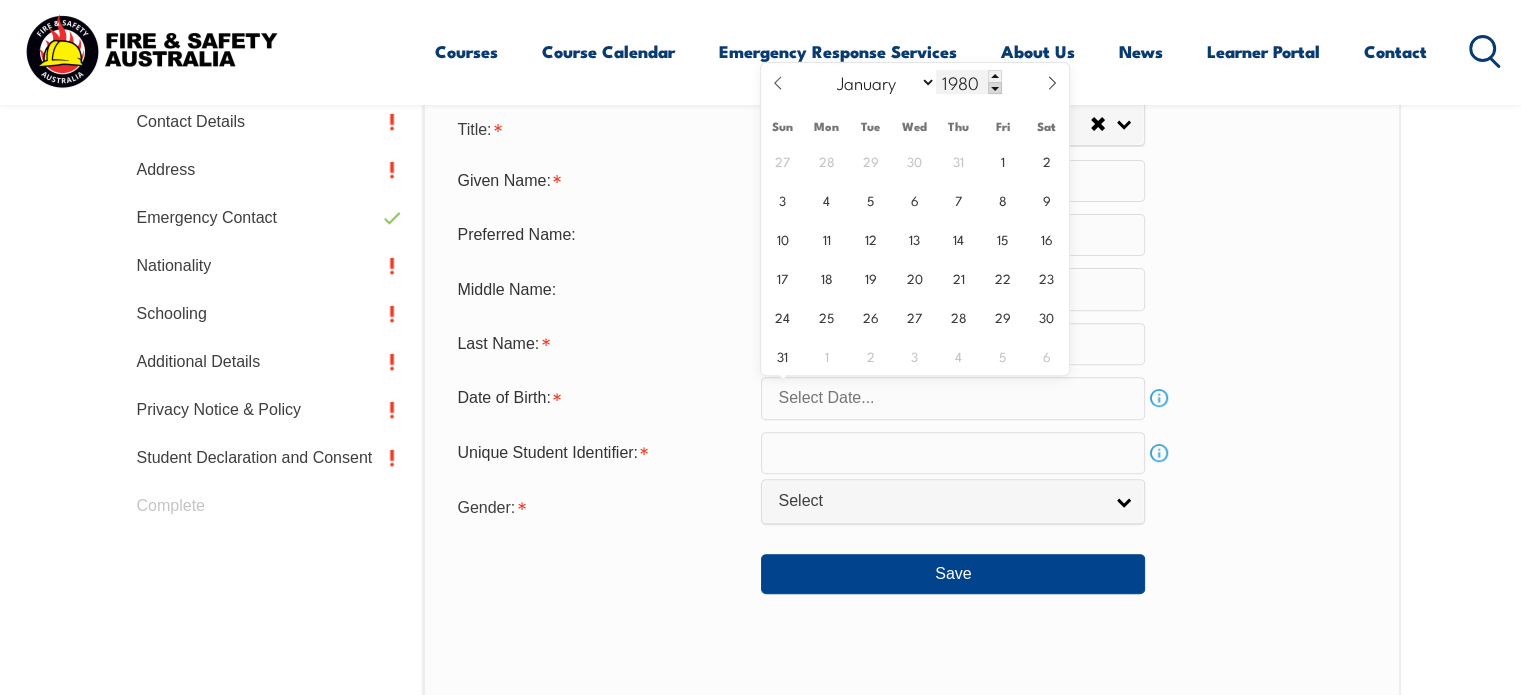 click at bounding box center (995, 88) 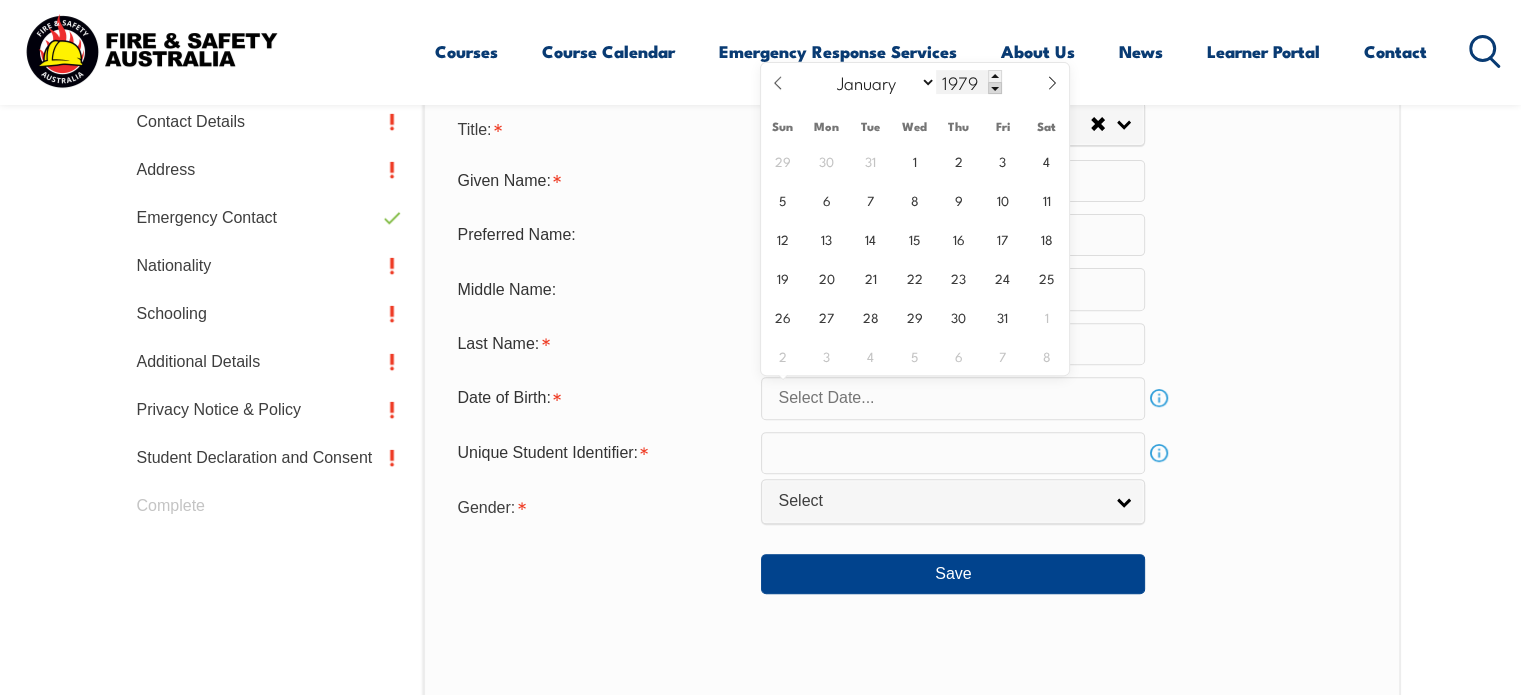 click at bounding box center [995, 88] 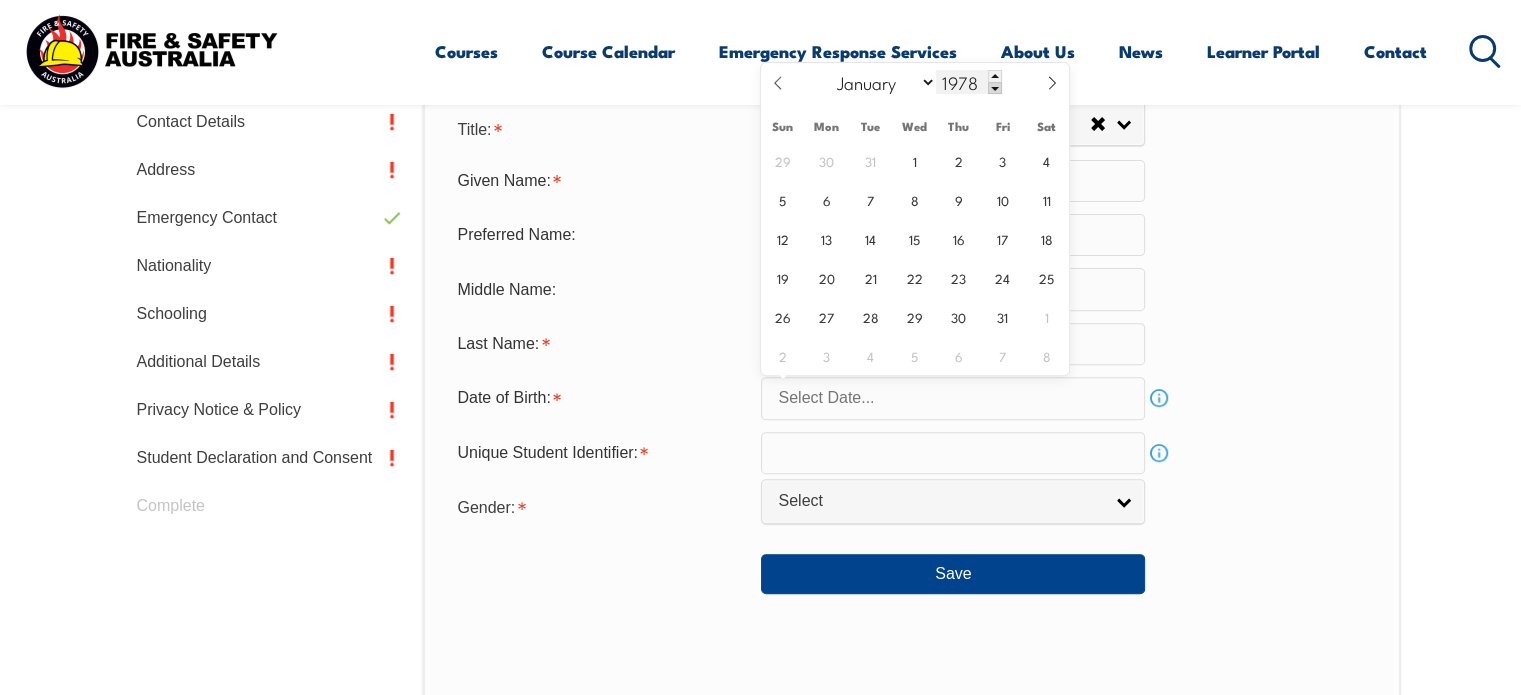 click at bounding box center (995, 88) 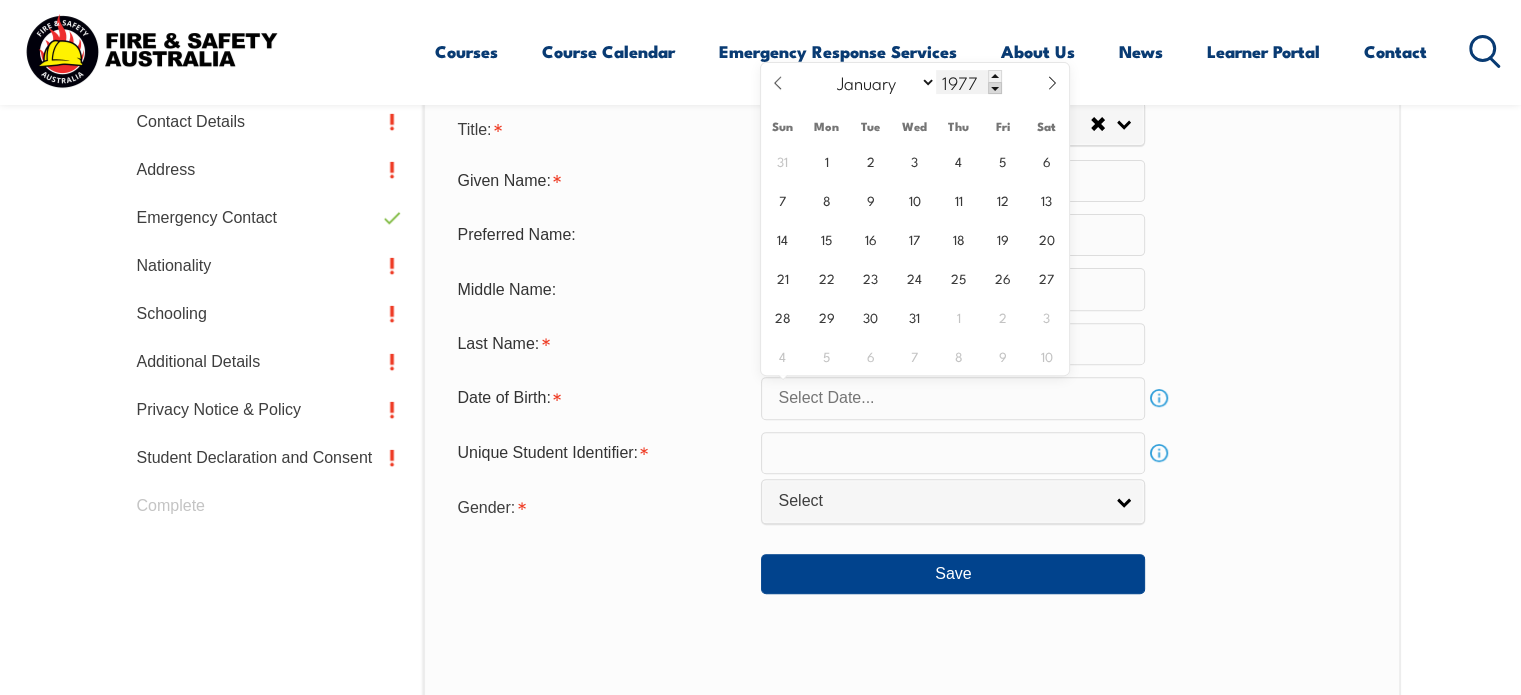 click at bounding box center (995, 88) 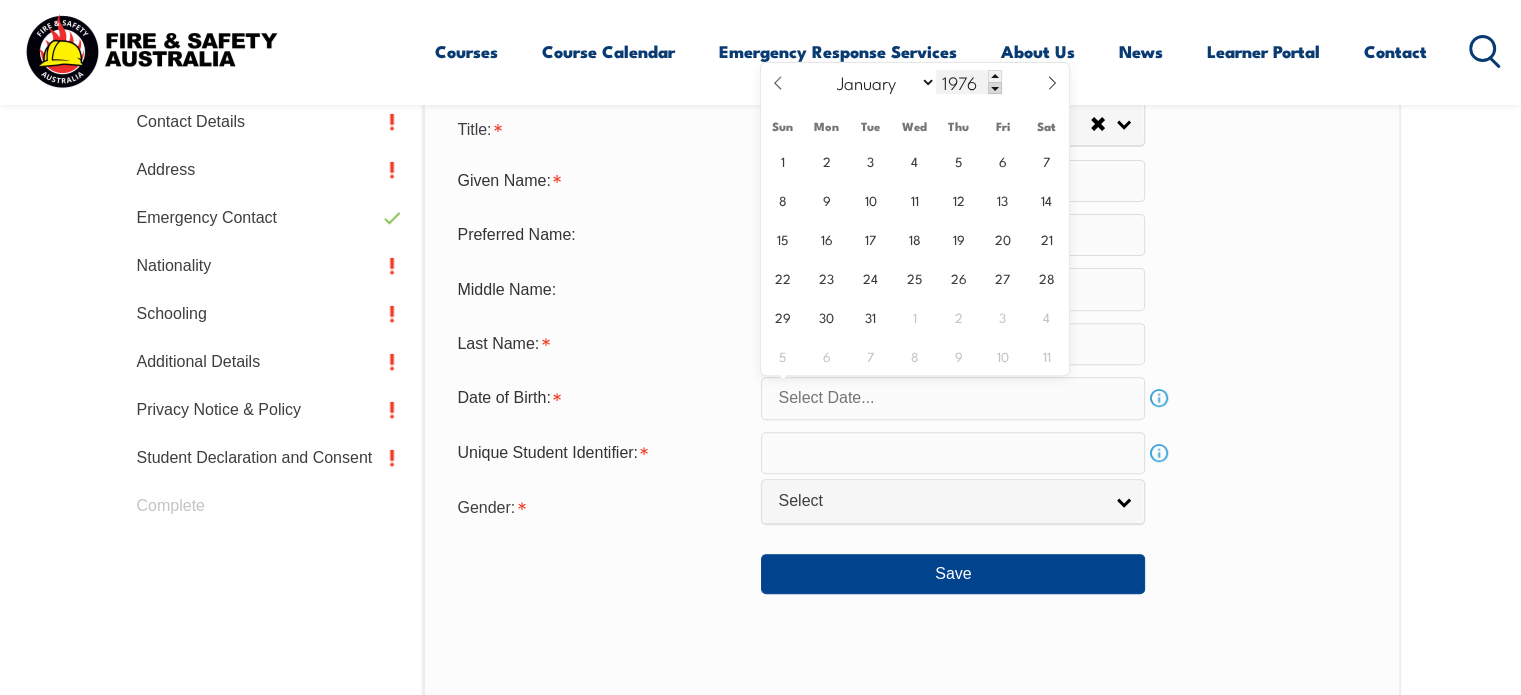 click at bounding box center (995, 88) 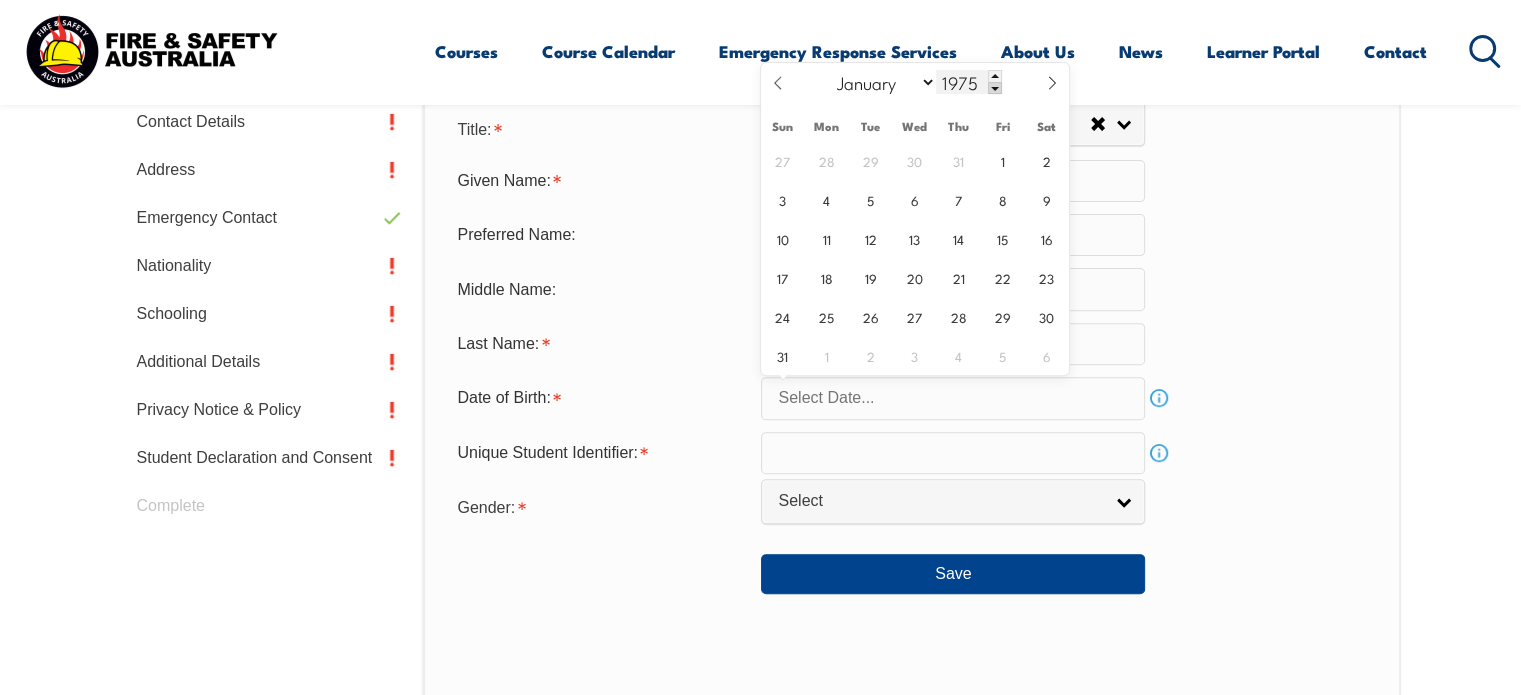 click at bounding box center (995, 88) 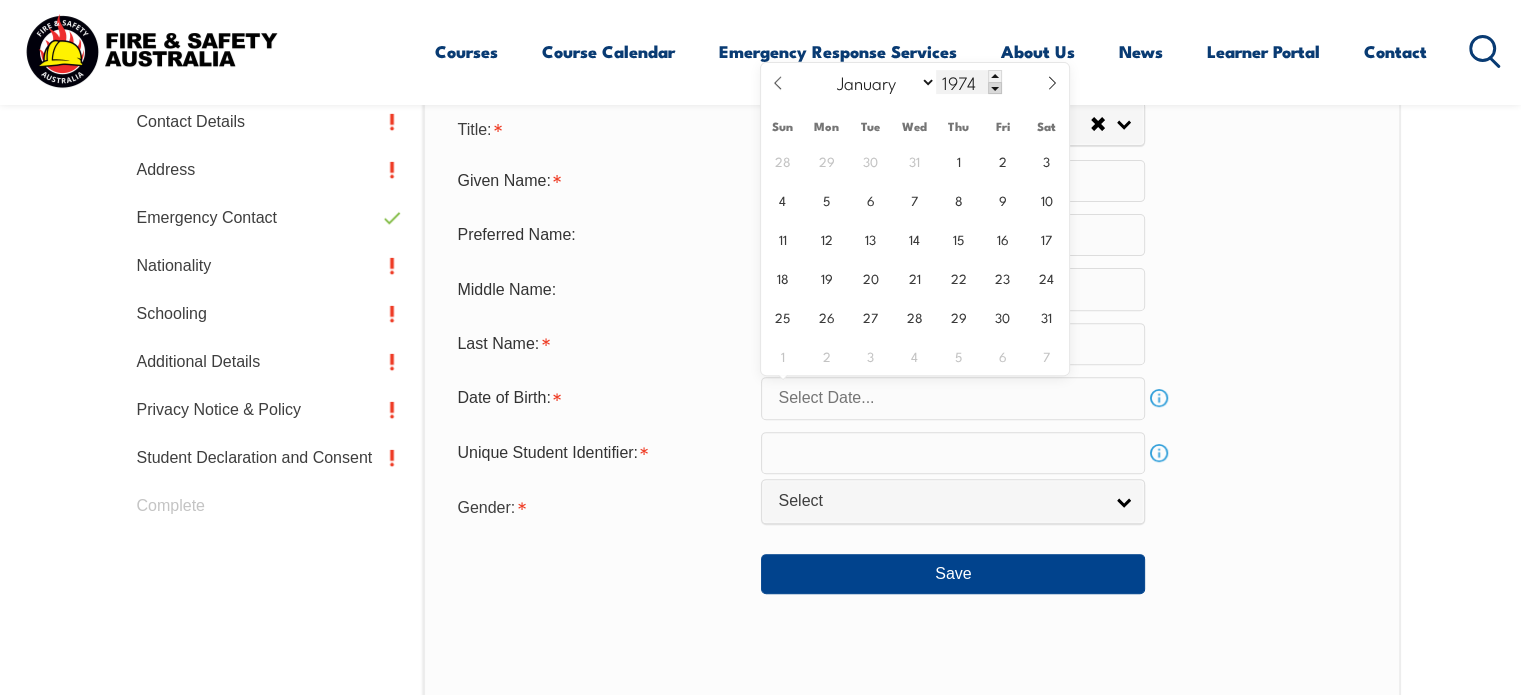 click at bounding box center (995, 88) 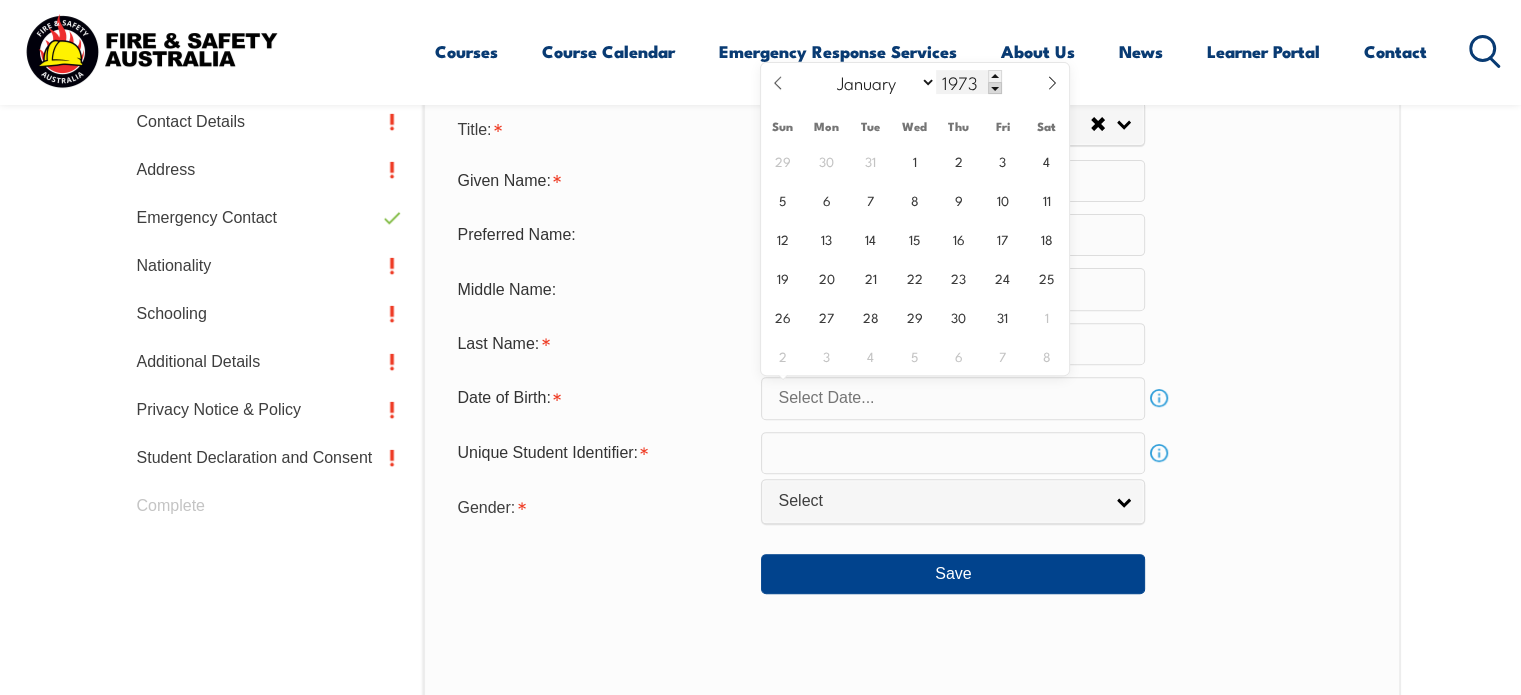 click at bounding box center [995, 88] 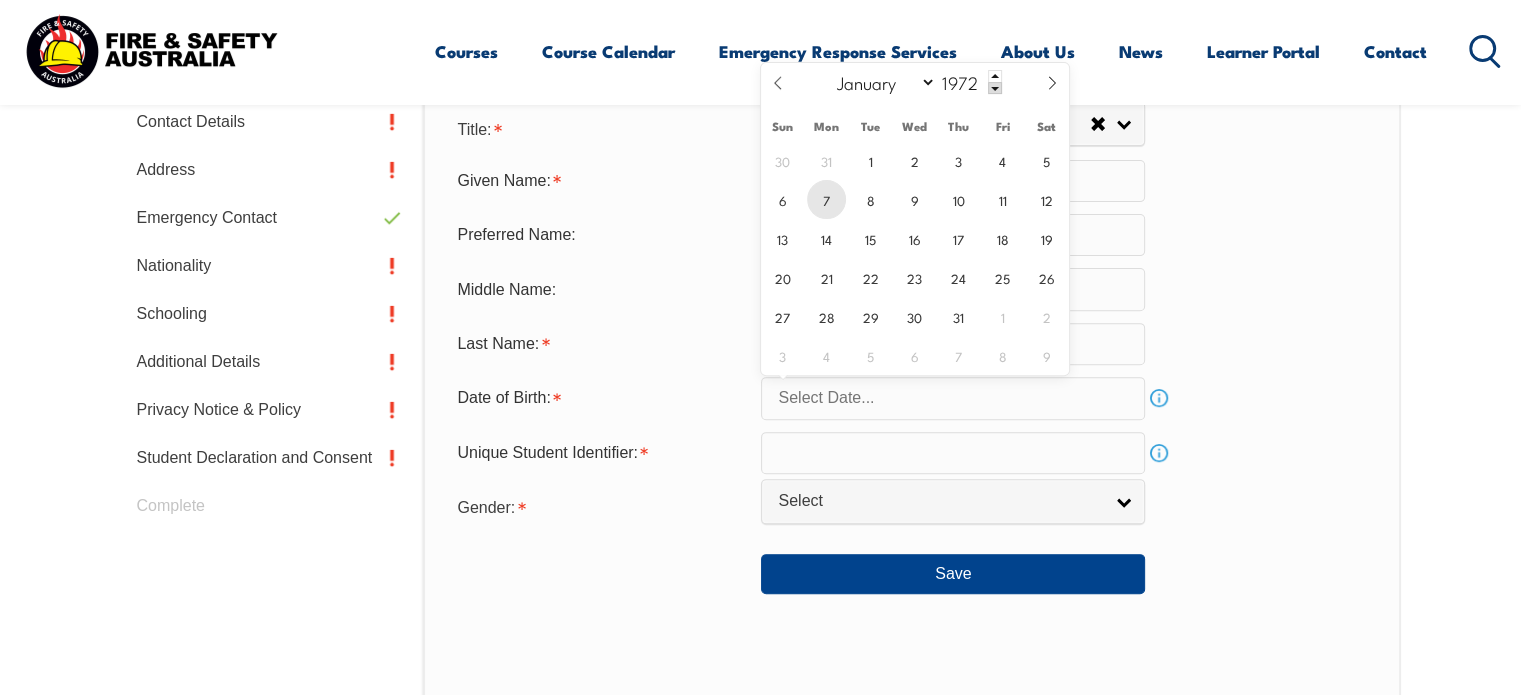 click on "7" at bounding box center [826, 199] 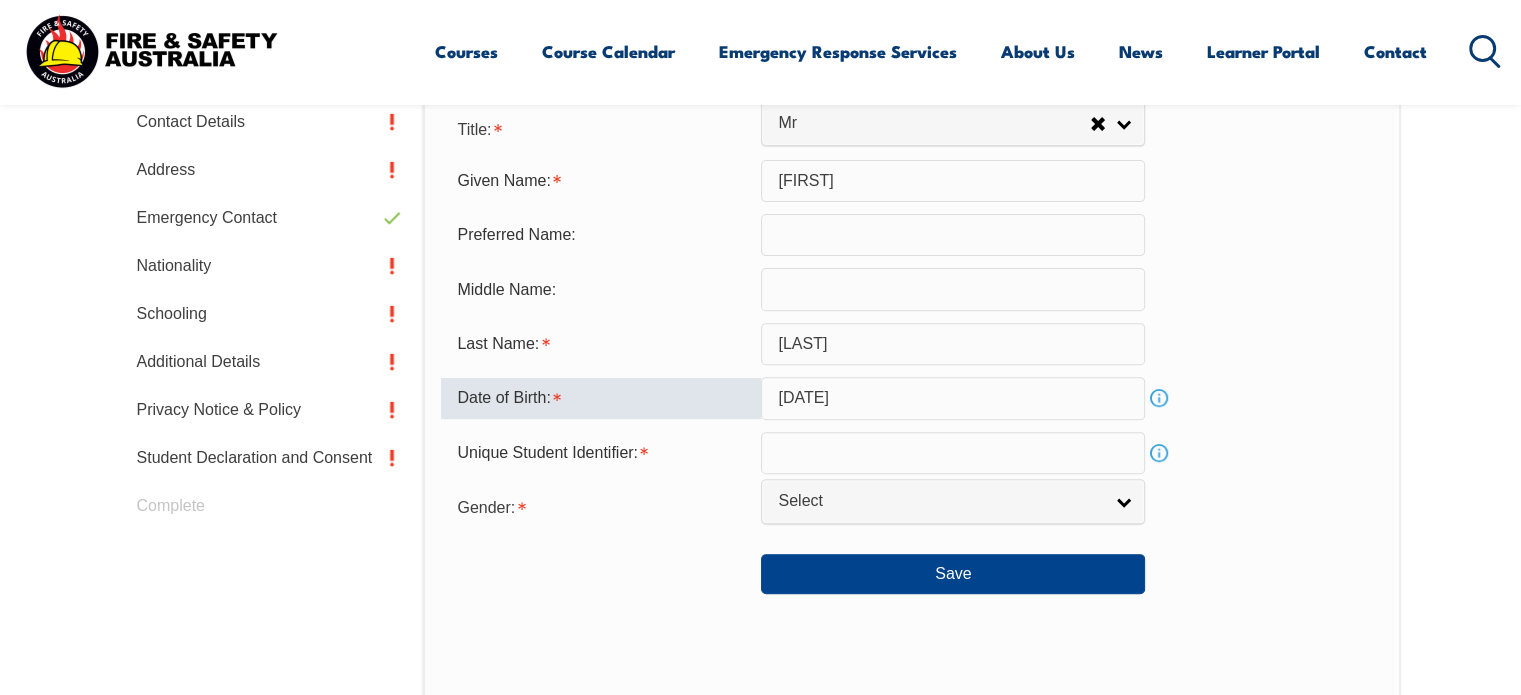 click at bounding box center [953, 453] 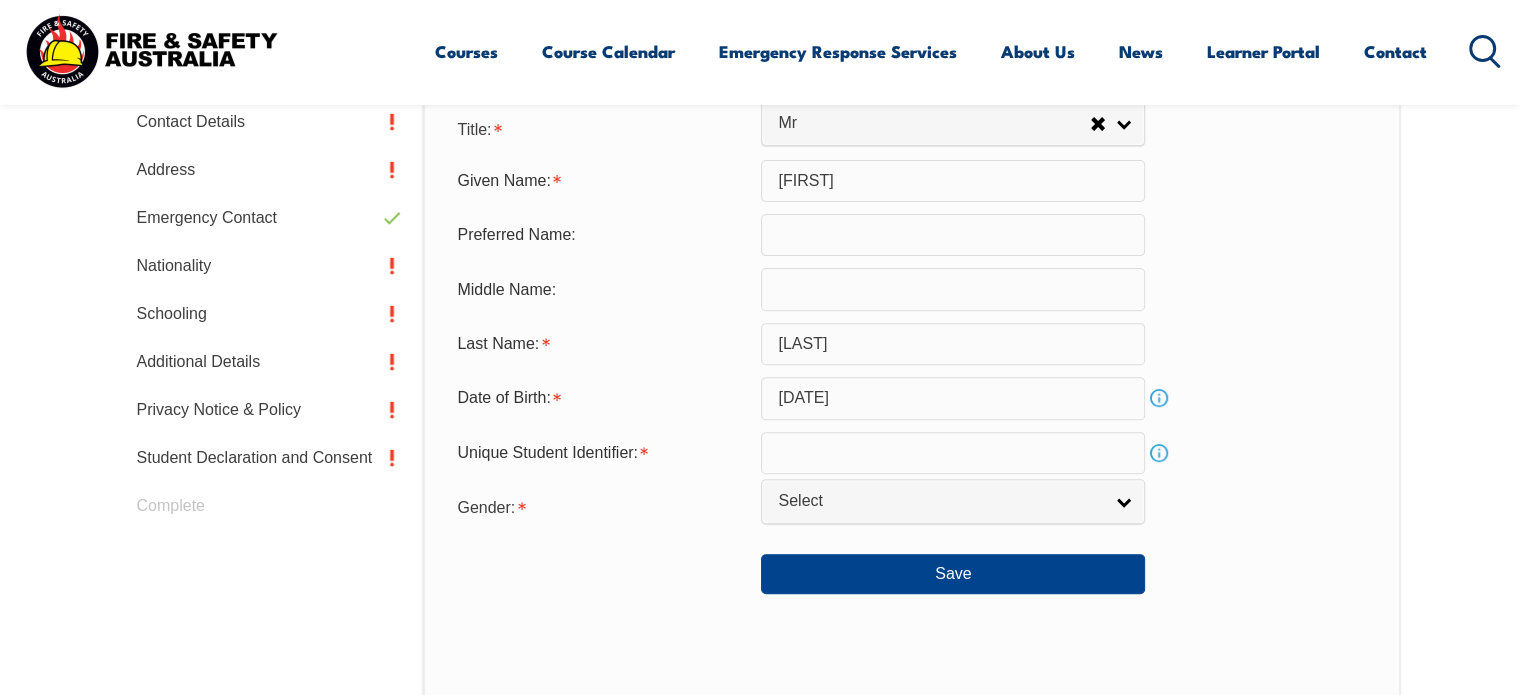 click on "Info" at bounding box center [1159, 453] 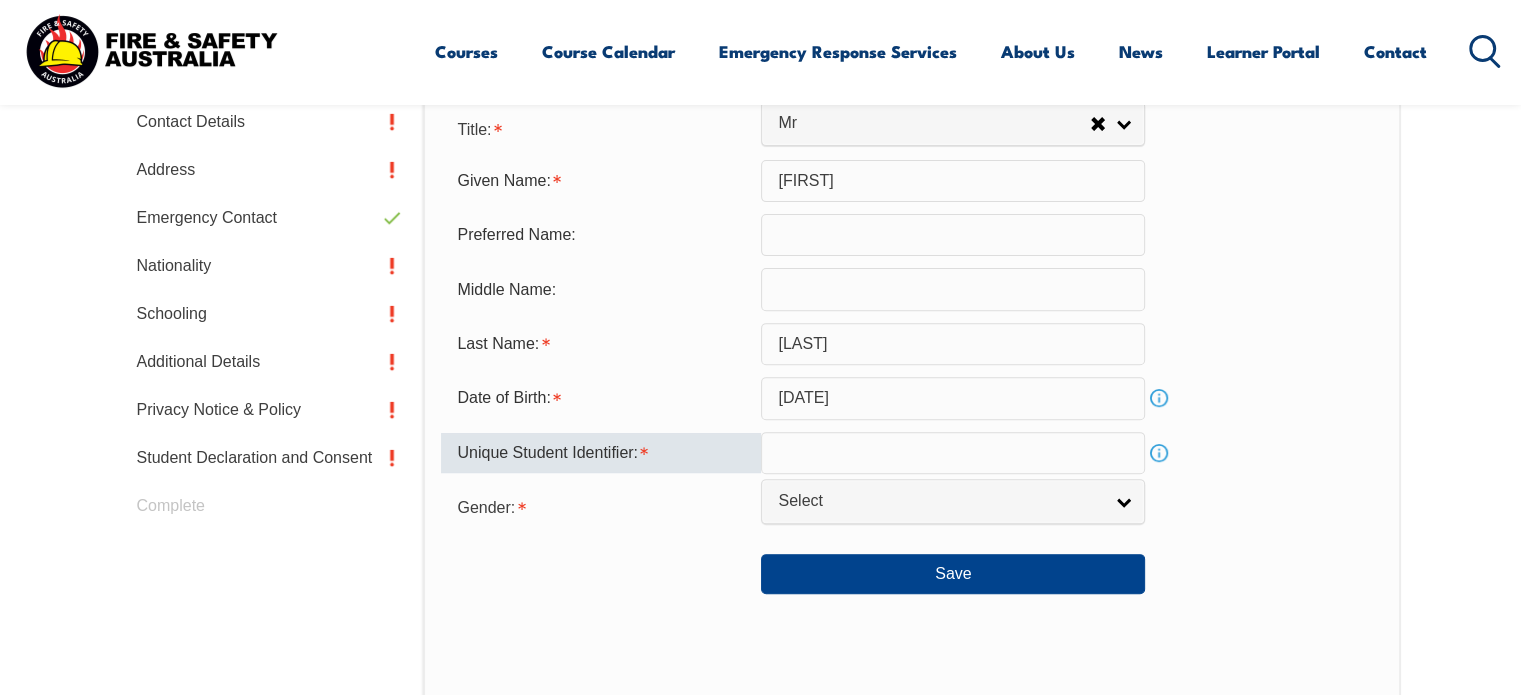 click at bounding box center (953, 453) 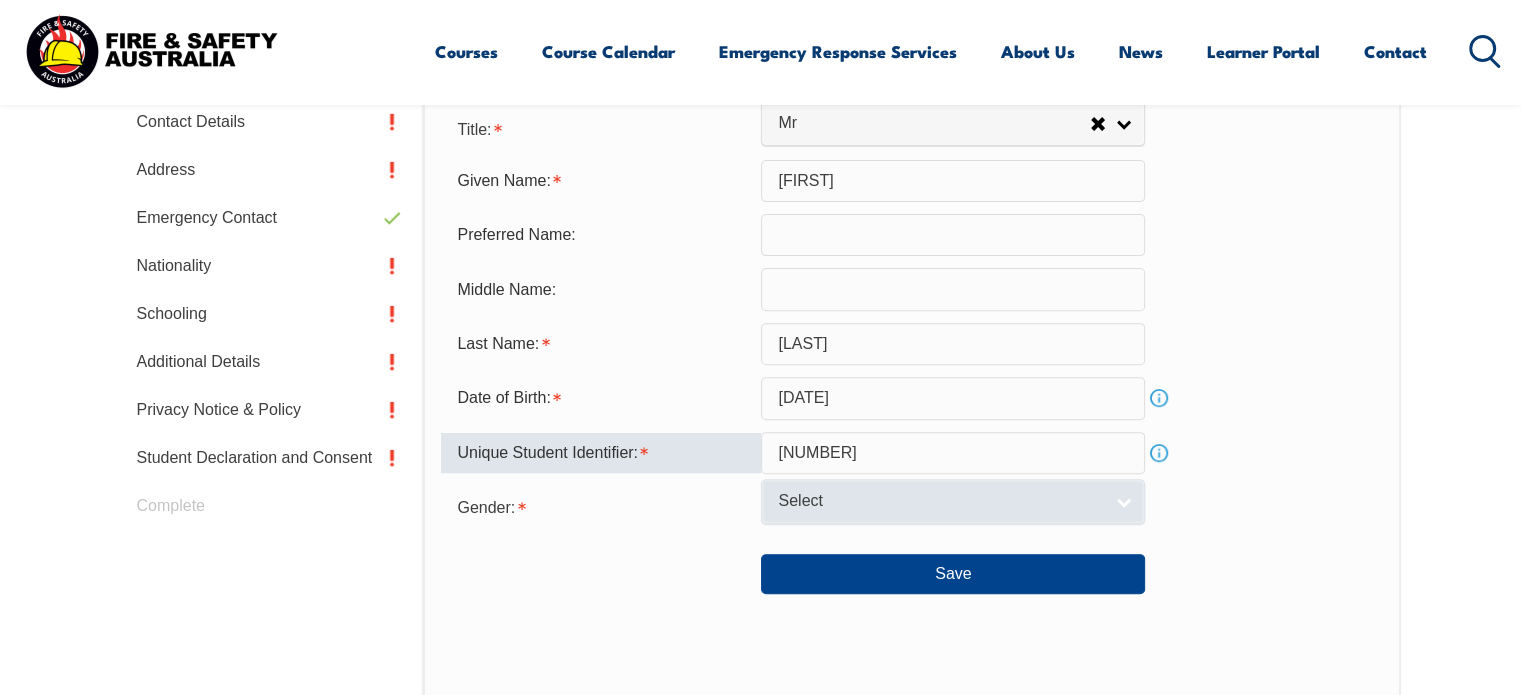 type on "[NUMBER]" 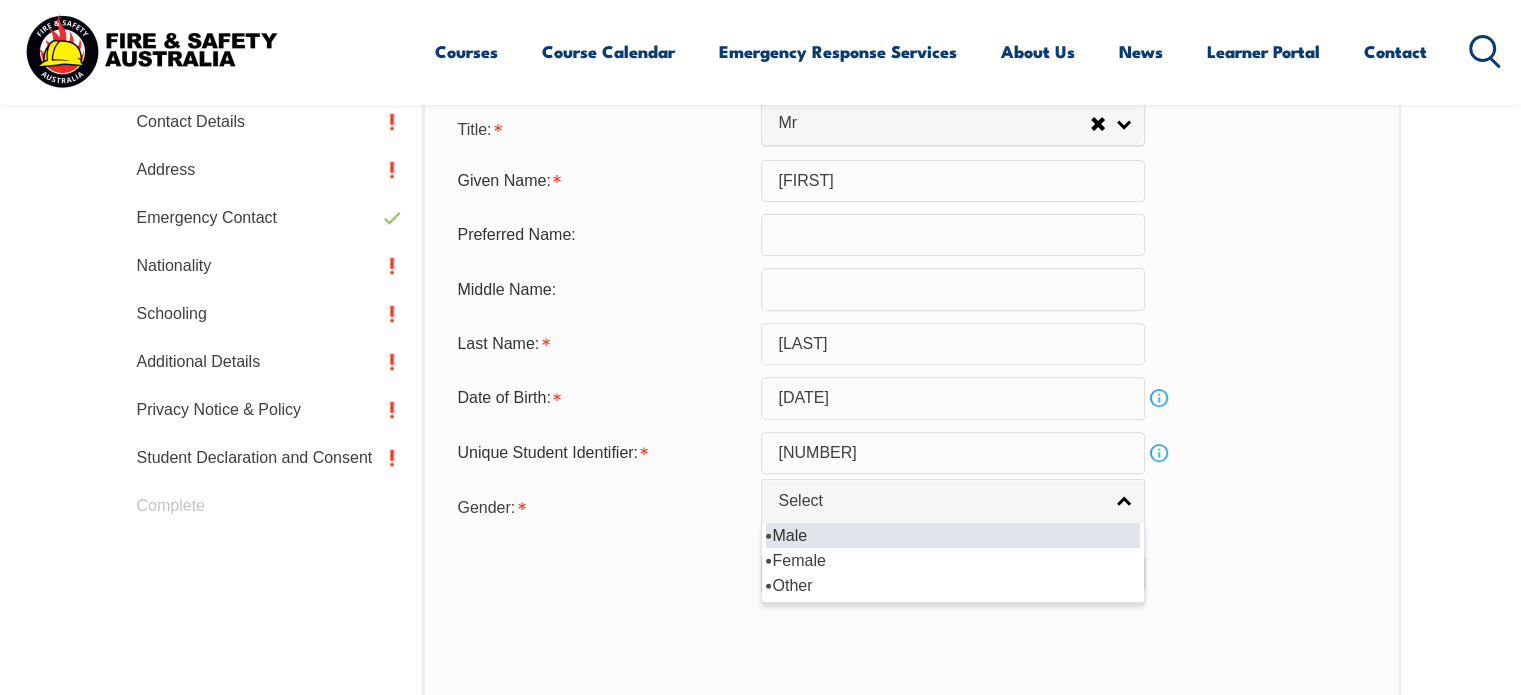 drag, startPoint x: 868, startPoint y: 539, endPoint x: 849, endPoint y: 535, distance: 19.416489 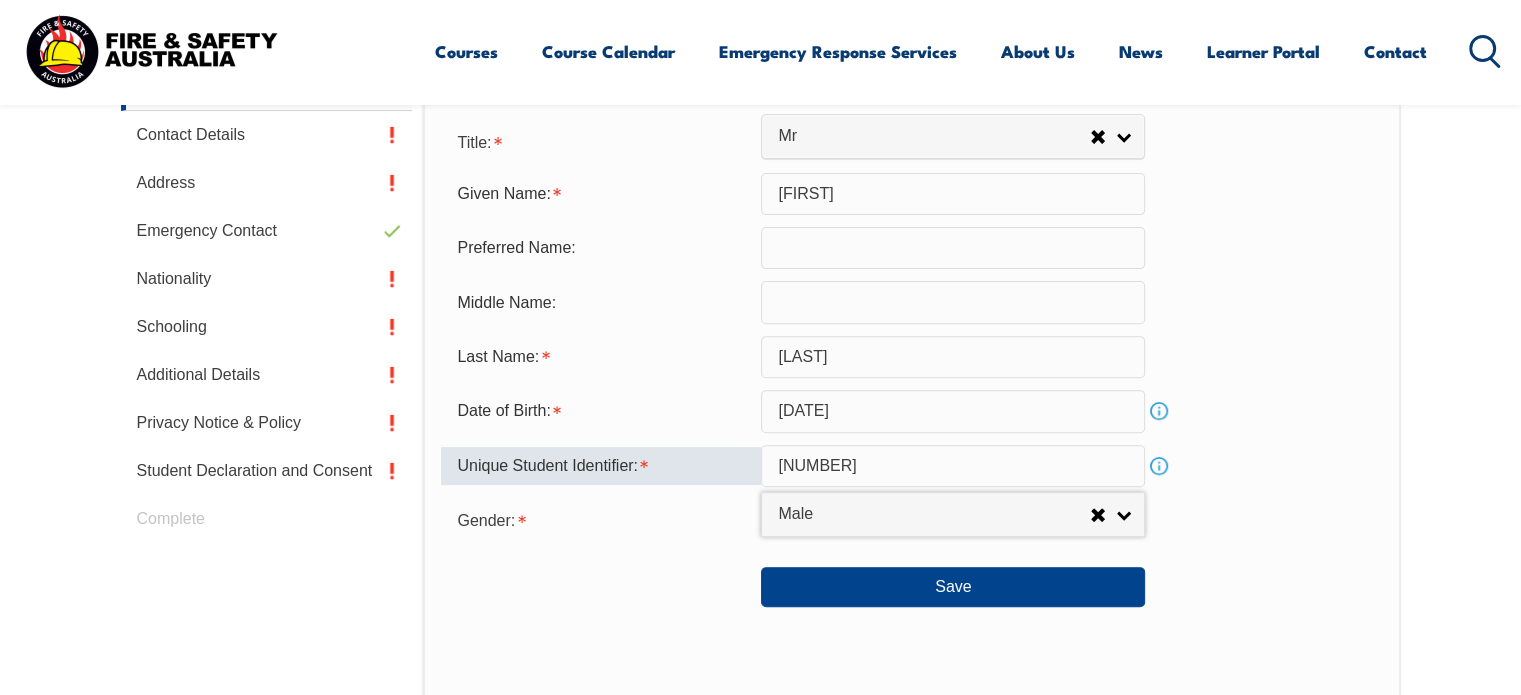 scroll, scrollTop: 564, scrollLeft: 0, axis: vertical 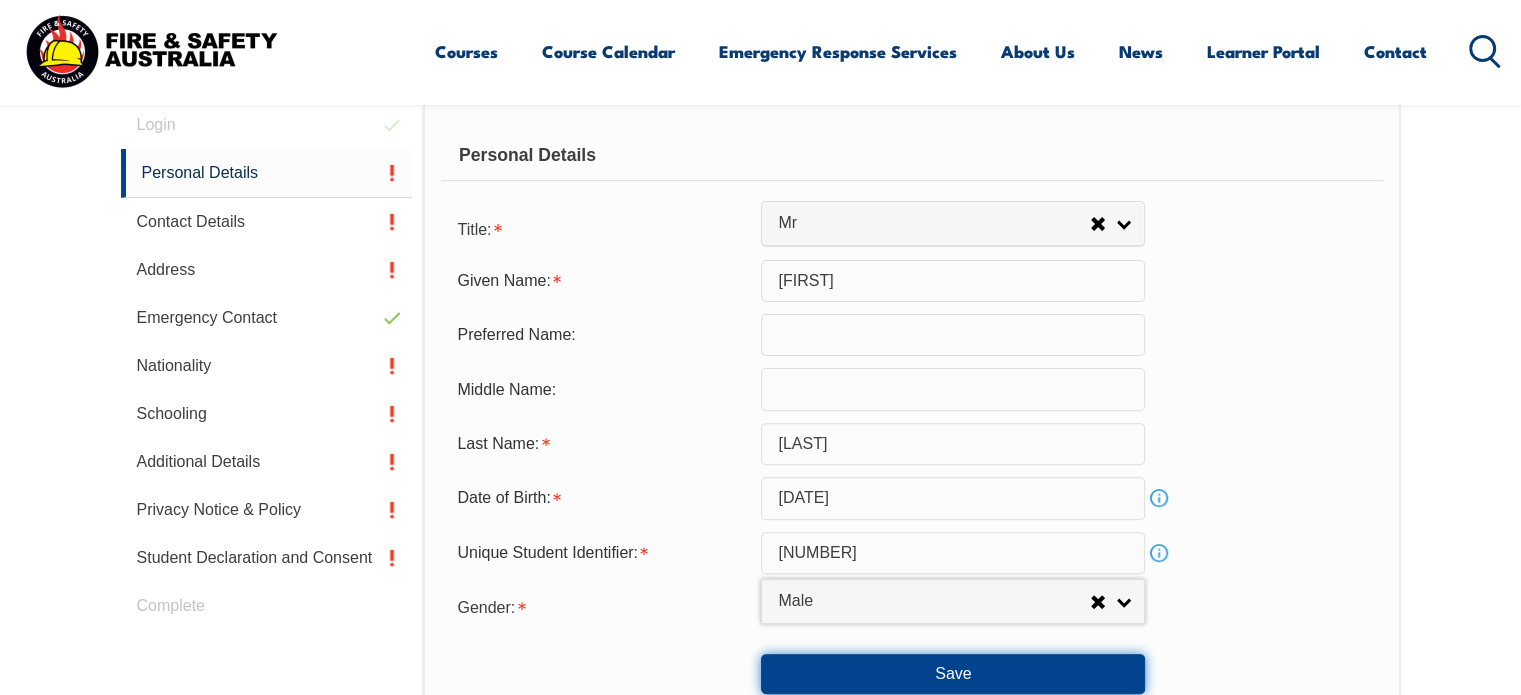 click on "Save" at bounding box center [953, 674] 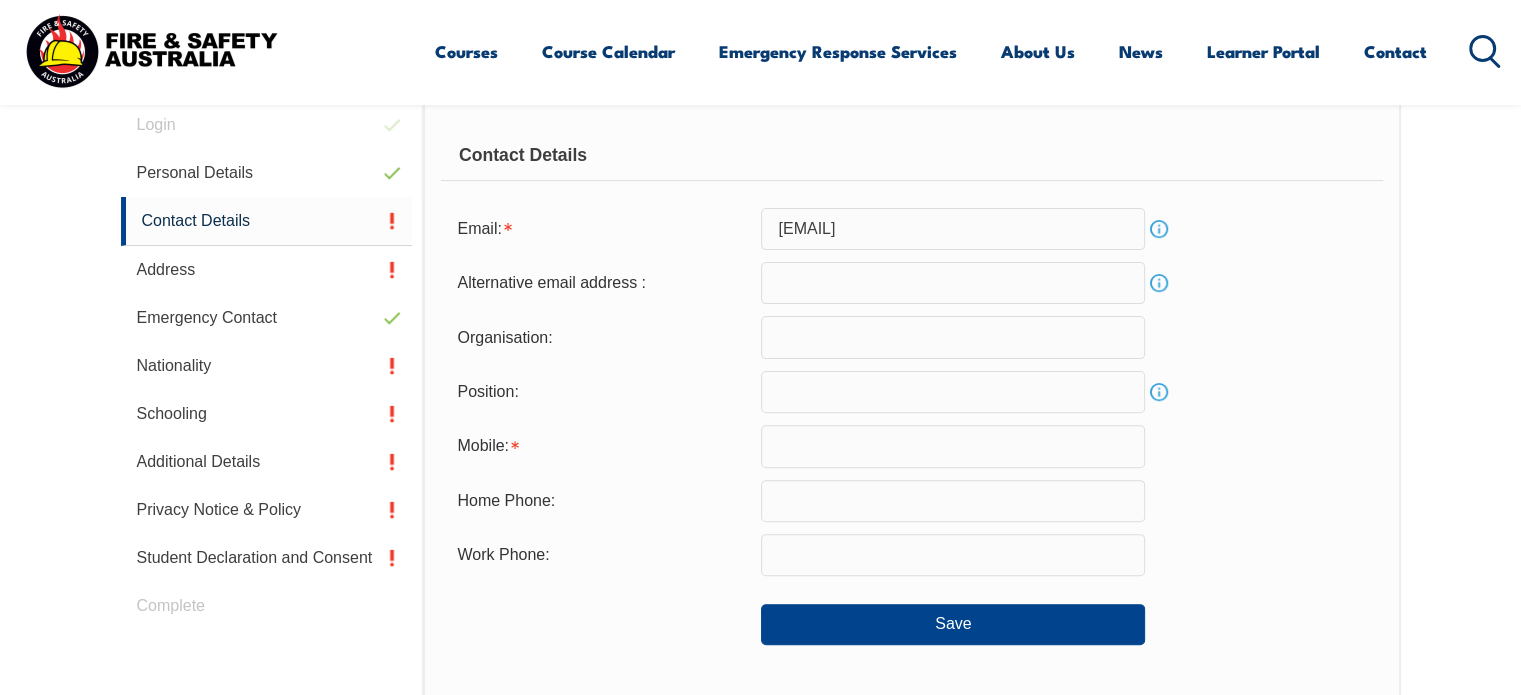 click at bounding box center (953, 337) 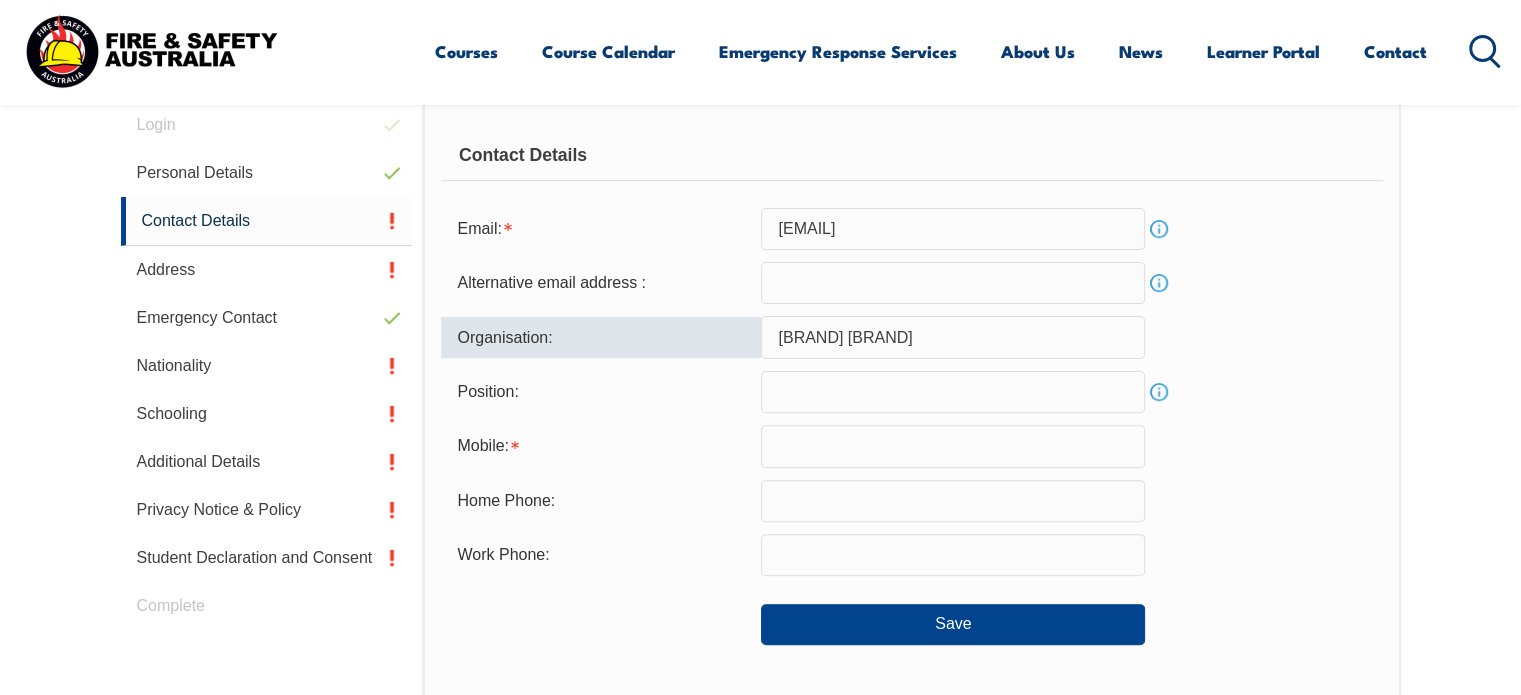 type on "[BRAND] [BRAND]" 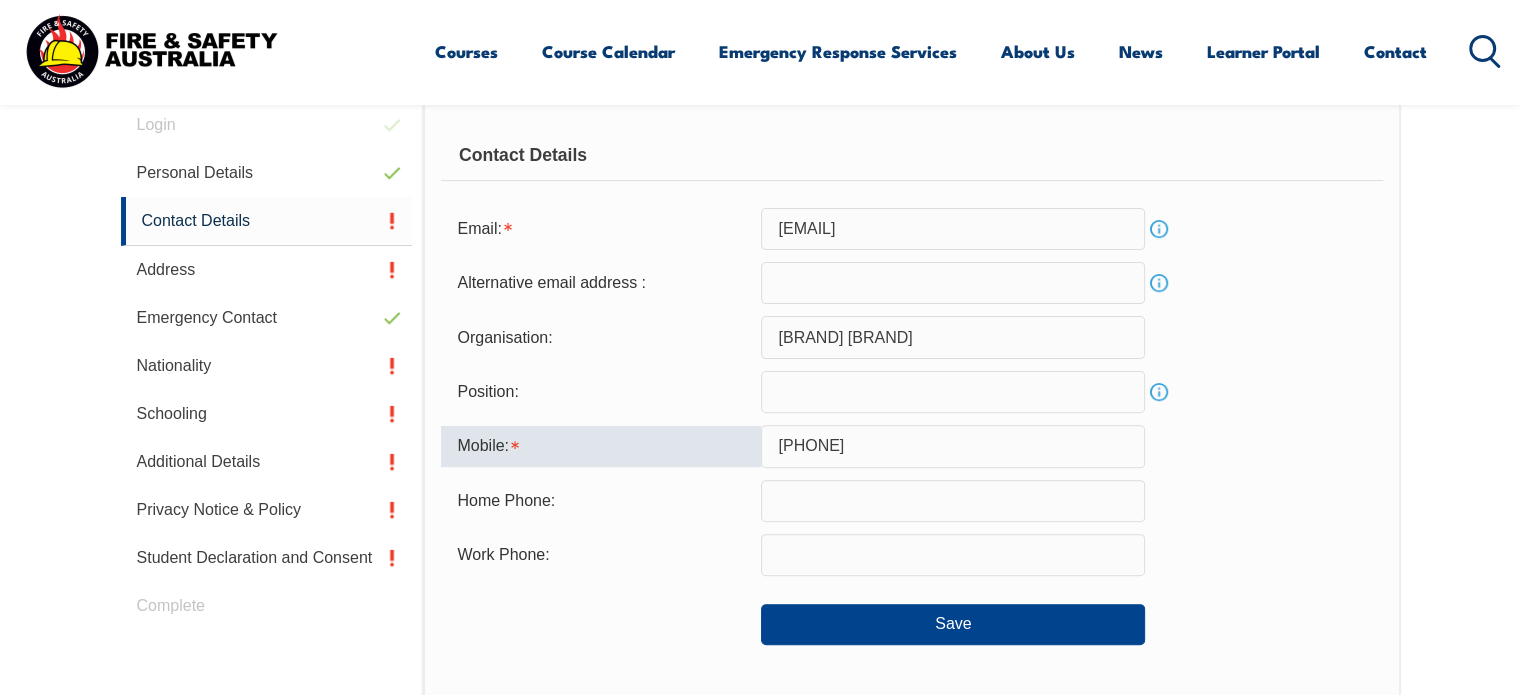 type on "[PHONE]" 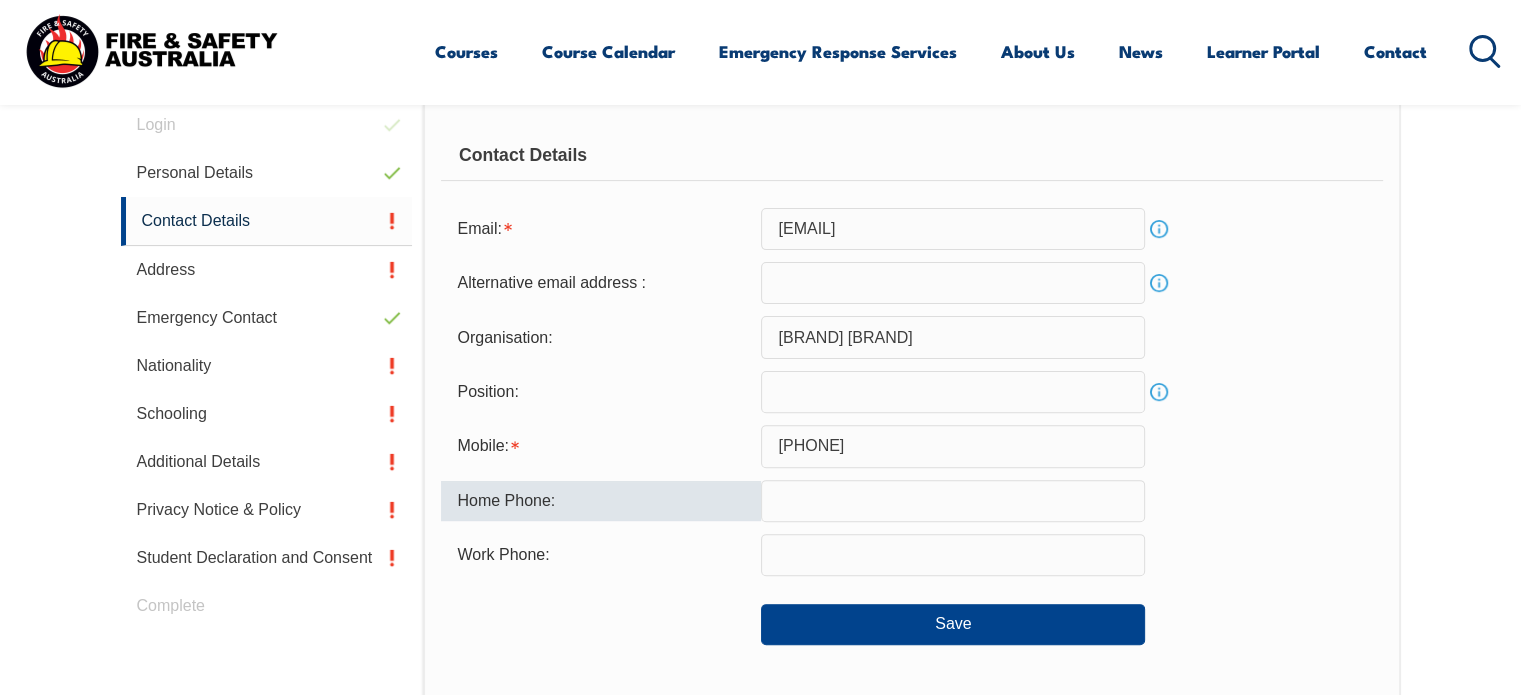 click at bounding box center (953, 555) 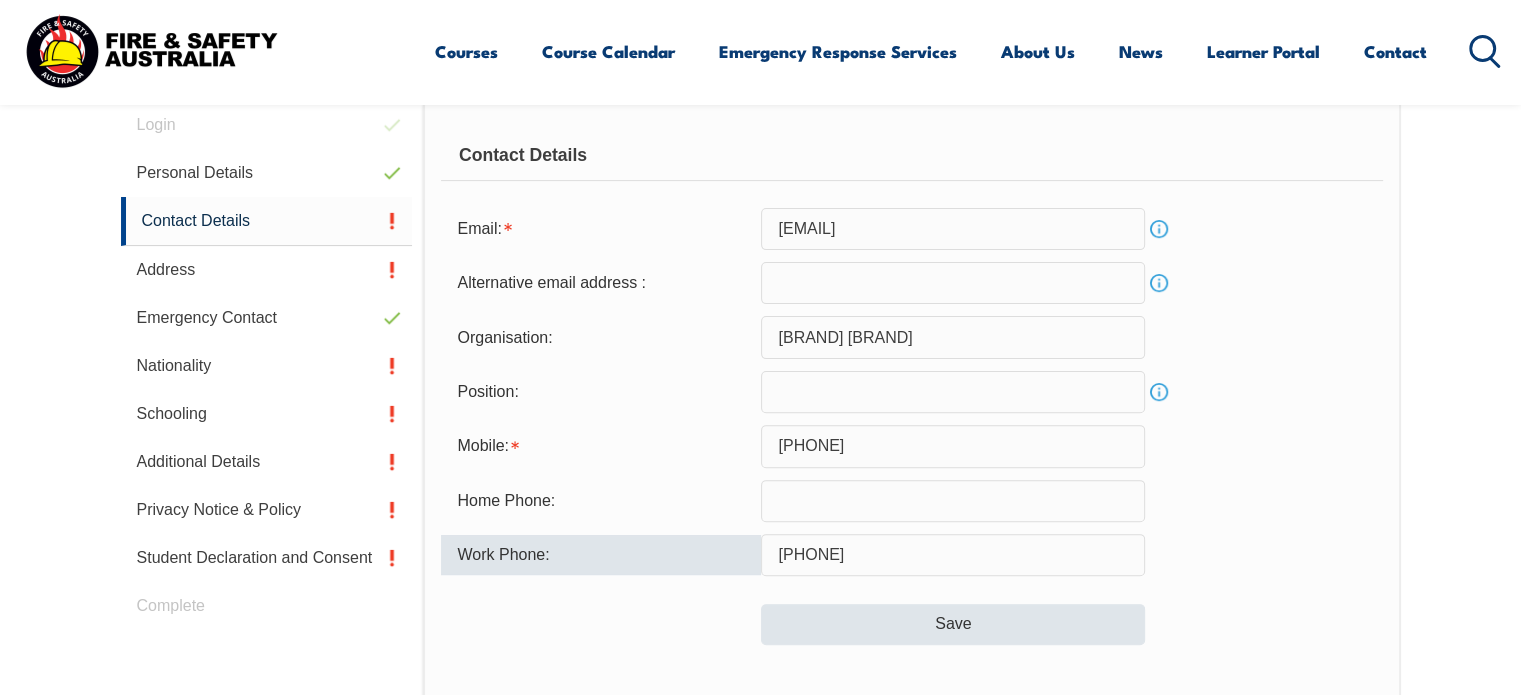 type on "[PHONE]" 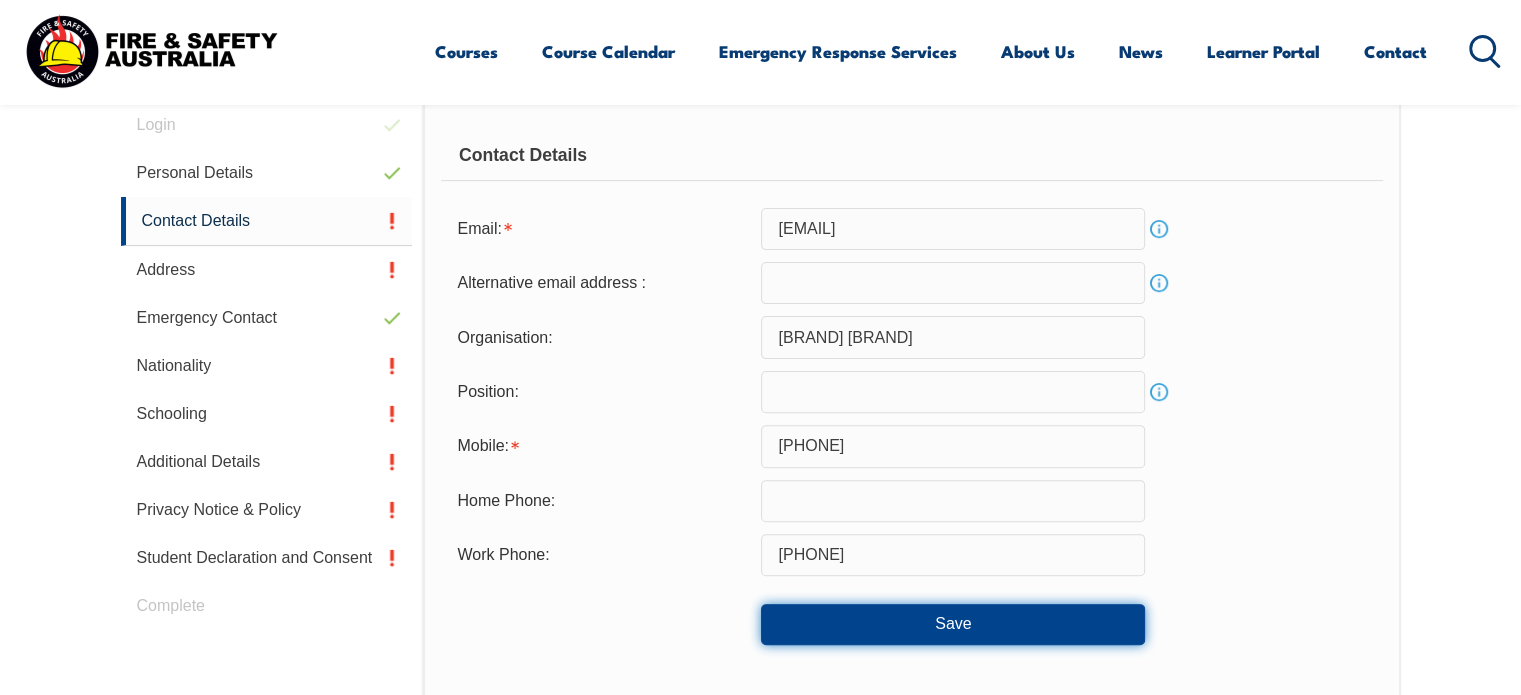 click on "Save" at bounding box center (953, 624) 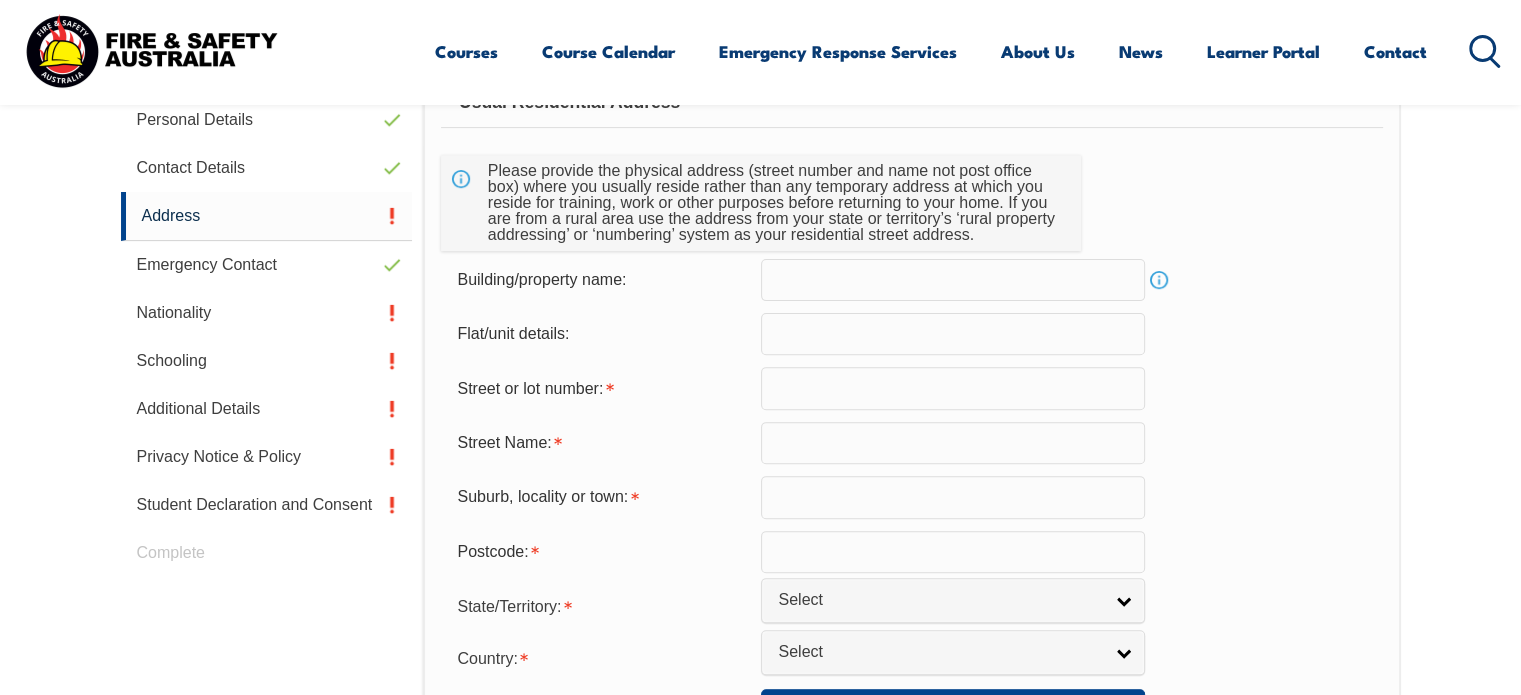 scroll, scrollTop: 664, scrollLeft: 0, axis: vertical 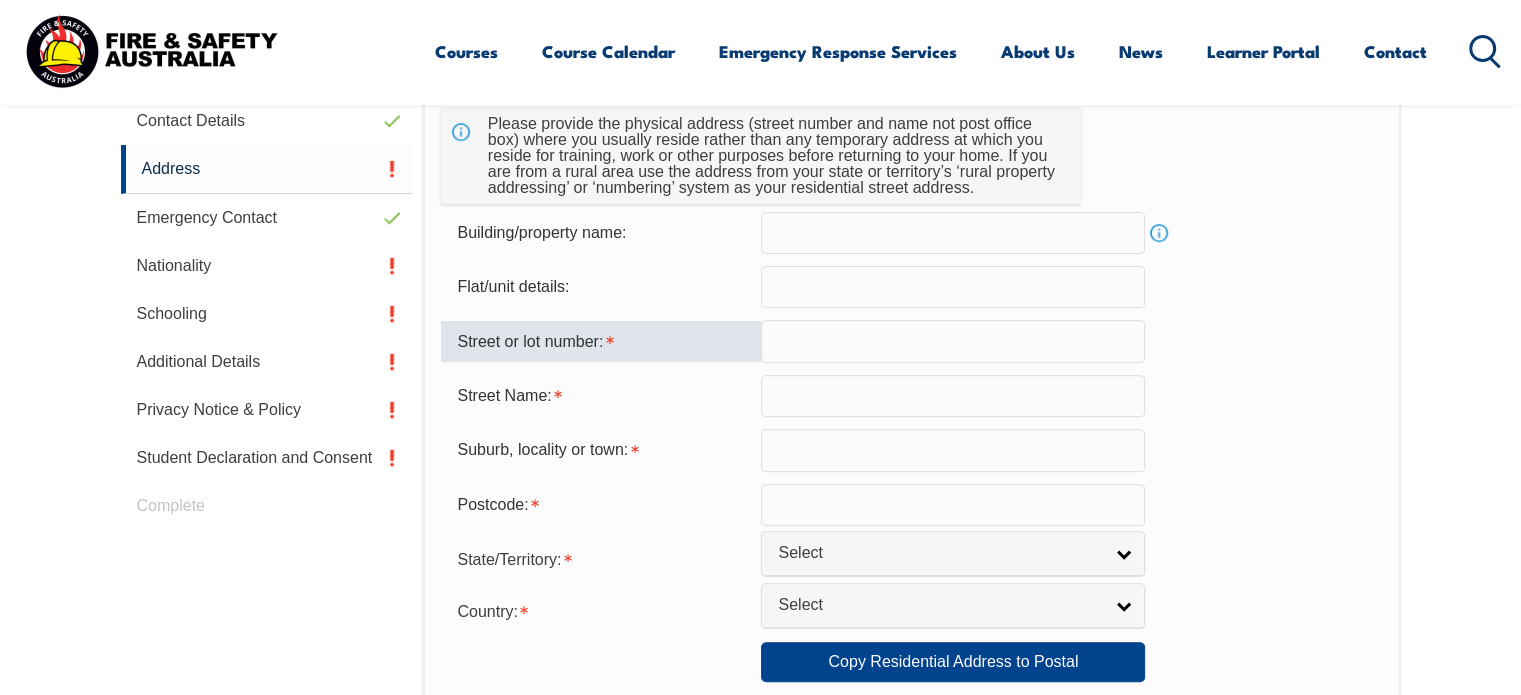 click at bounding box center [953, 341] 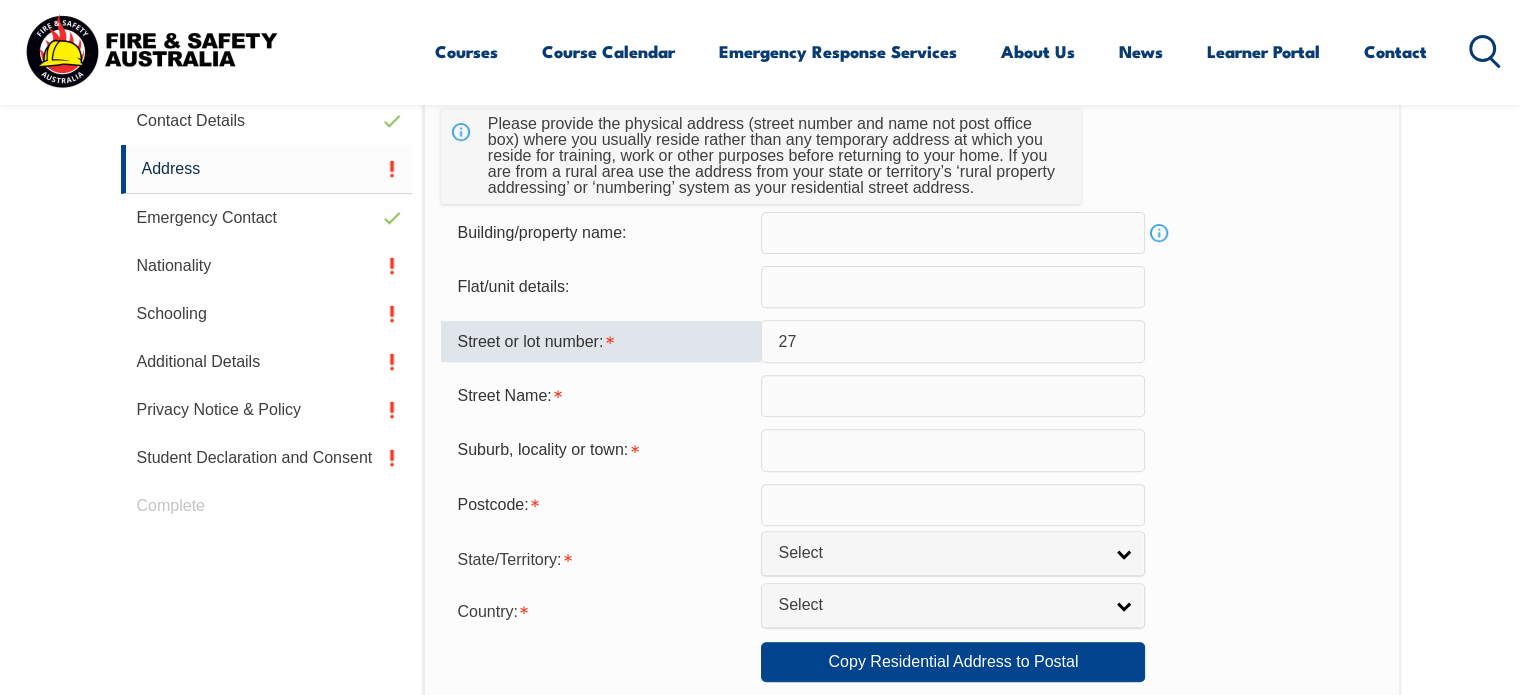 type on "27" 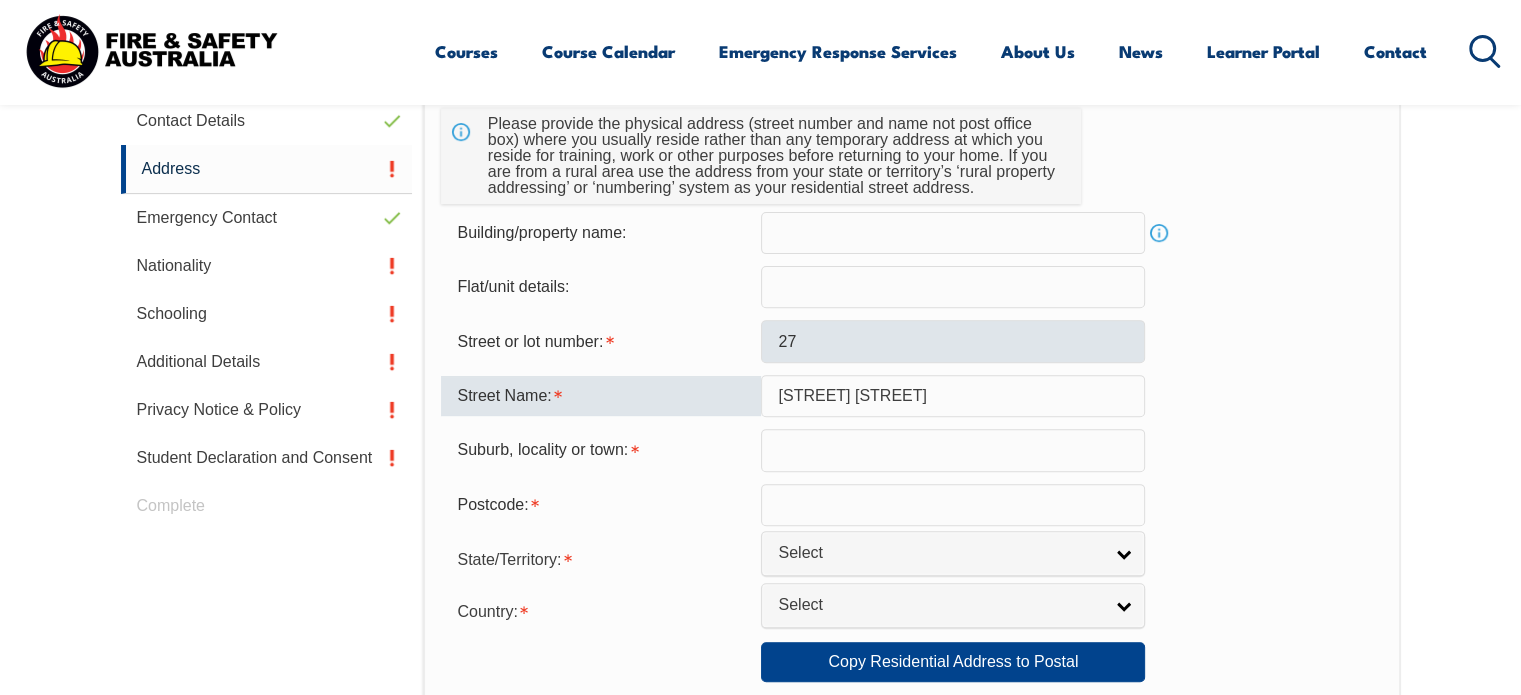 type on "[STREET] [STREET]" 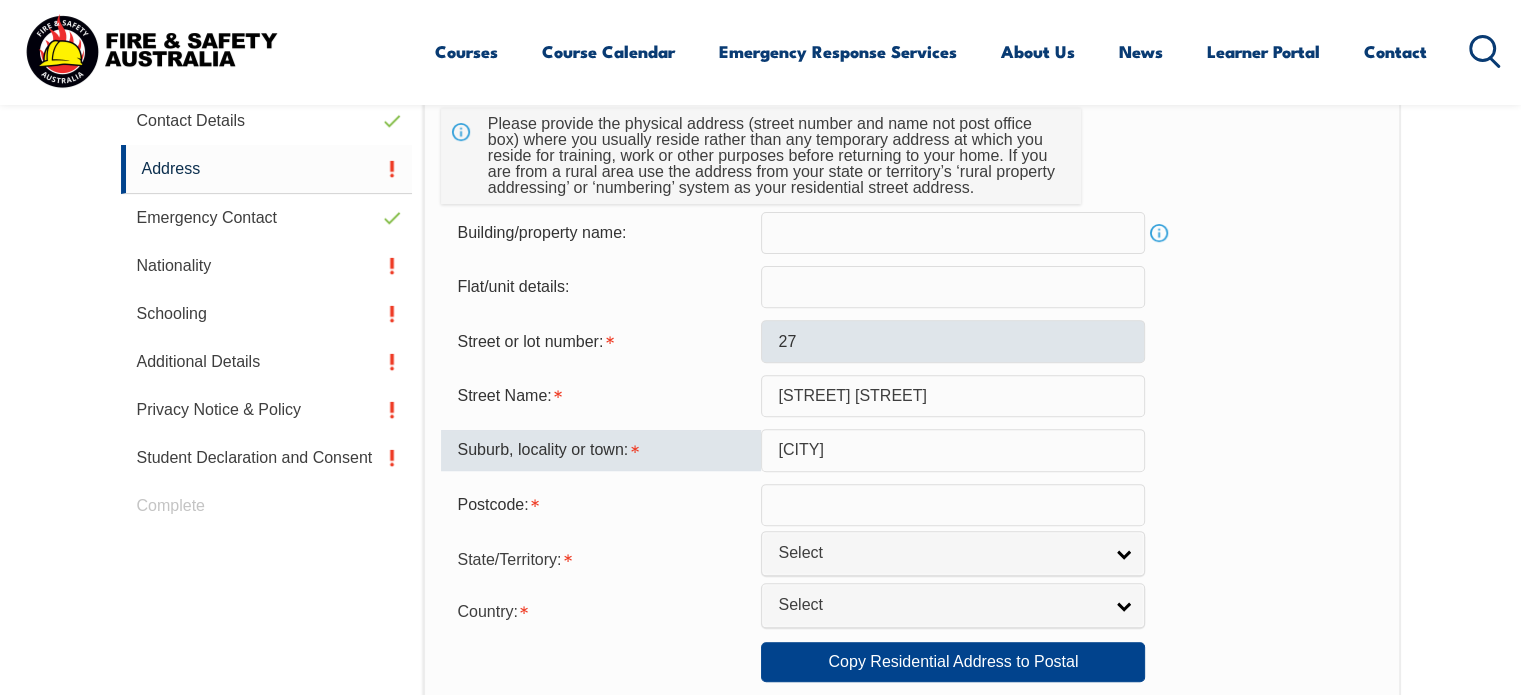 type on "[CITY]" 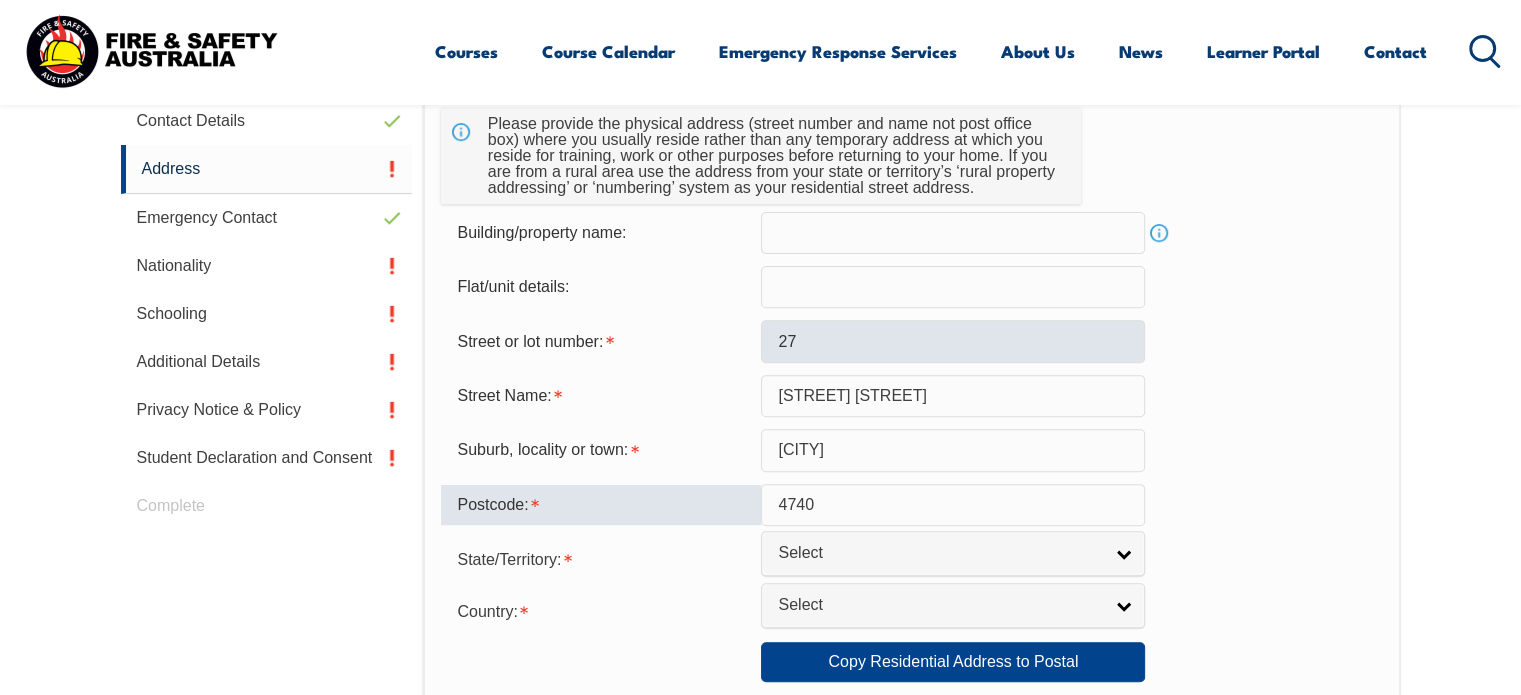type on "4740" 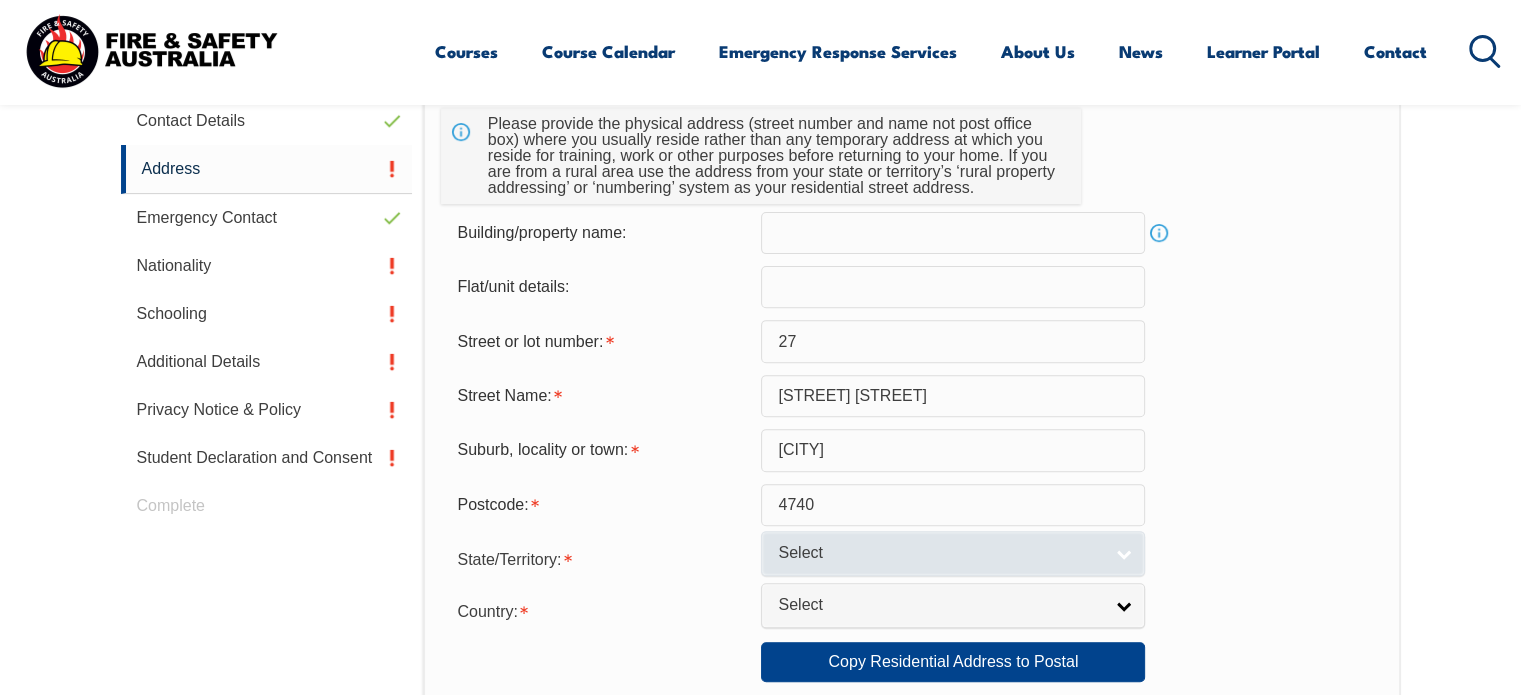 click on "Select" at bounding box center [953, 553] 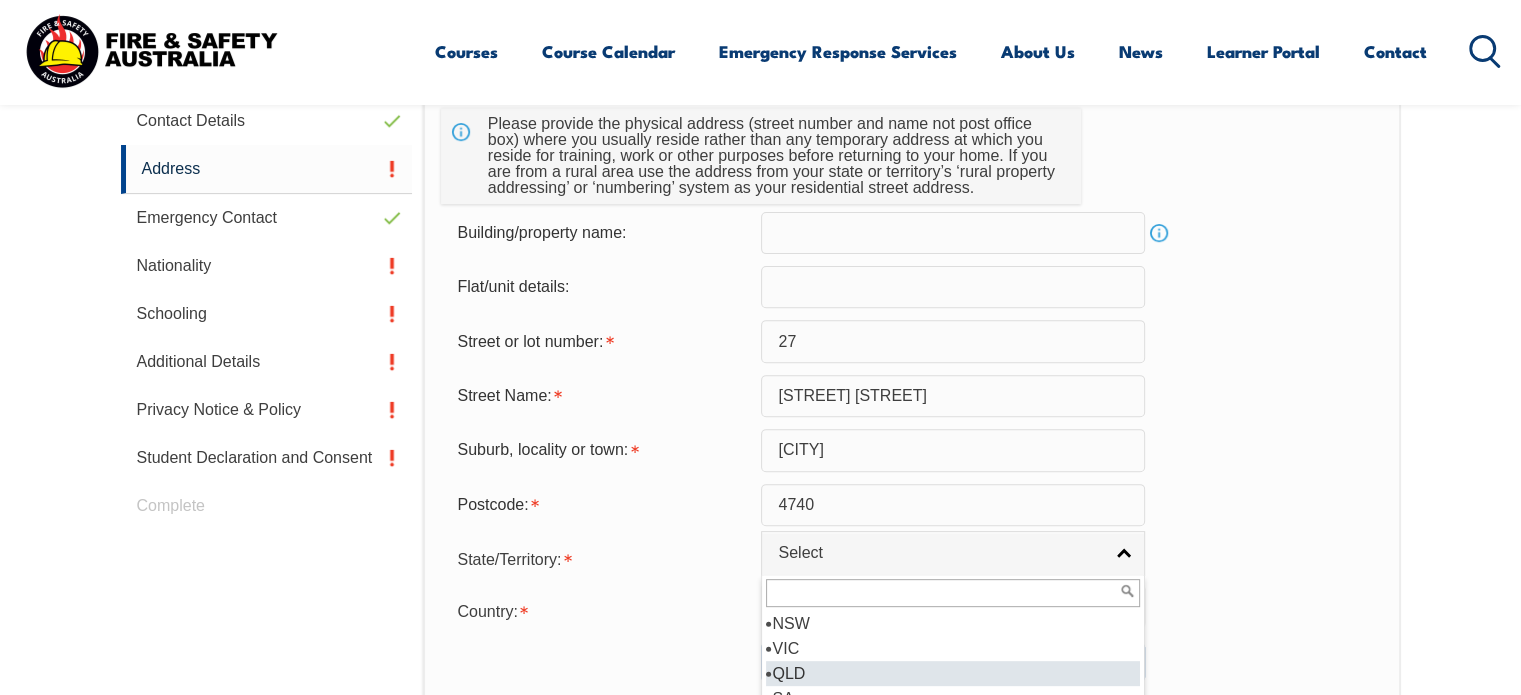 click on "QLD" at bounding box center [953, 673] 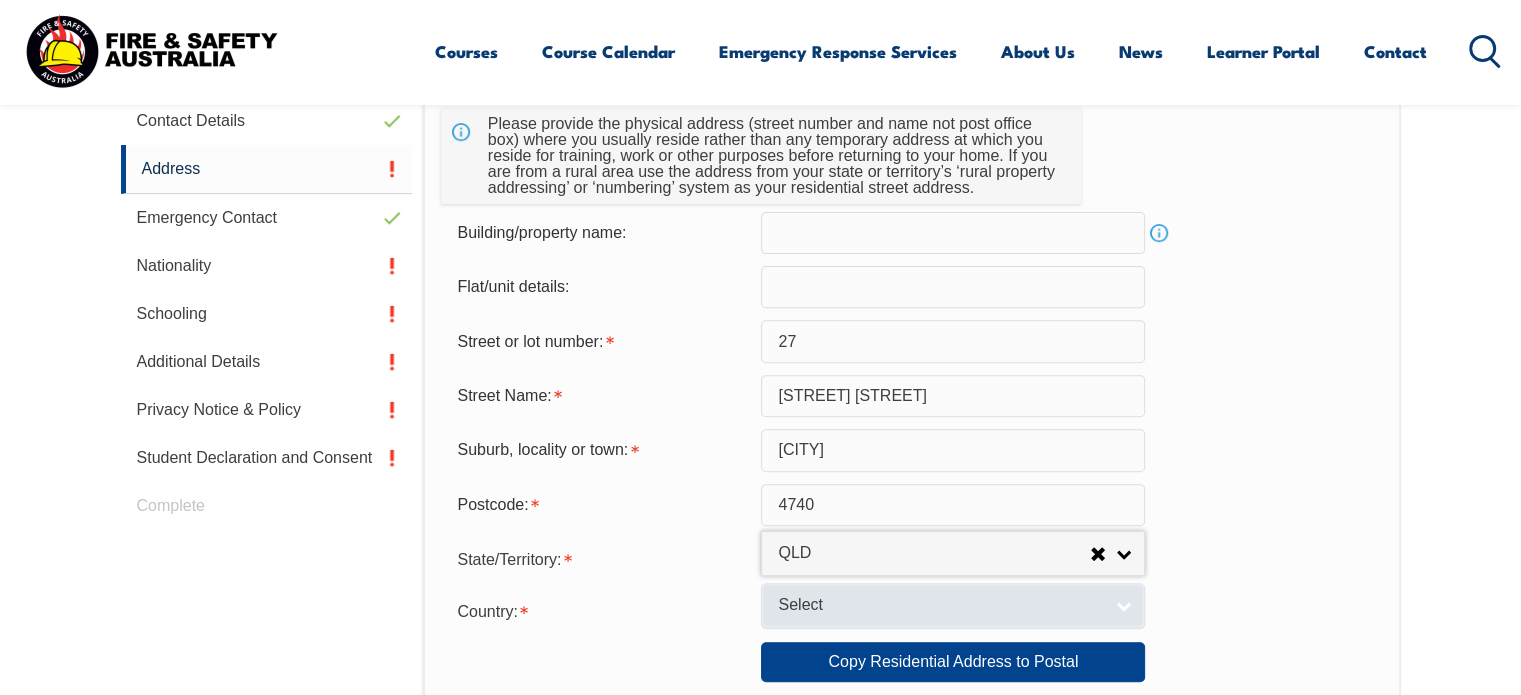 click on "Select" at bounding box center (953, 605) 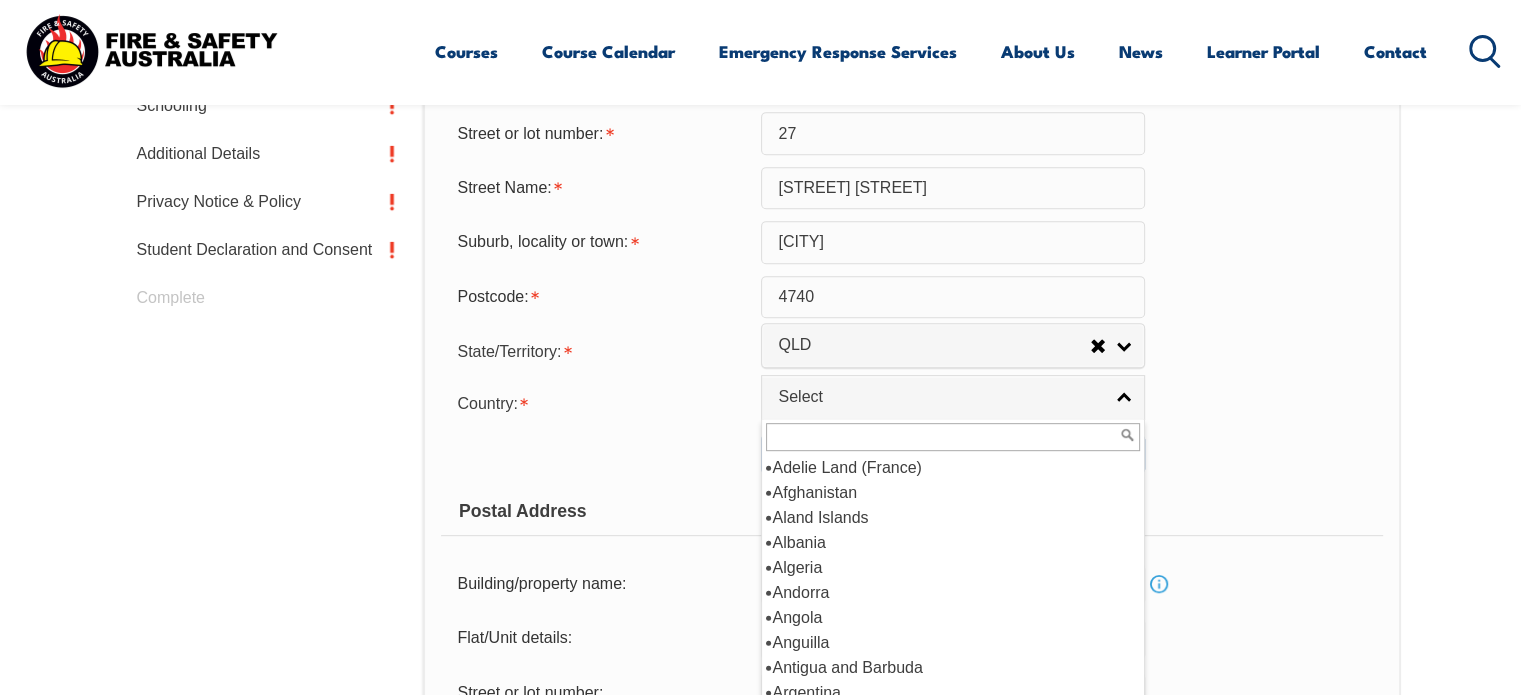 scroll, scrollTop: 964, scrollLeft: 0, axis: vertical 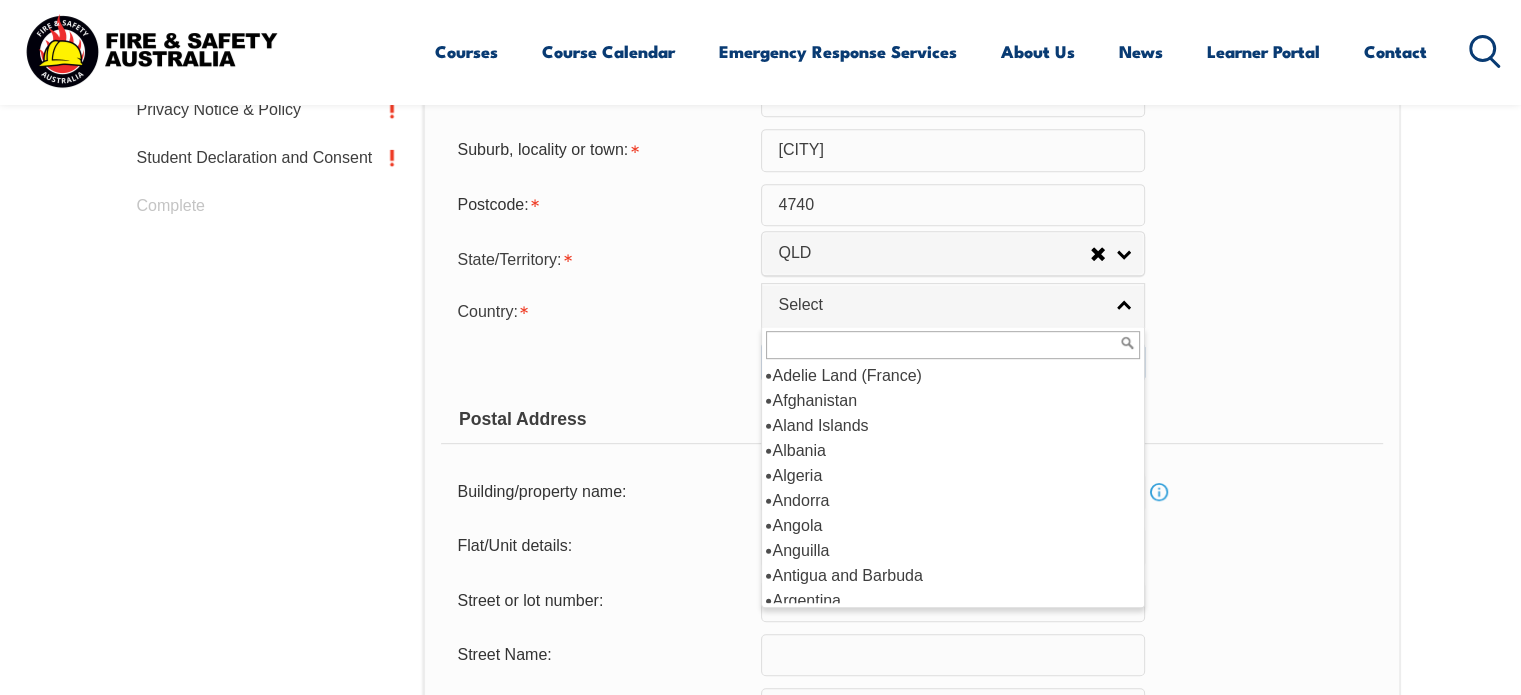 click at bounding box center [953, 345] 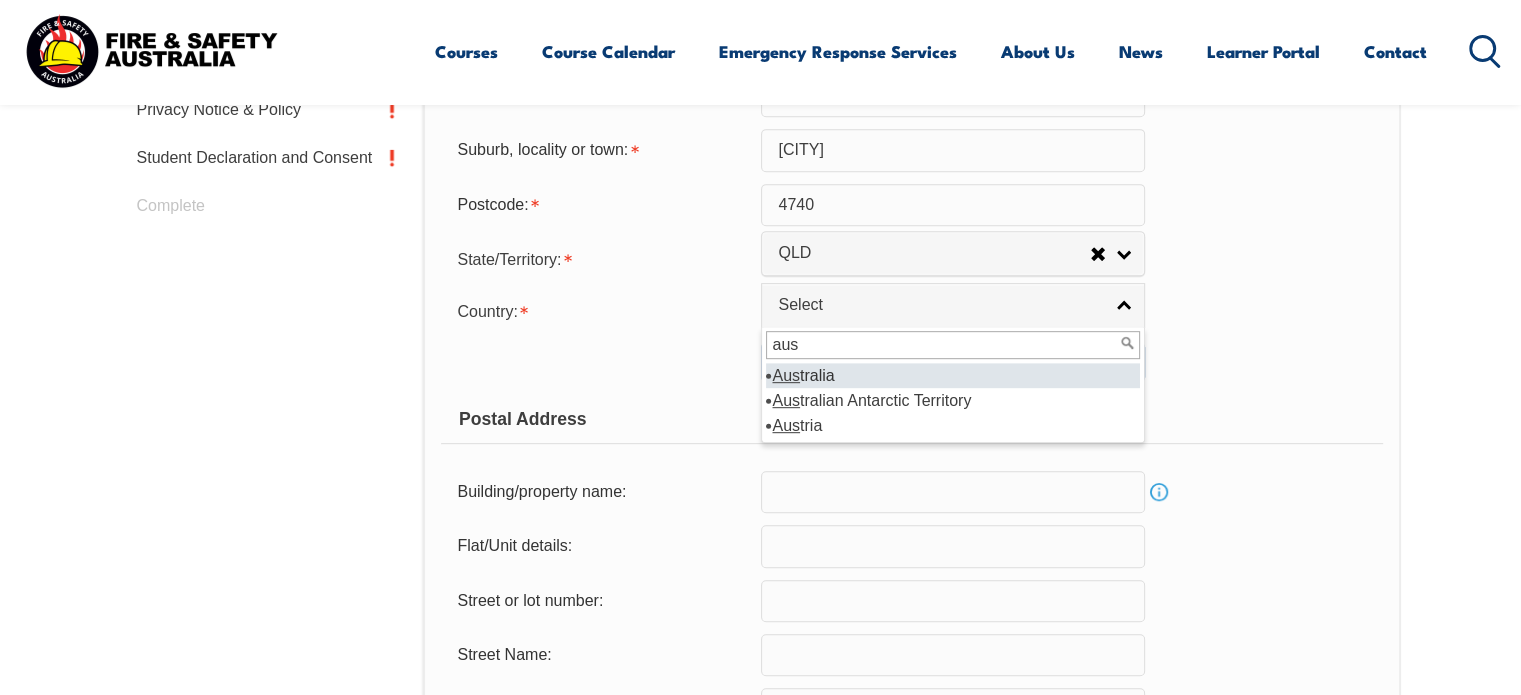type on "aus" 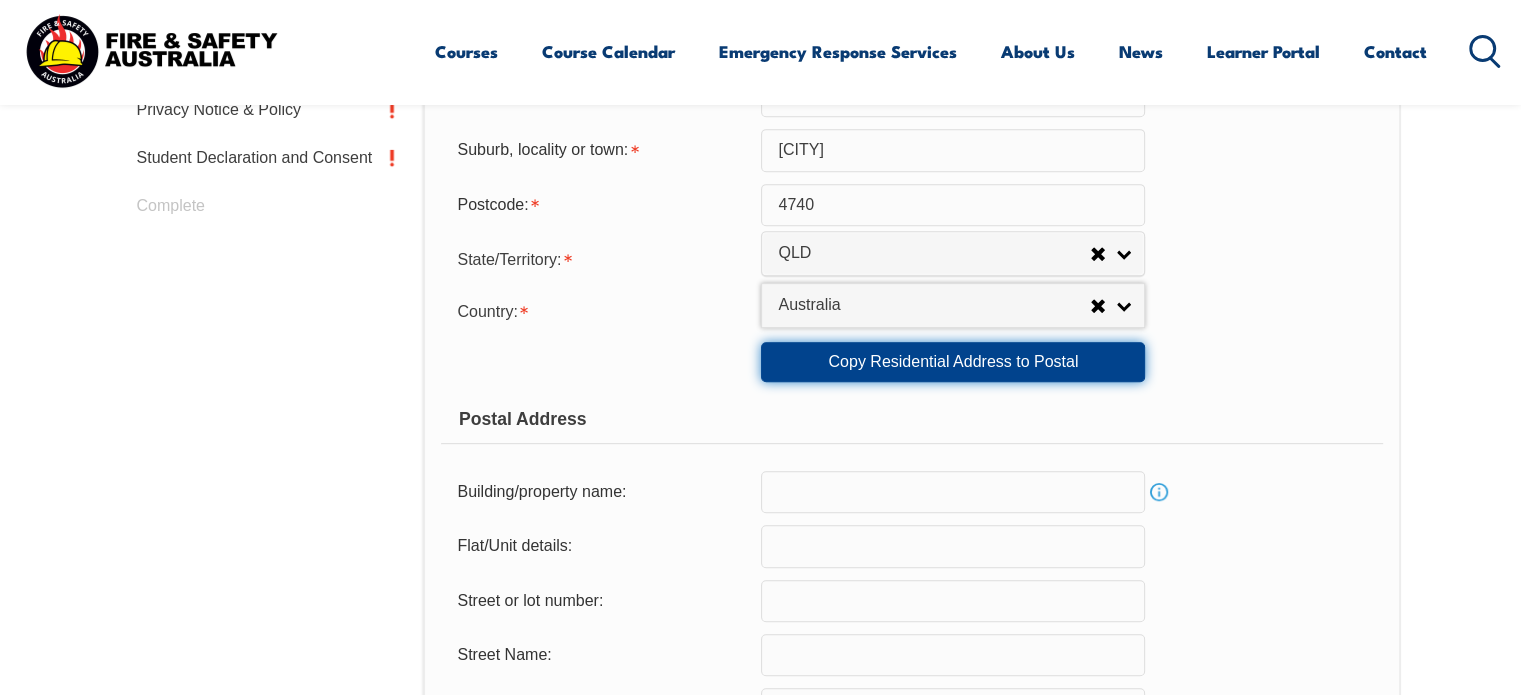 click on "Copy Residential Address to Postal" at bounding box center (953, 362) 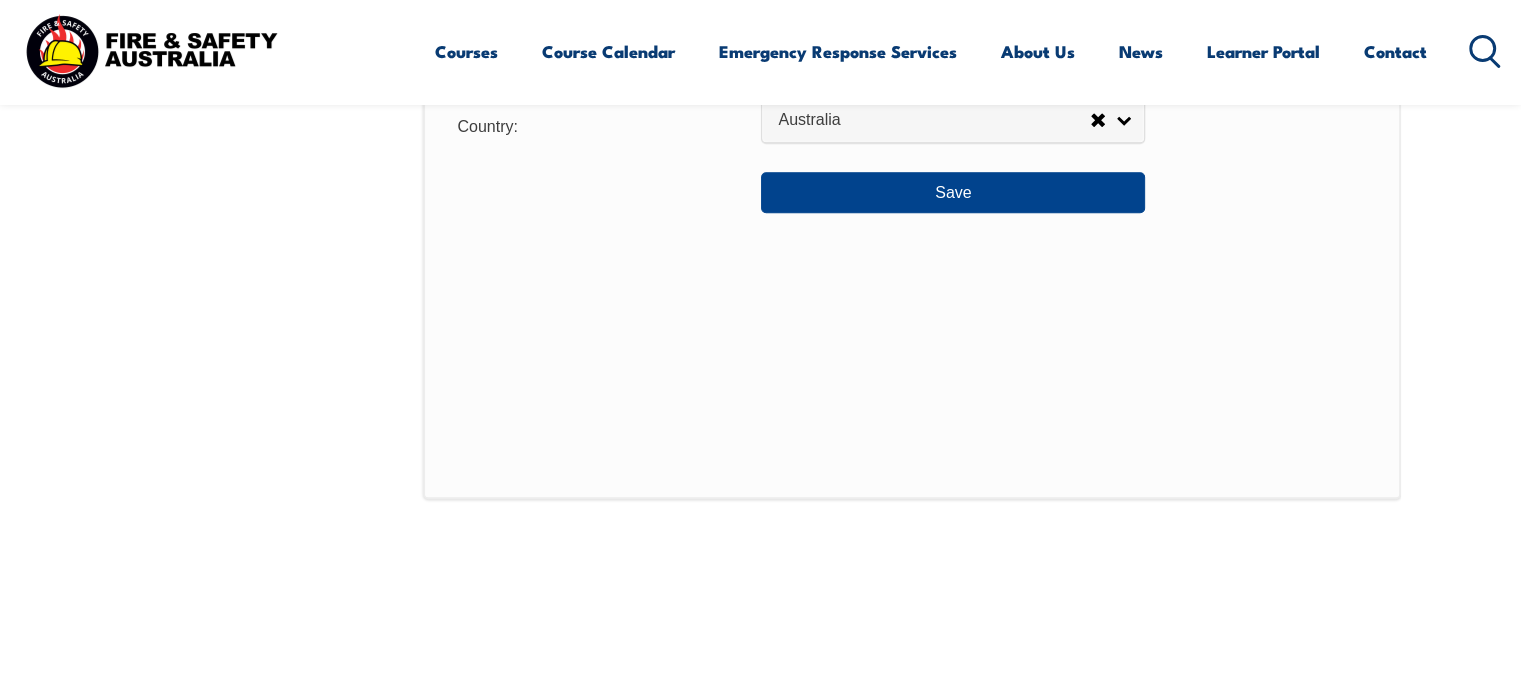 scroll, scrollTop: 1764, scrollLeft: 0, axis: vertical 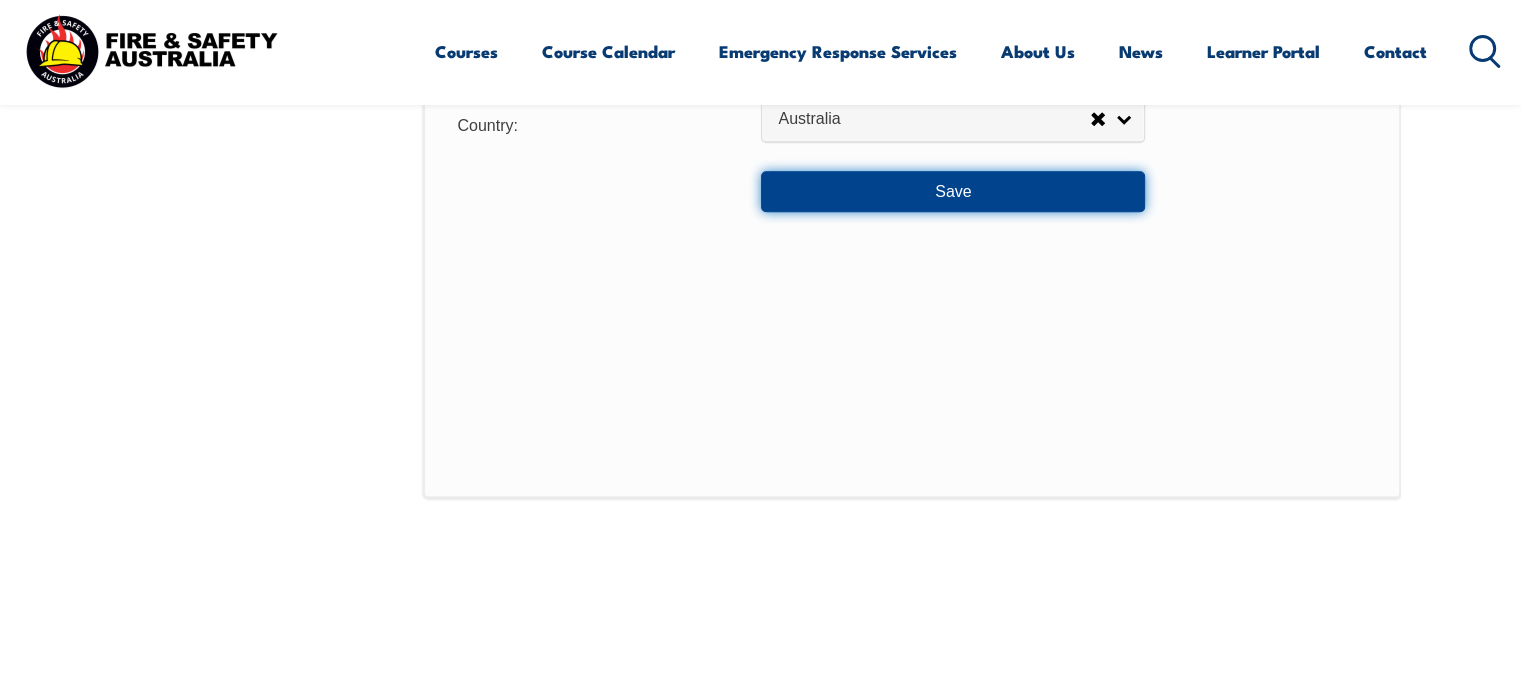 click on "Save" at bounding box center [953, 191] 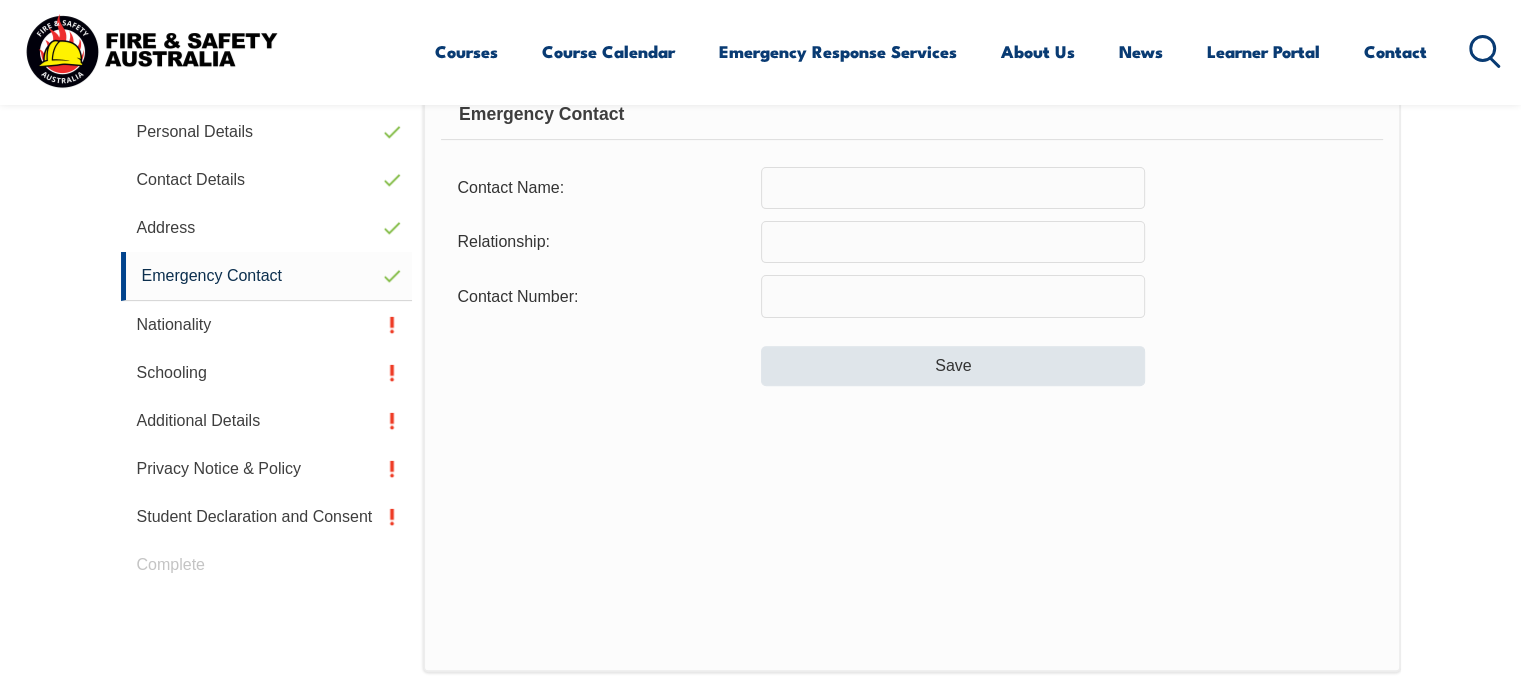 scroll, scrollTop: 564, scrollLeft: 0, axis: vertical 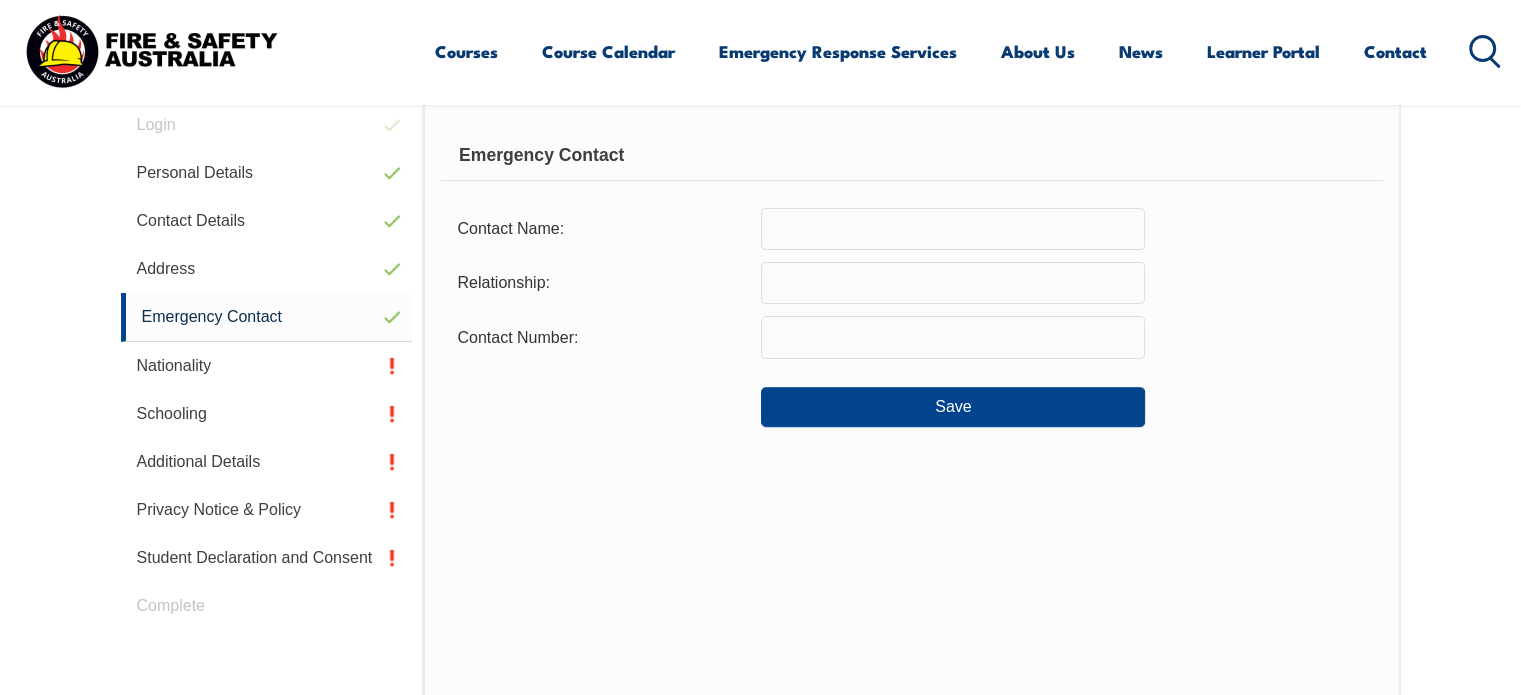 click at bounding box center [953, 229] 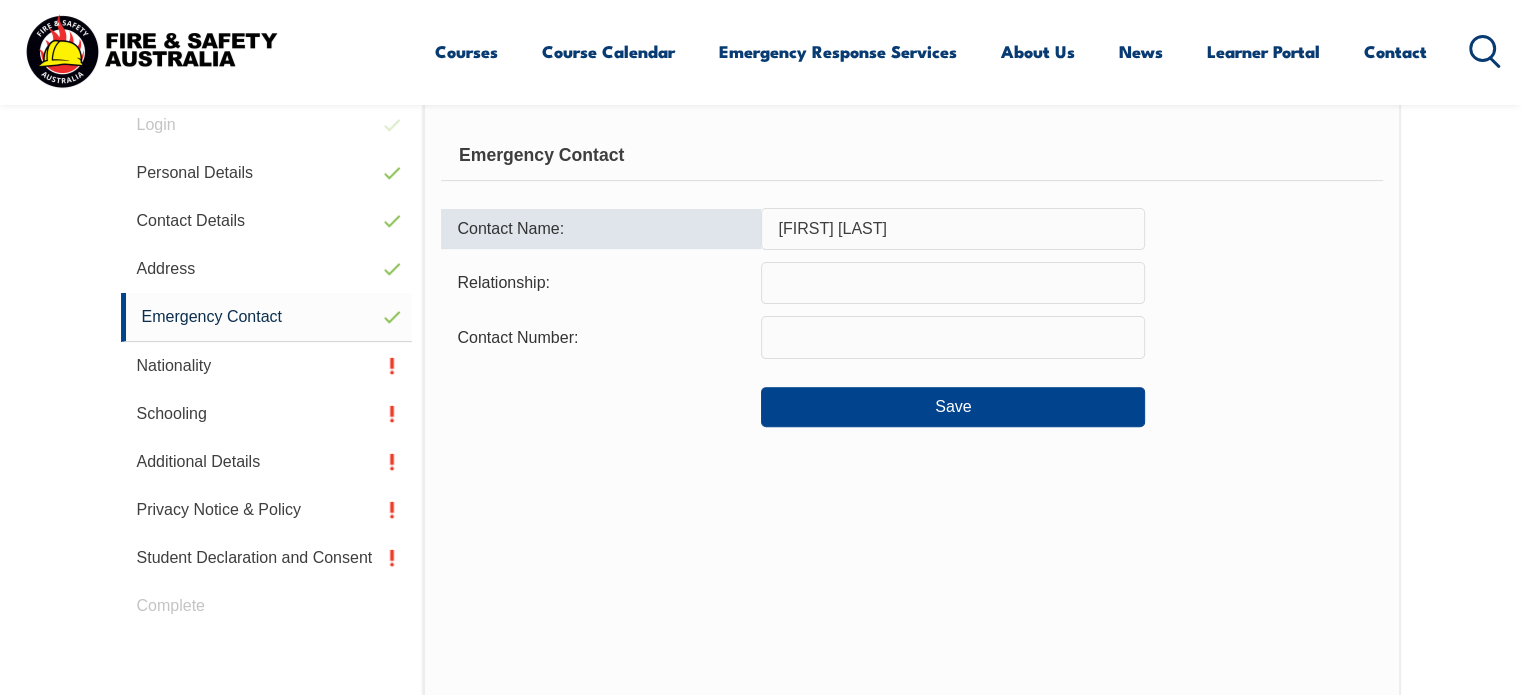type on "[FIRST] [LAST]" 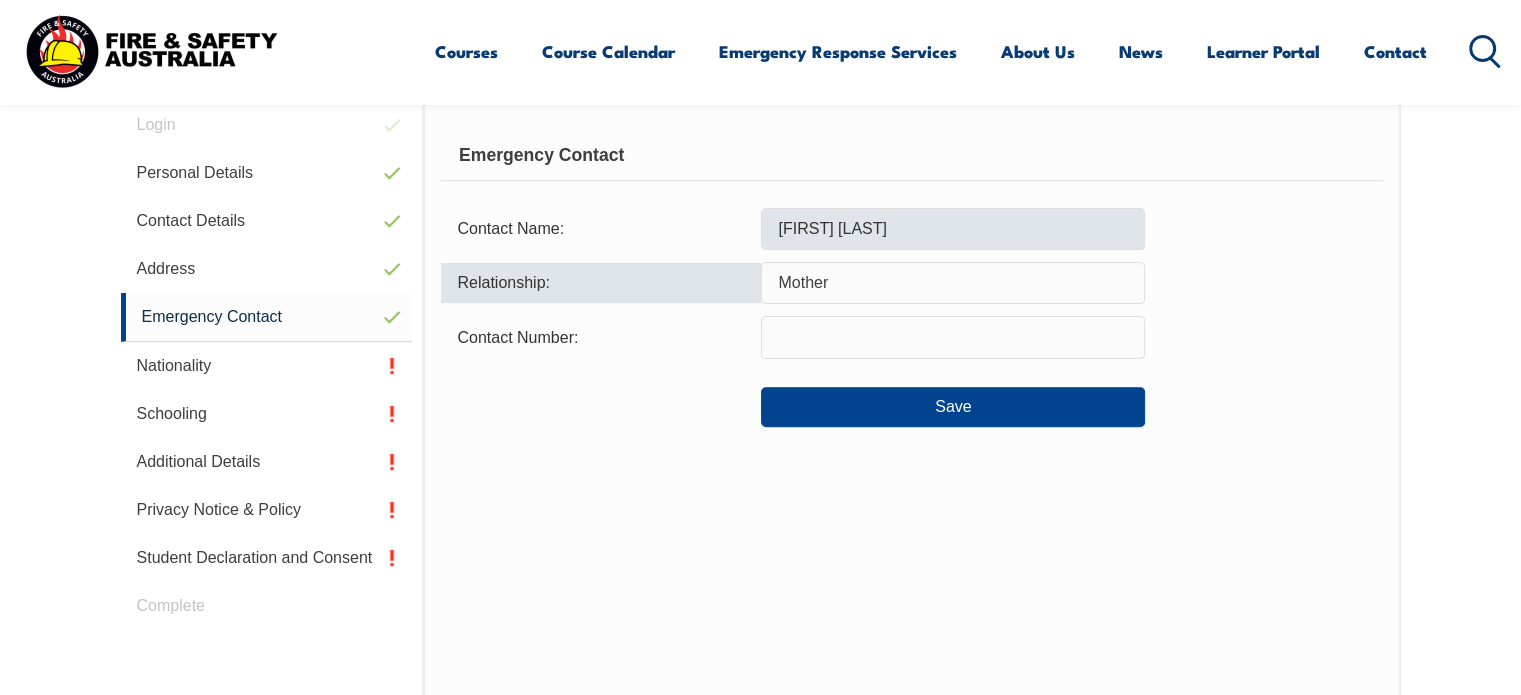 type on "Mother" 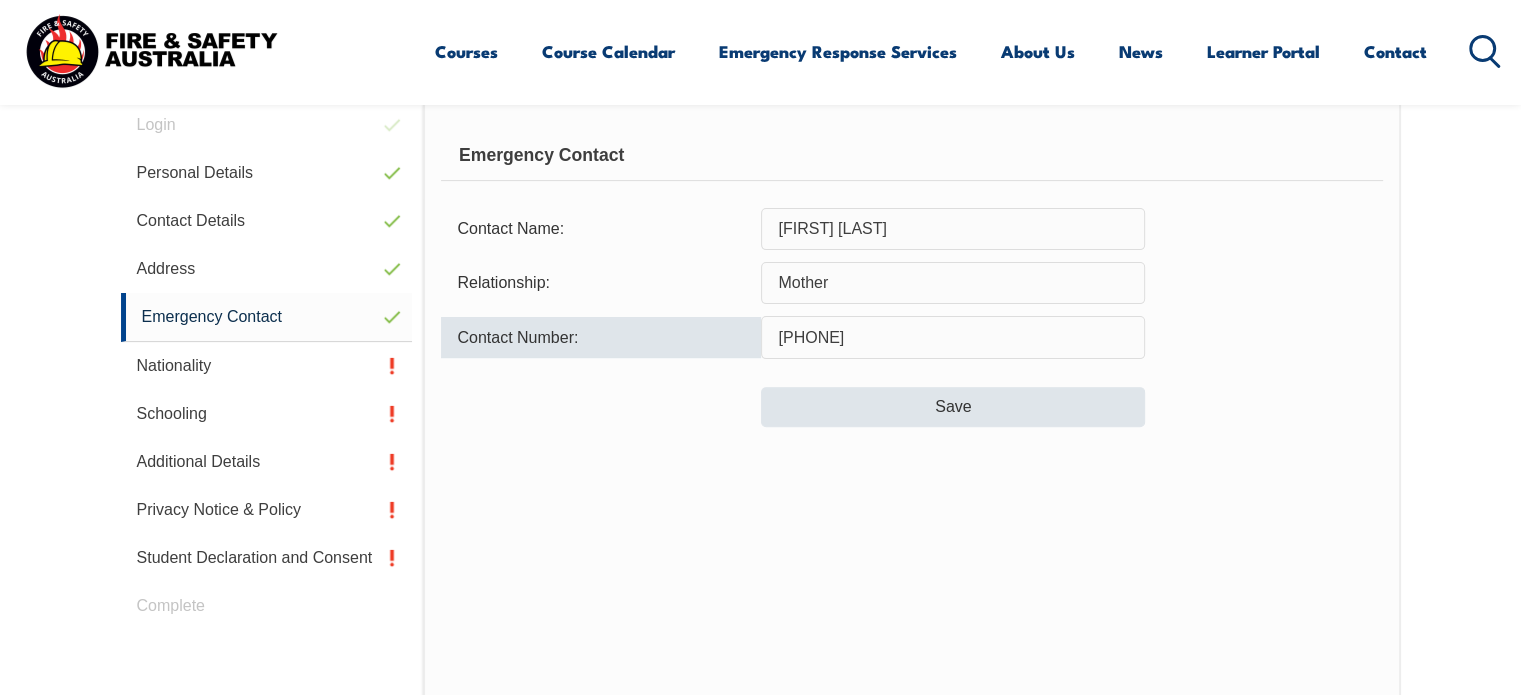 type on "[PHONE]" 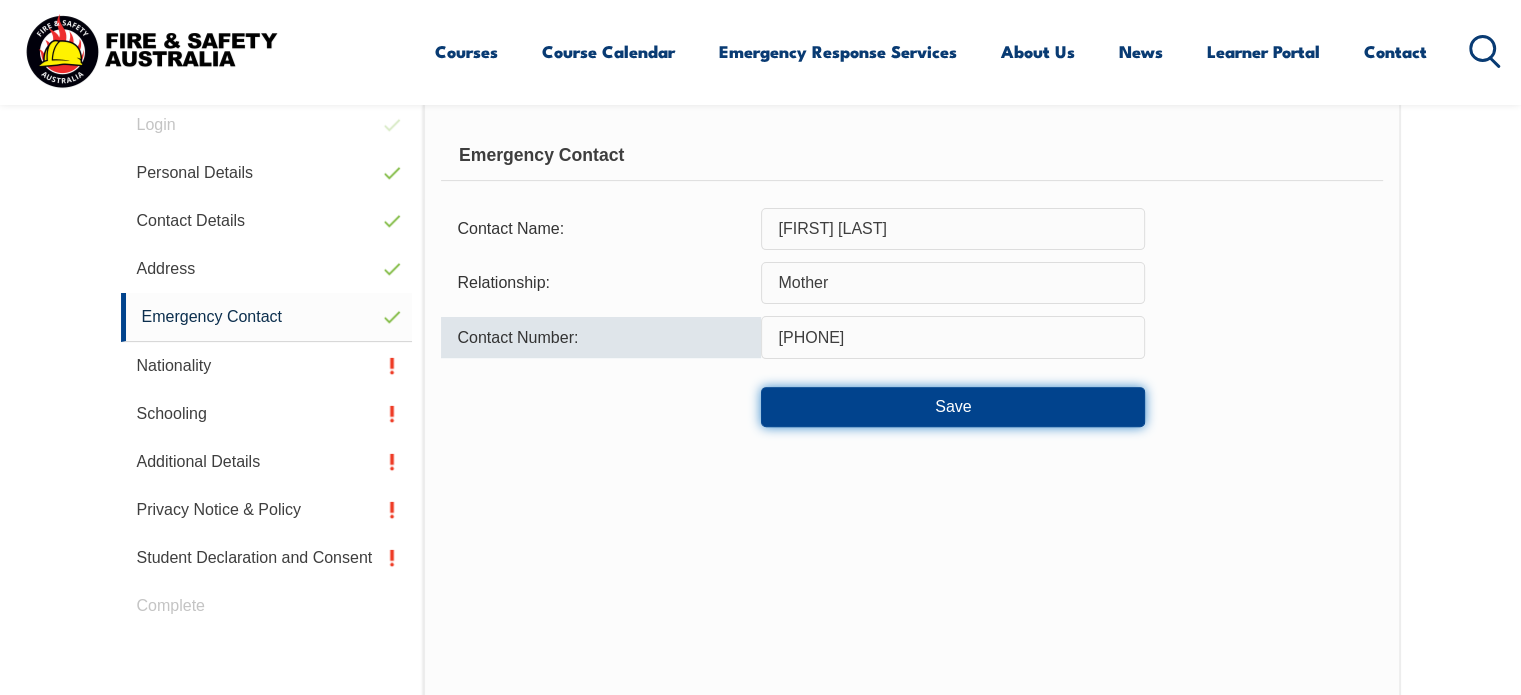click on "Save" at bounding box center (953, 407) 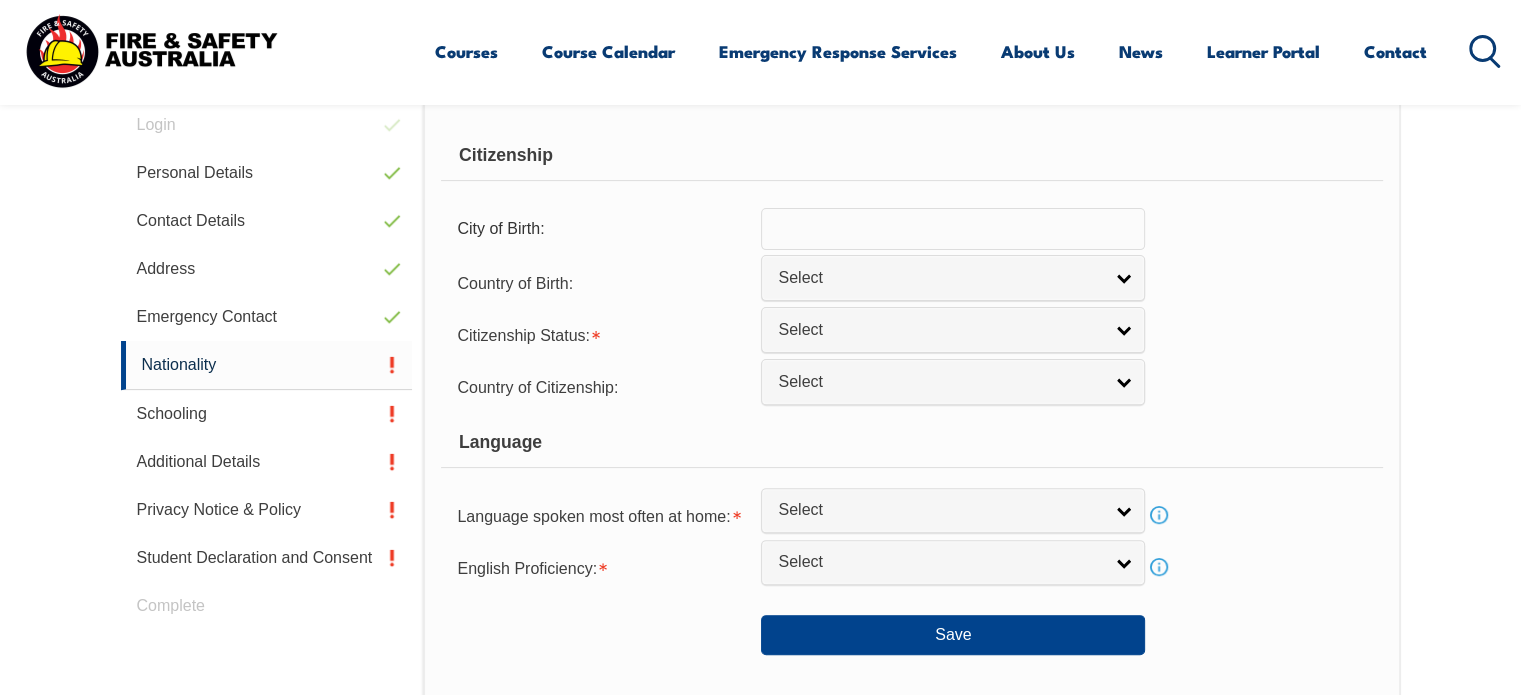 click at bounding box center [953, 229] 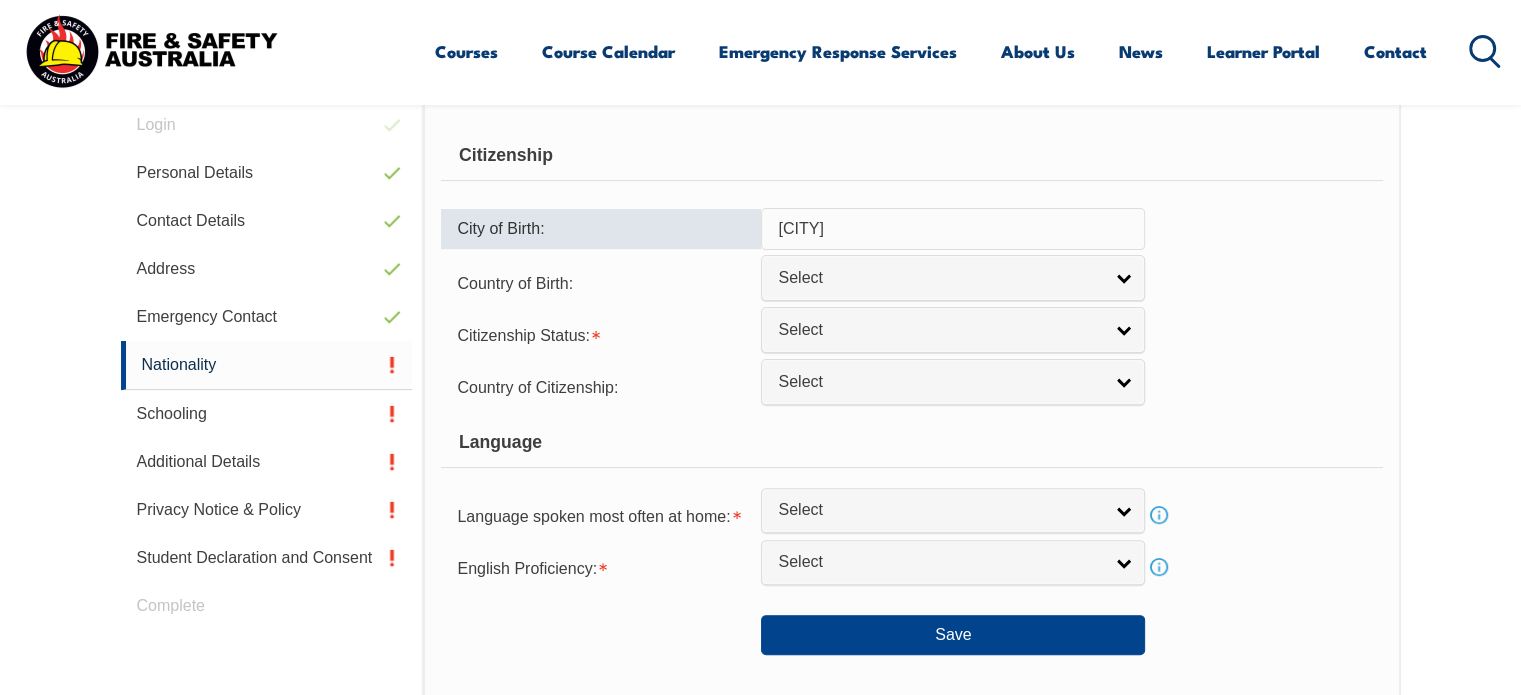 type on "[CITY]" 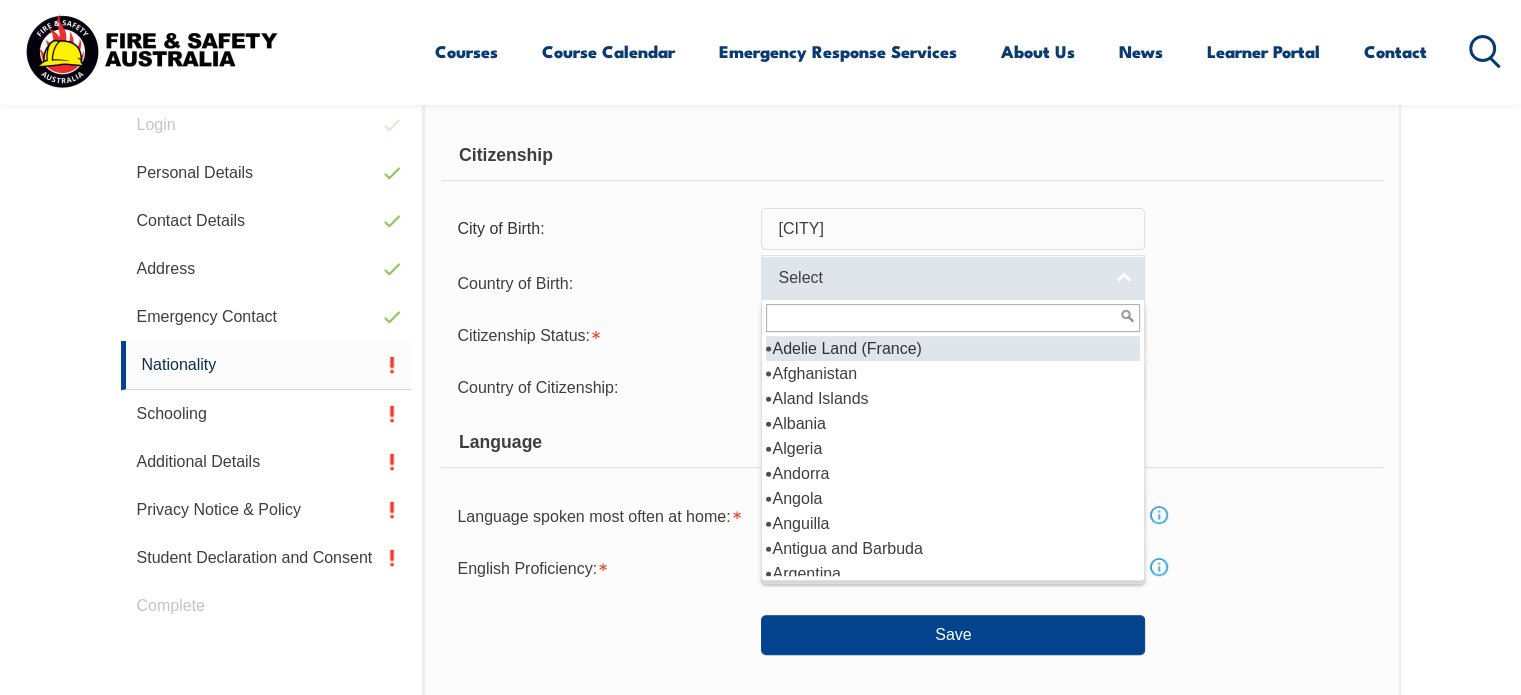 click on "Select" at bounding box center (953, 277) 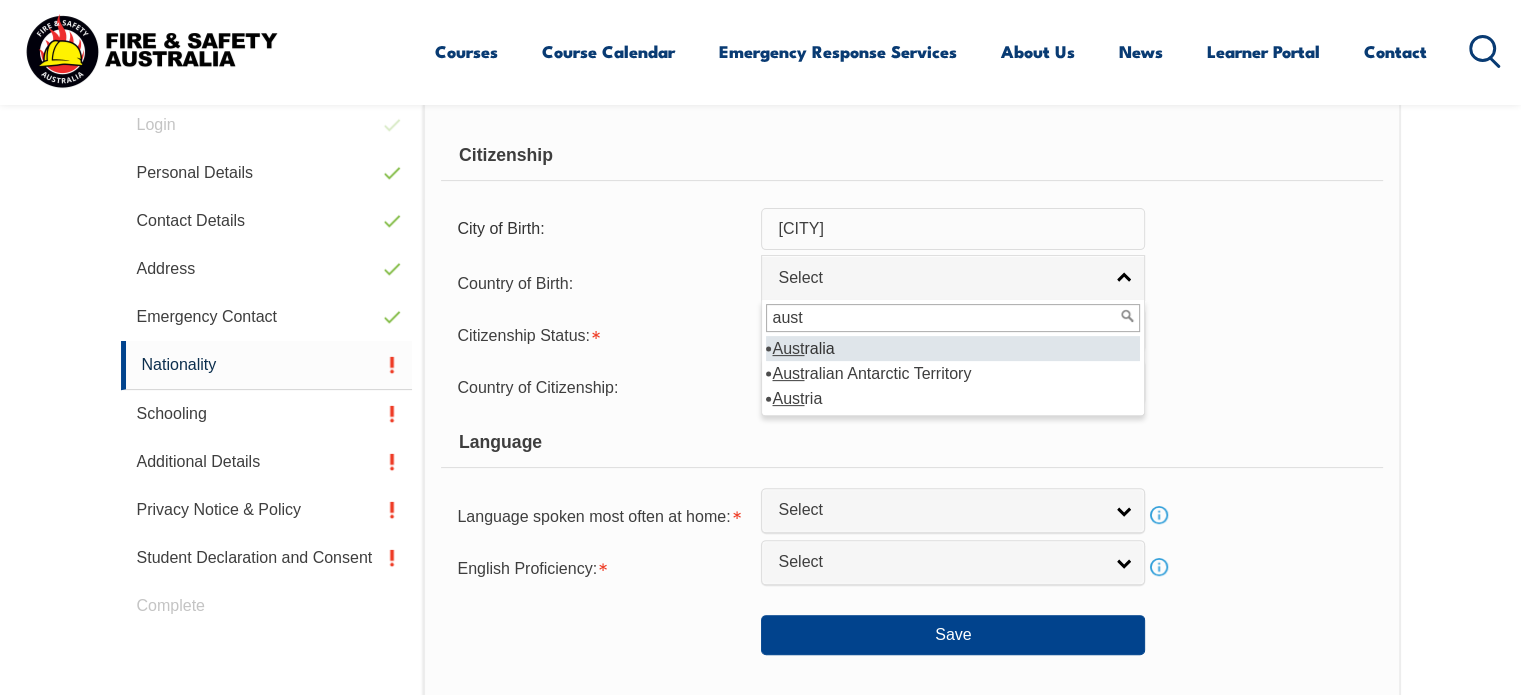 type on "aust" 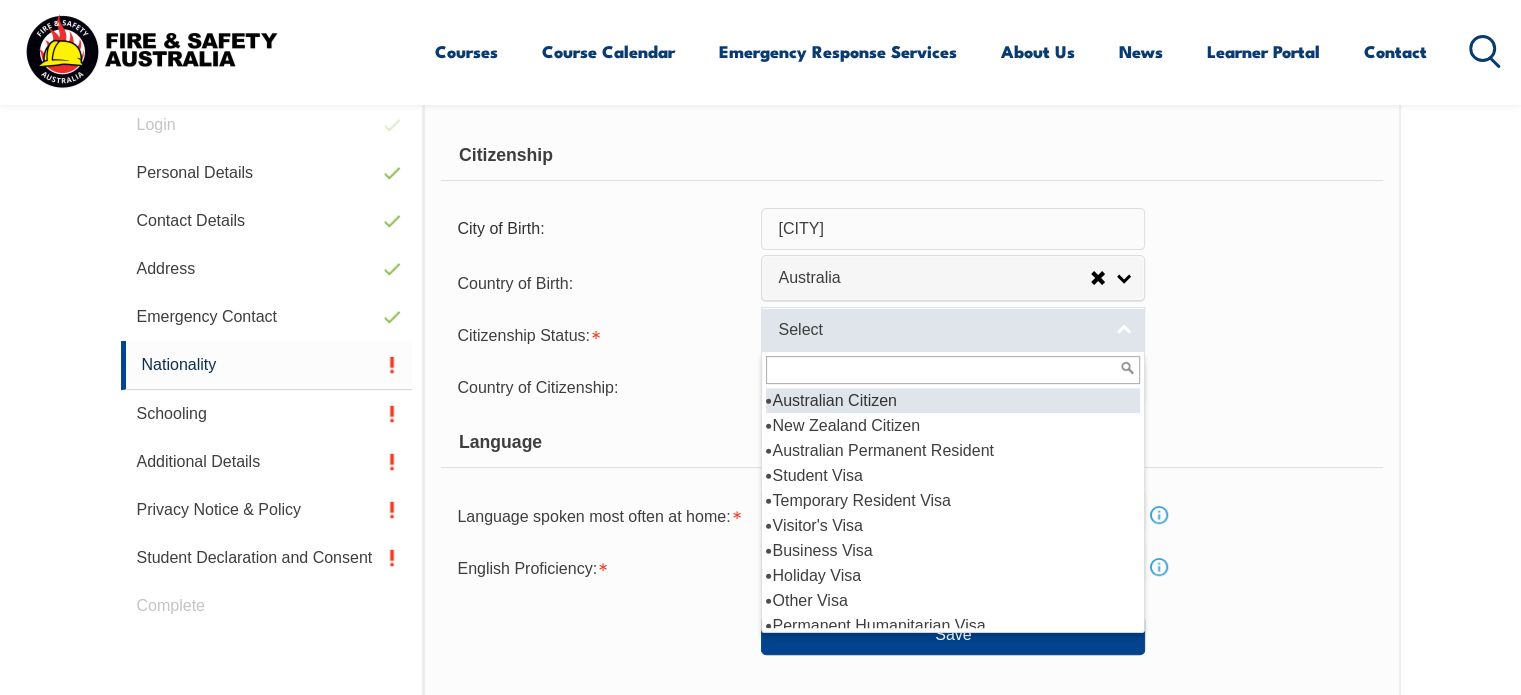 click on "Select" at bounding box center (953, 329) 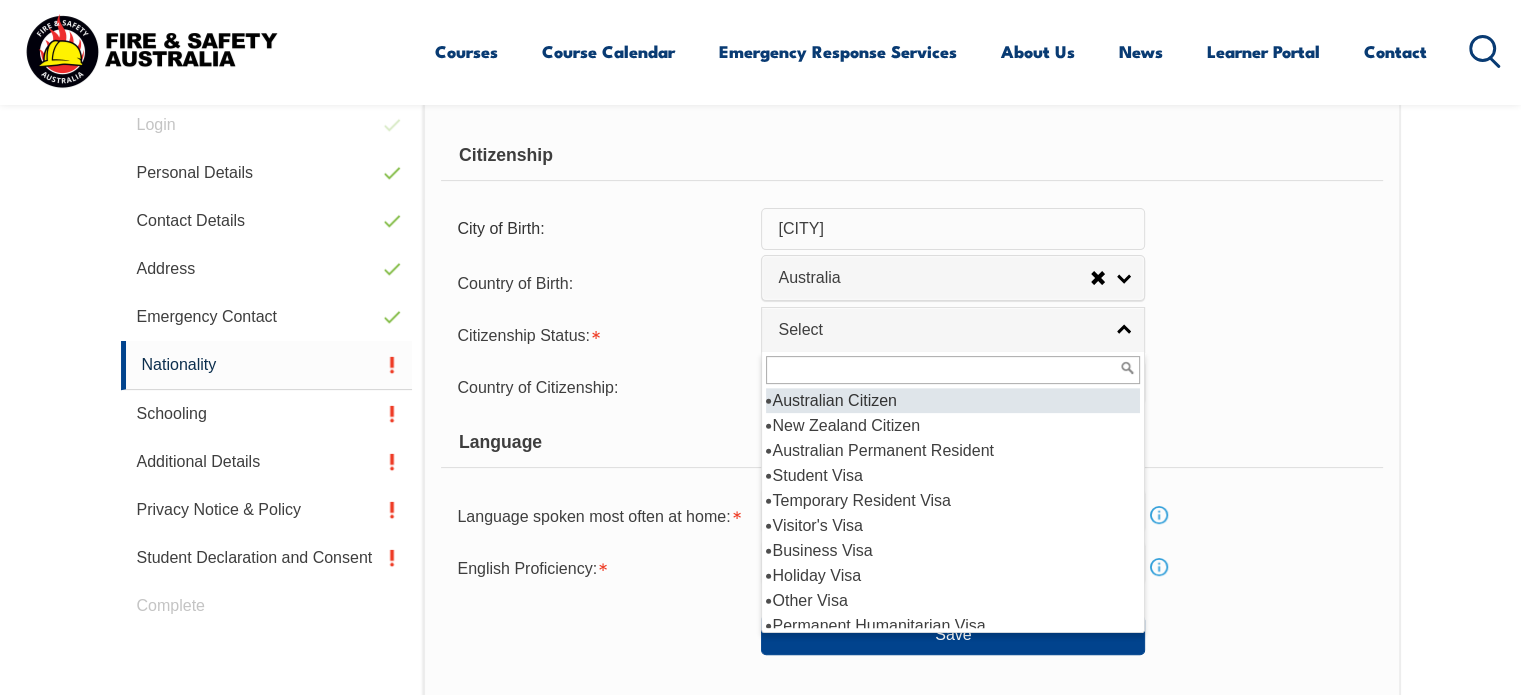 click on "Australian Citizen" at bounding box center (953, 400) 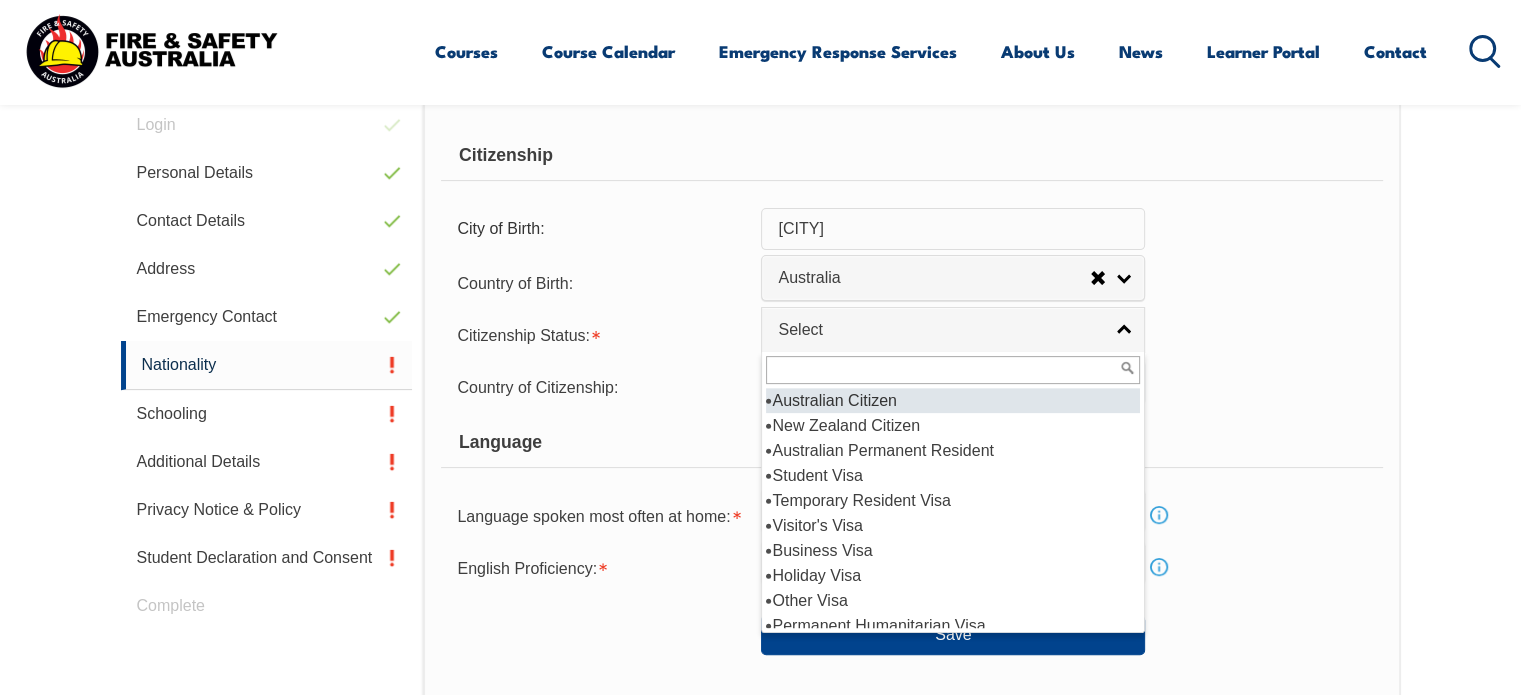 select on "1" 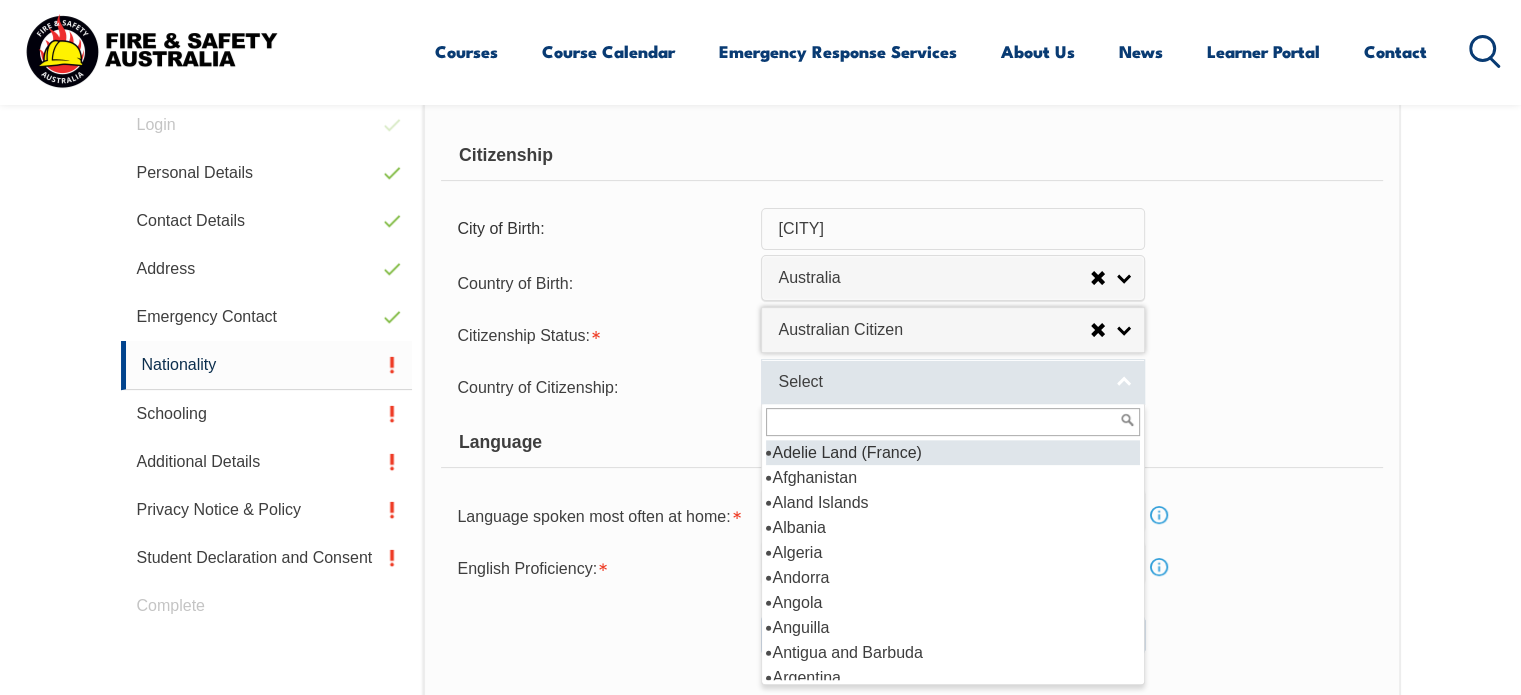 click on "Select" at bounding box center (953, 381) 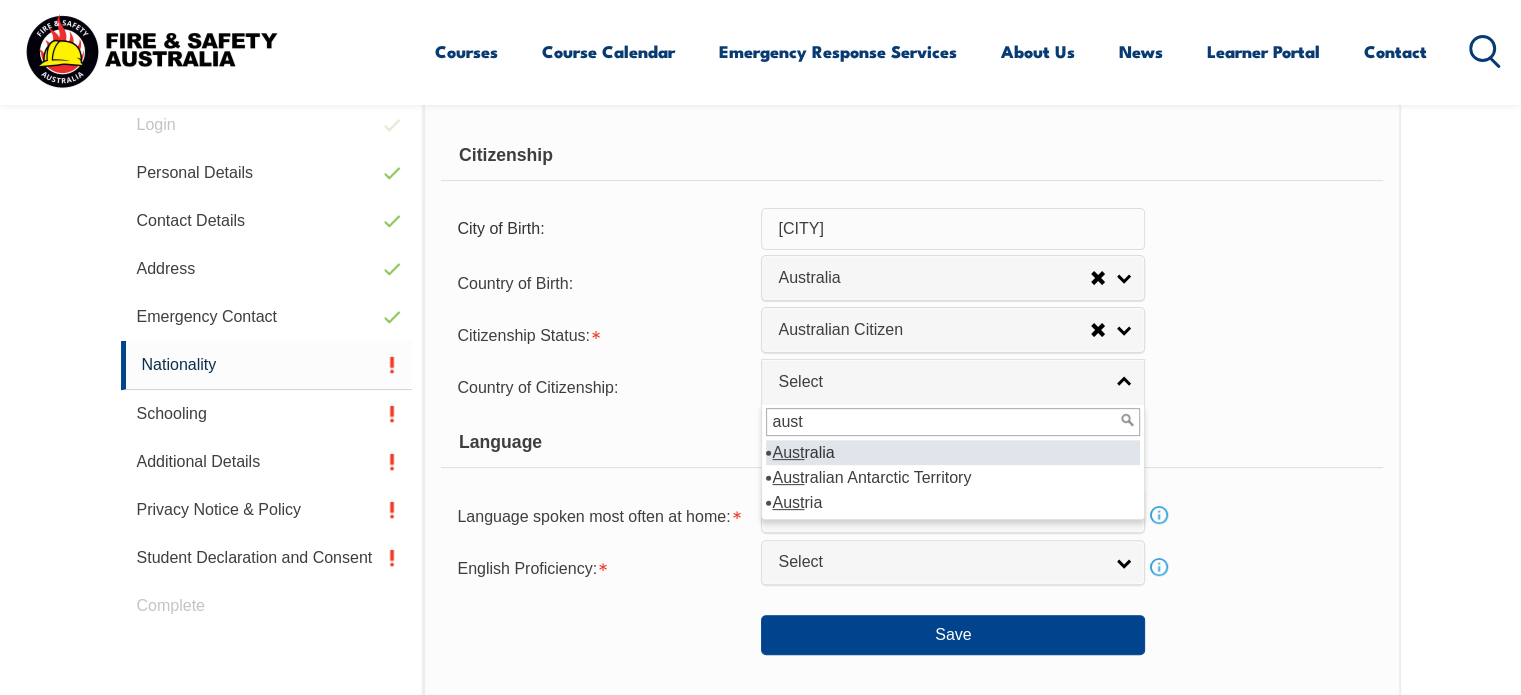 type on "aust" 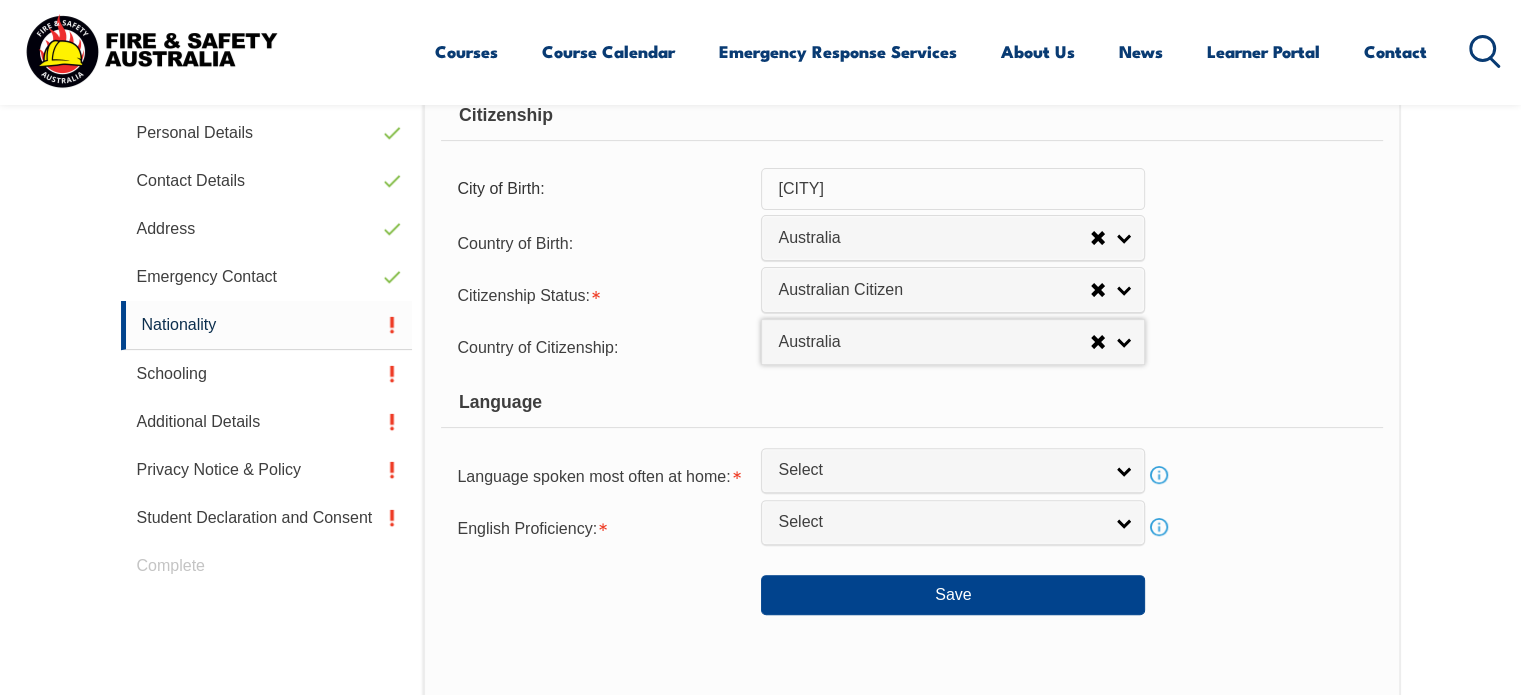 scroll, scrollTop: 664, scrollLeft: 0, axis: vertical 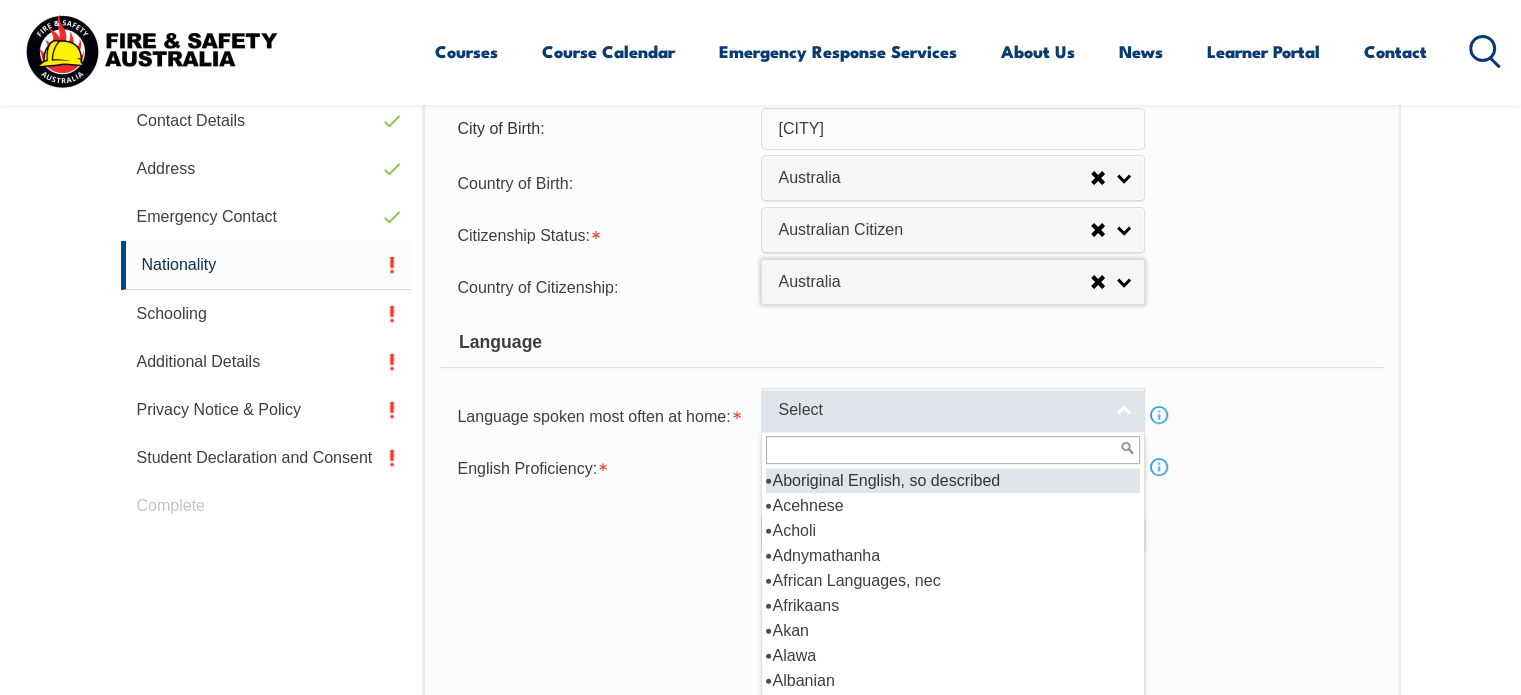 click on "Select" at bounding box center [953, 410] 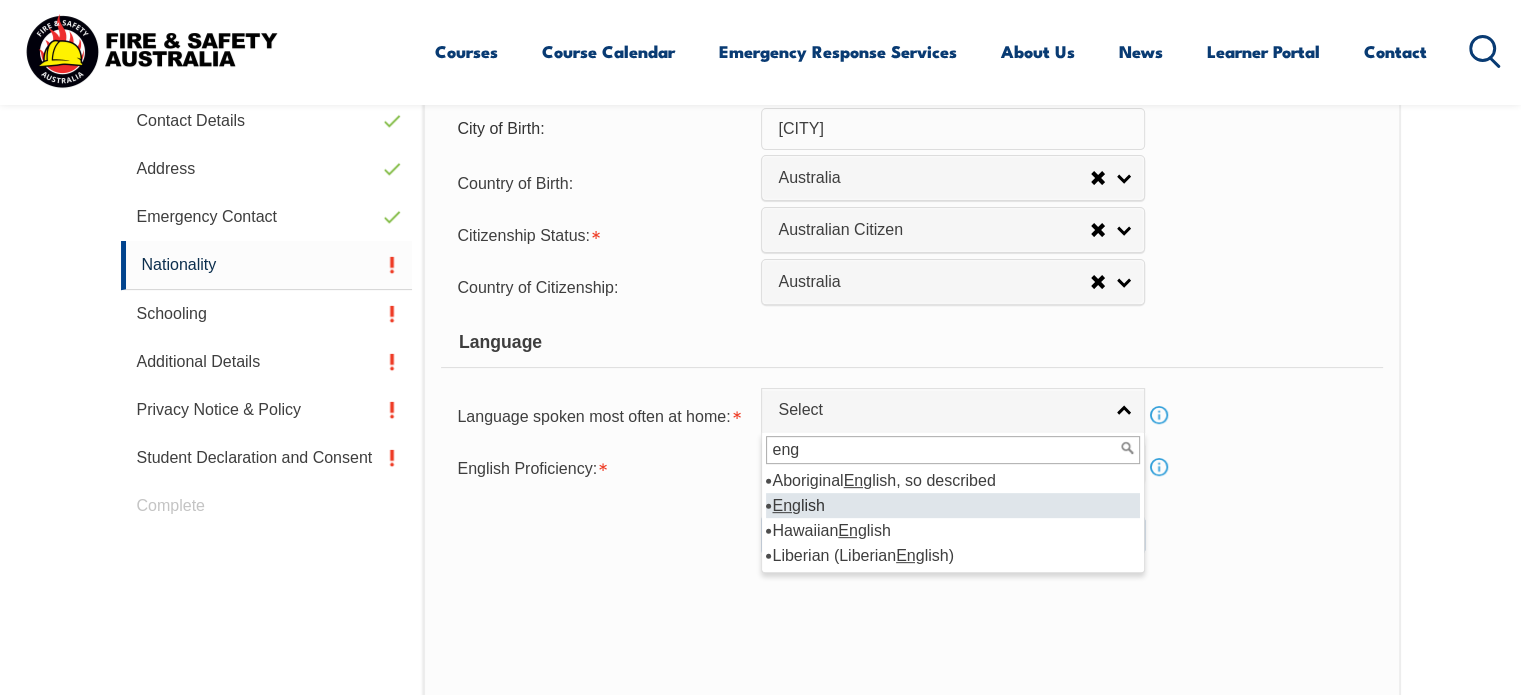 type on "eng" 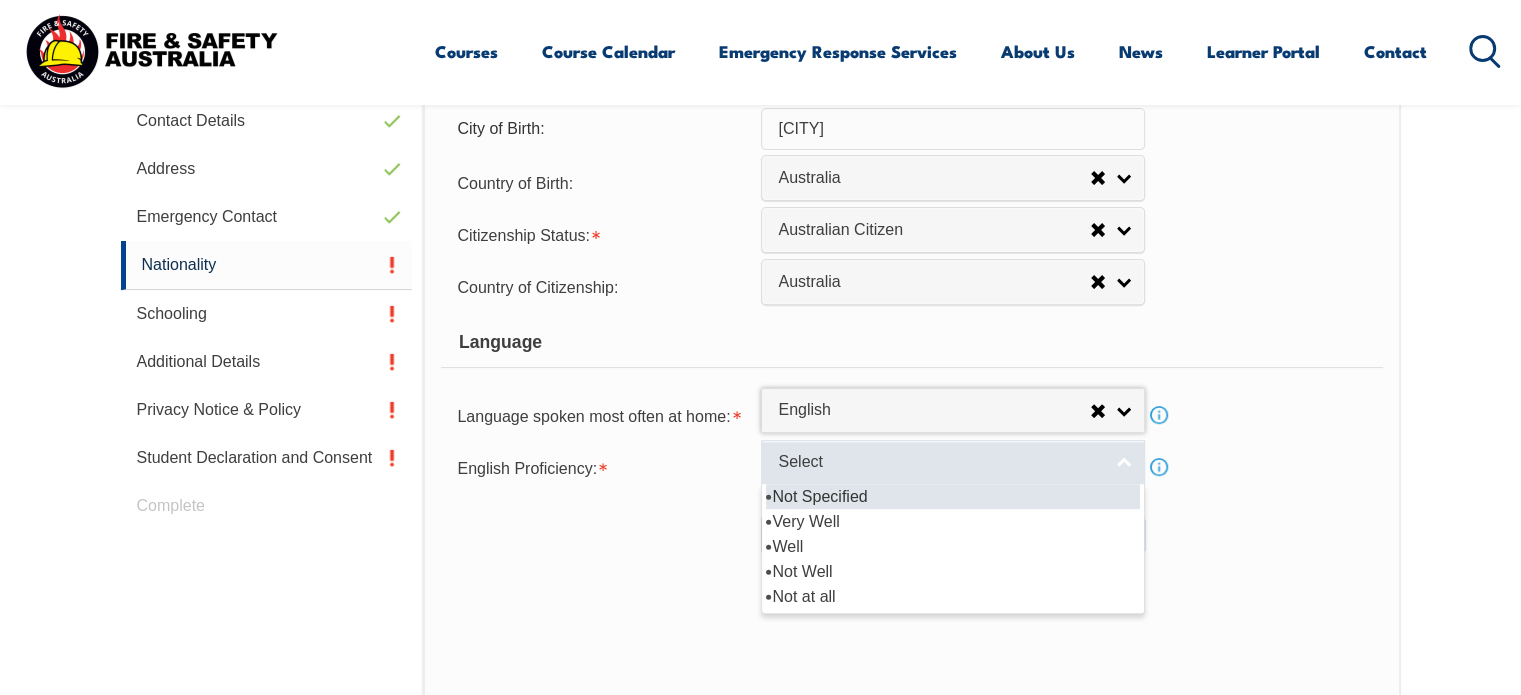 click on "Select" at bounding box center [953, 462] 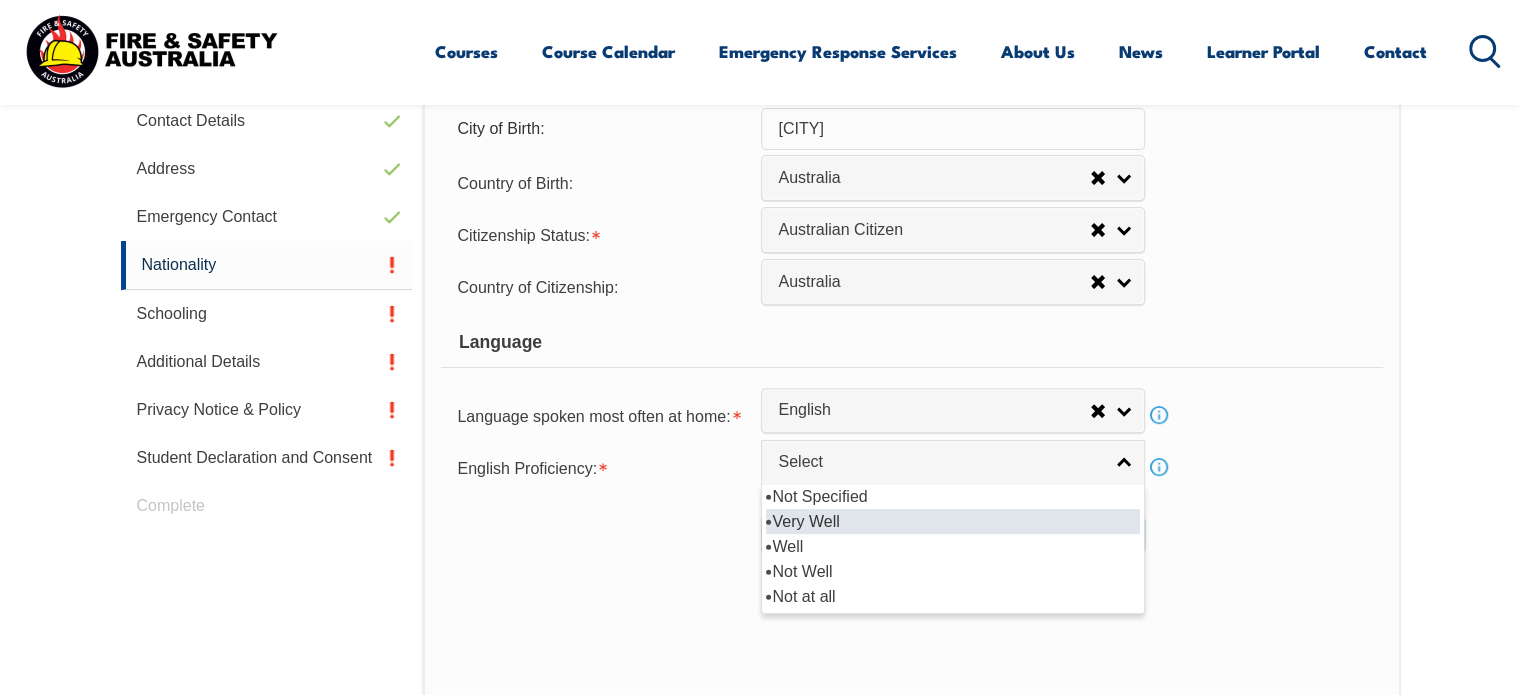 click on "Very Well" at bounding box center (953, 521) 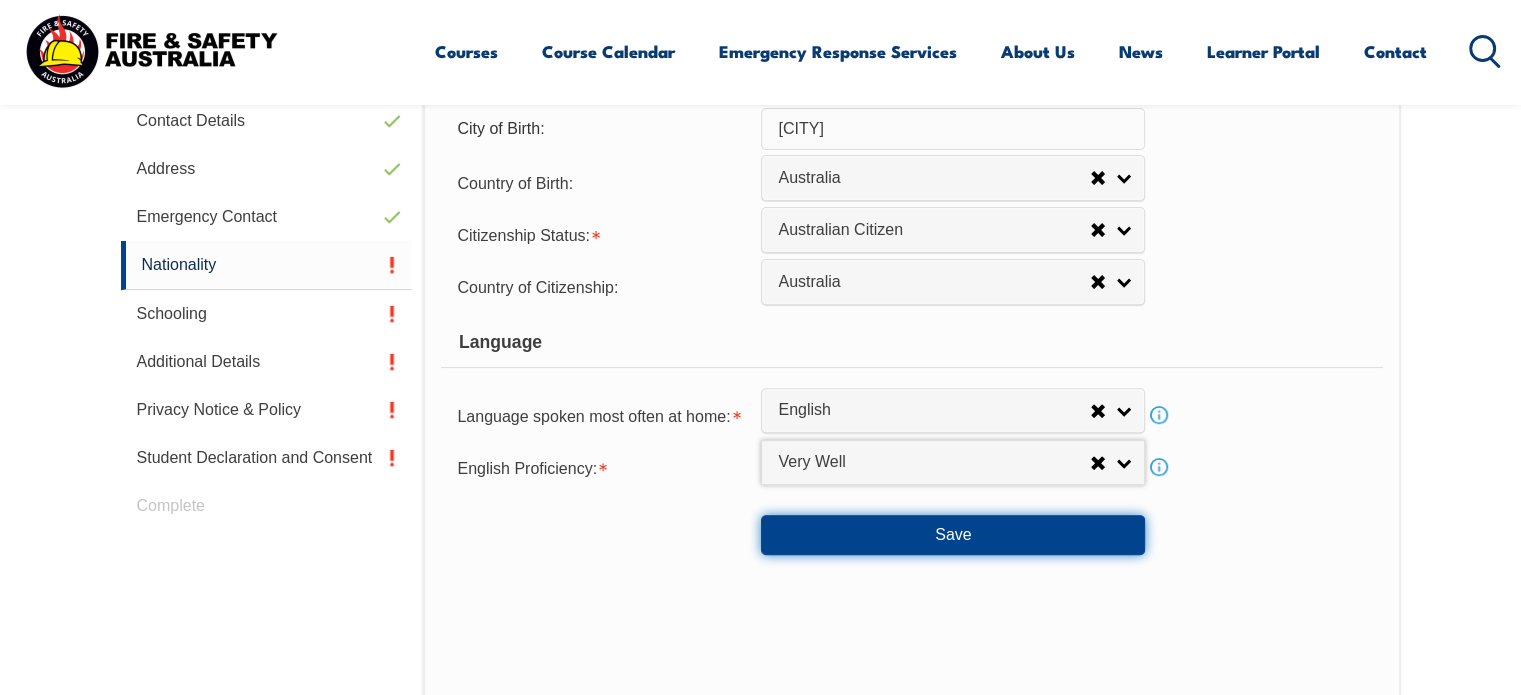 click on "Save" at bounding box center (953, 535) 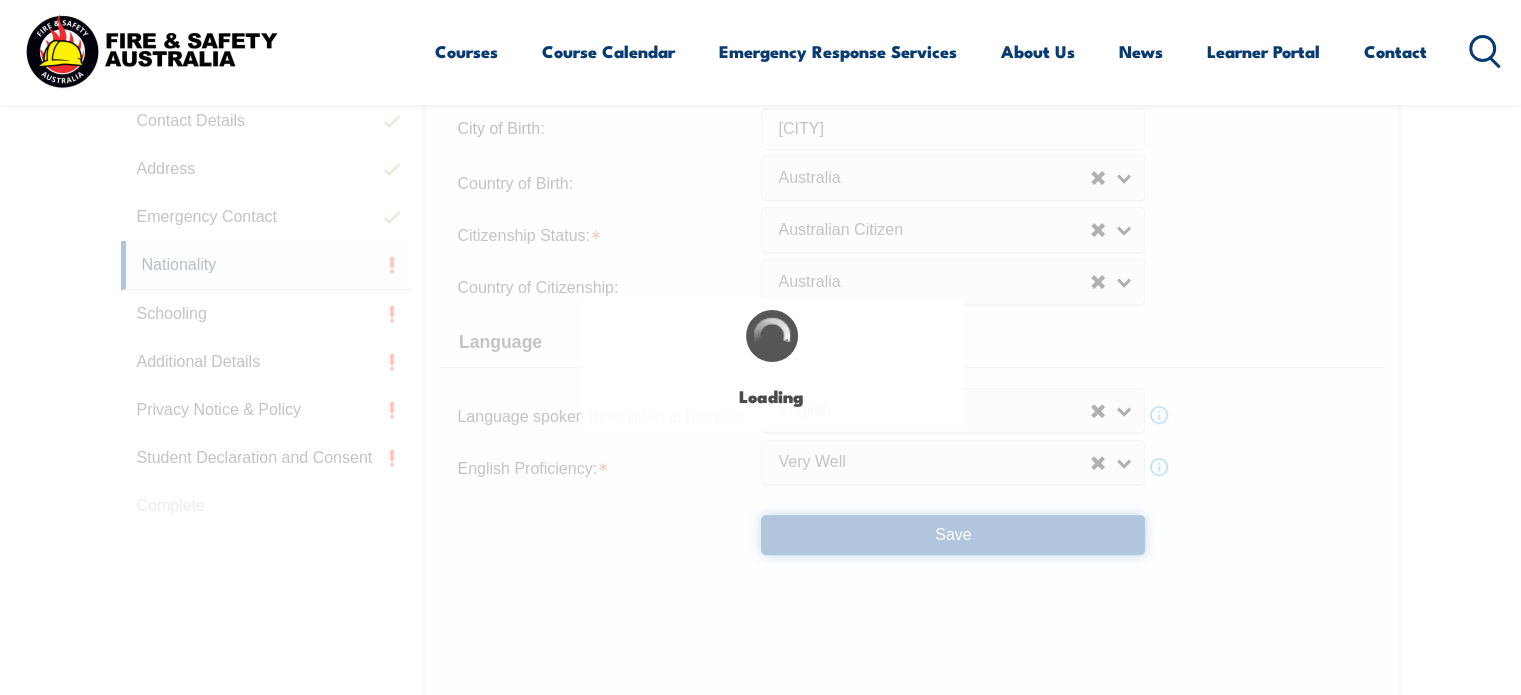 select on "false" 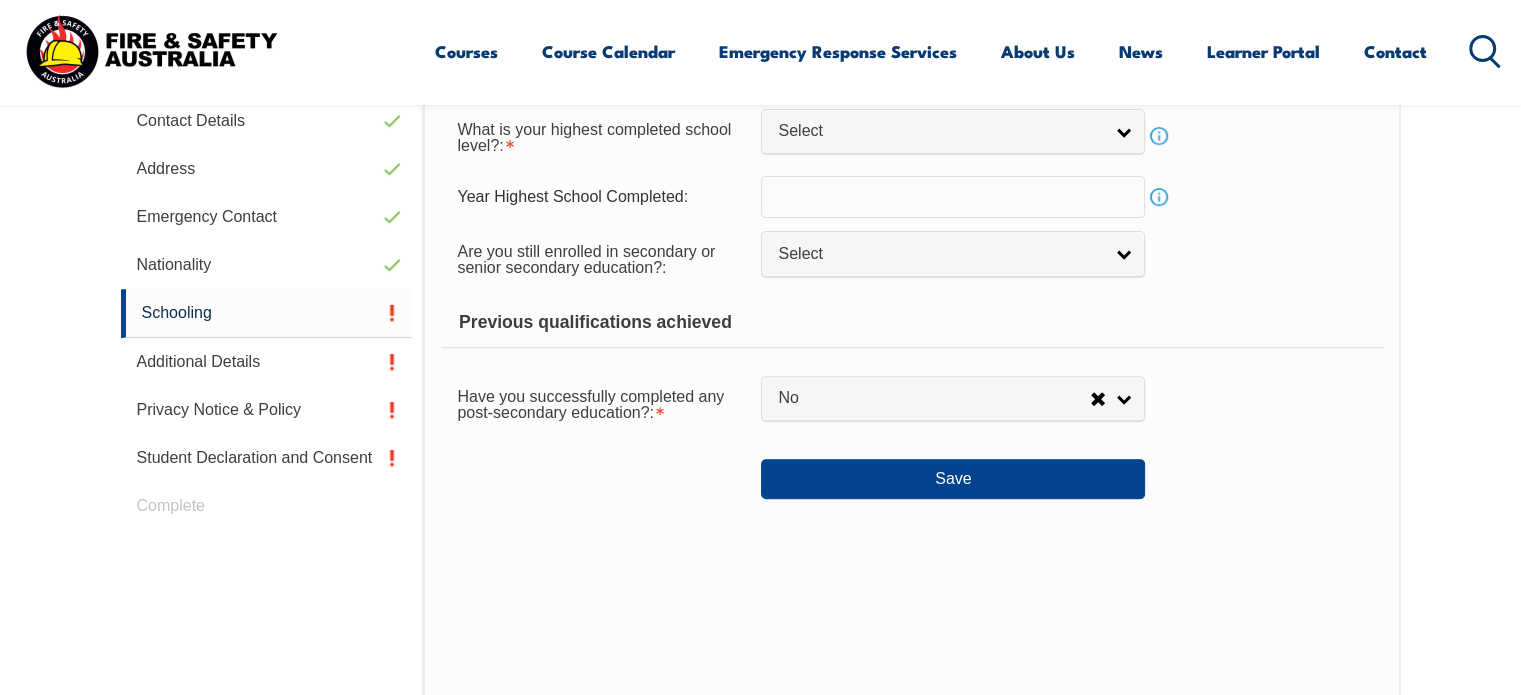 scroll, scrollTop: 564, scrollLeft: 0, axis: vertical 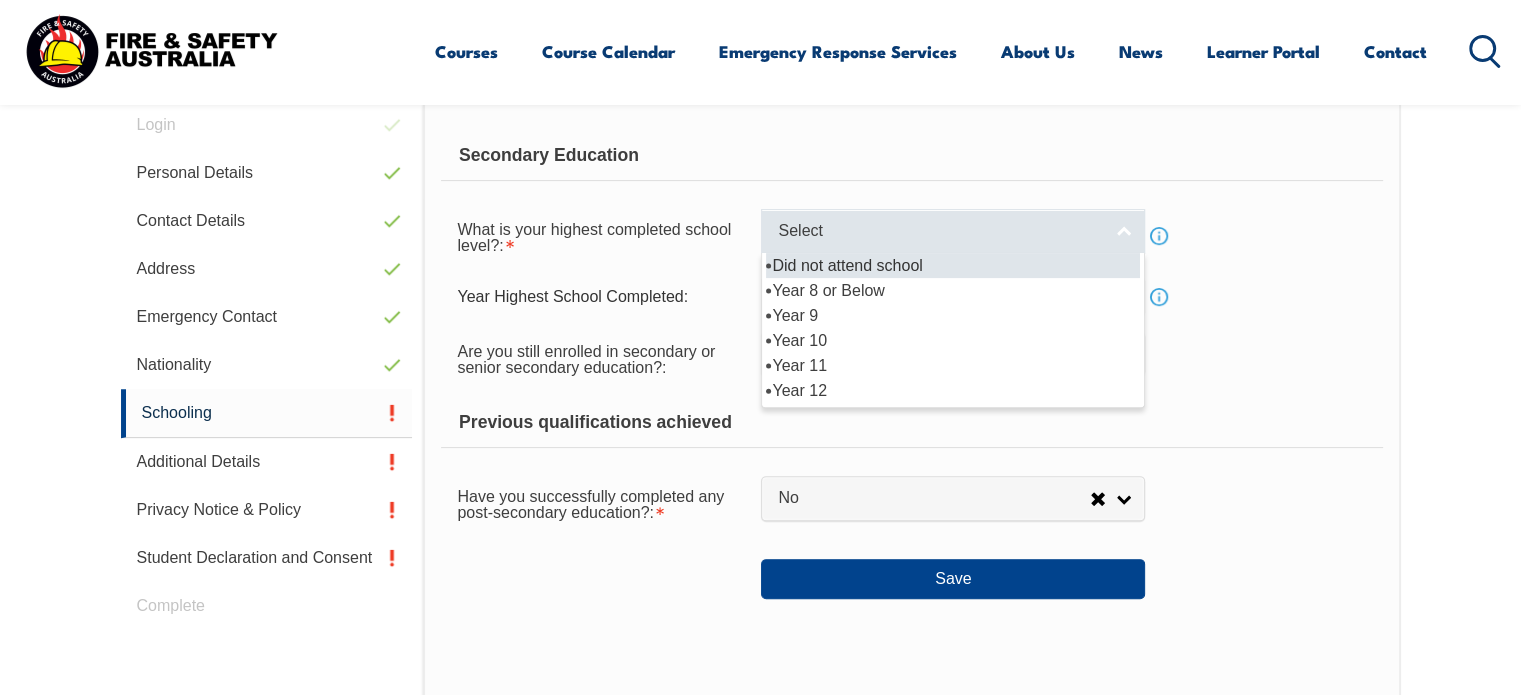 click on "Select" at bounding box center (953, 231) 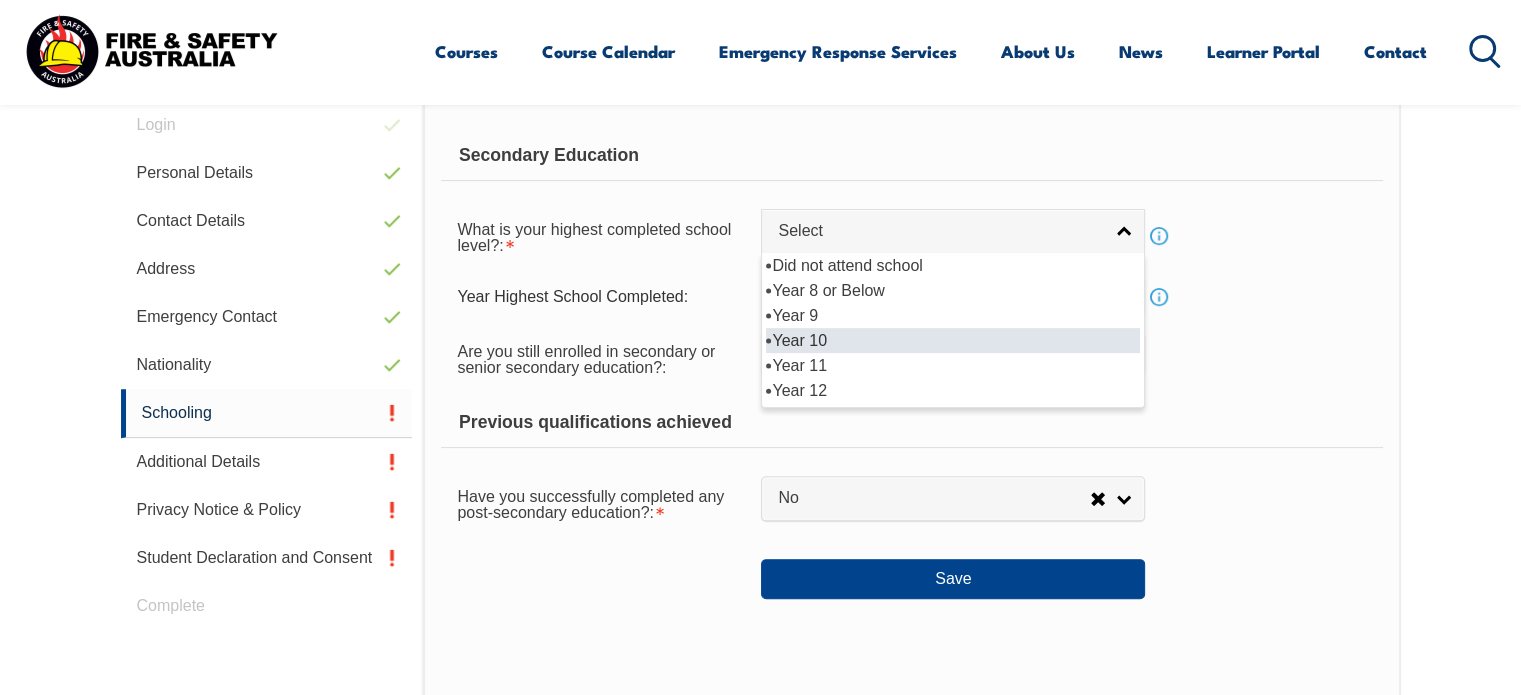 click on "Year 10" at bounding box center (953, 340) 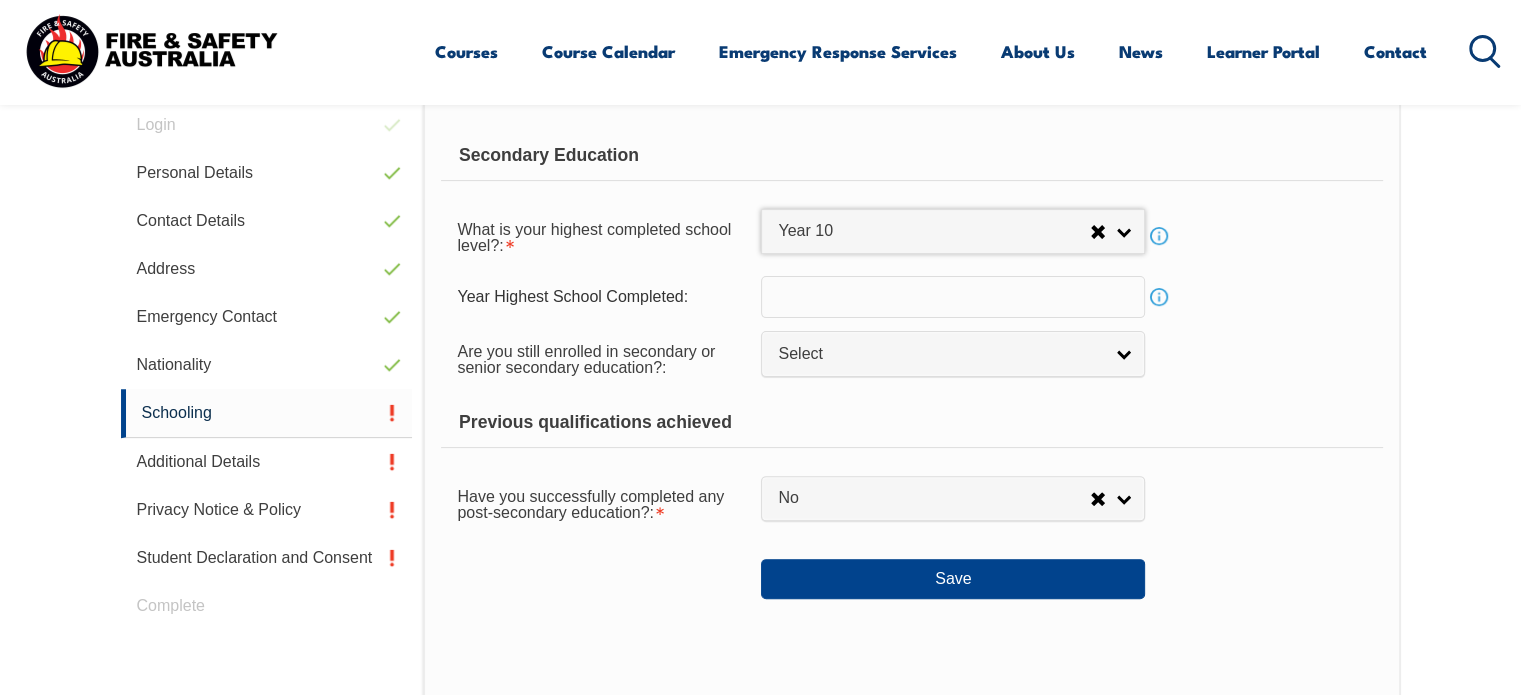 click at bounding box center (953, 297) 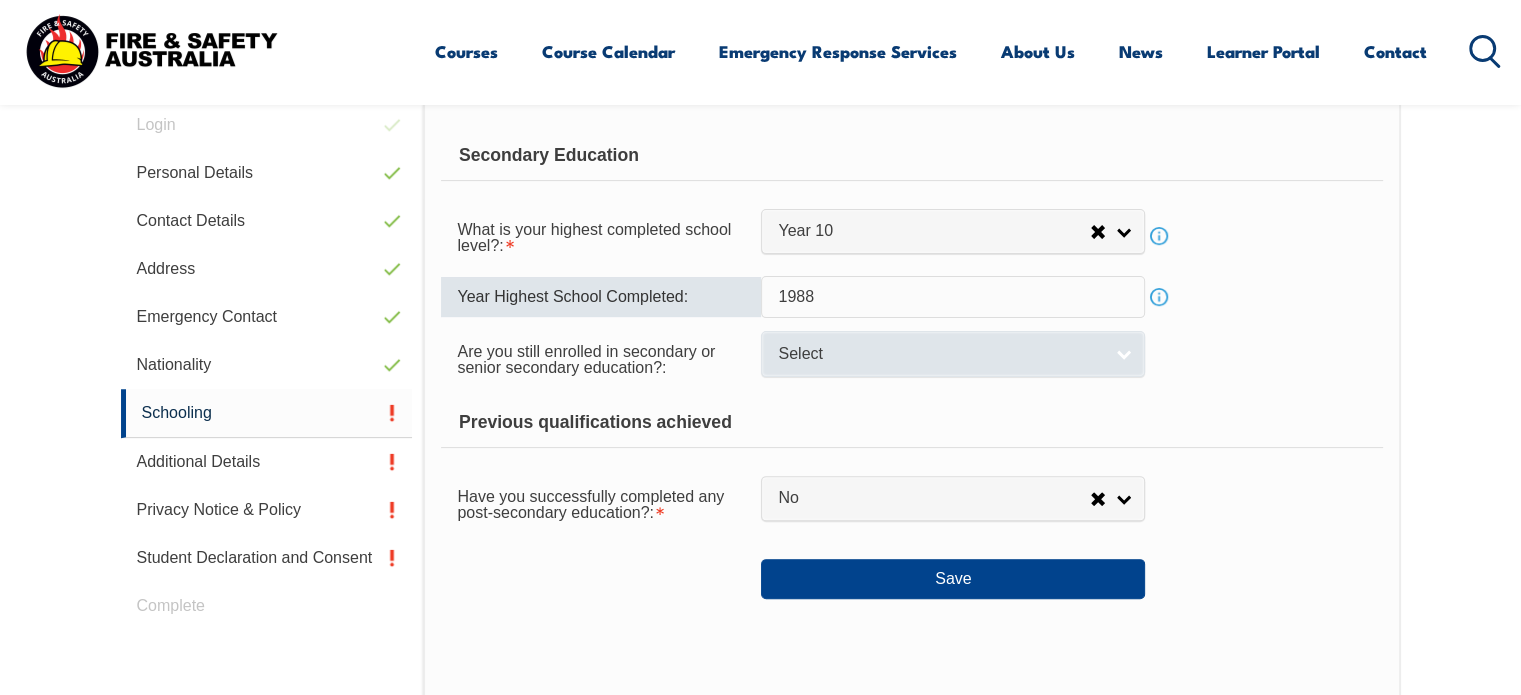 type on "1988" 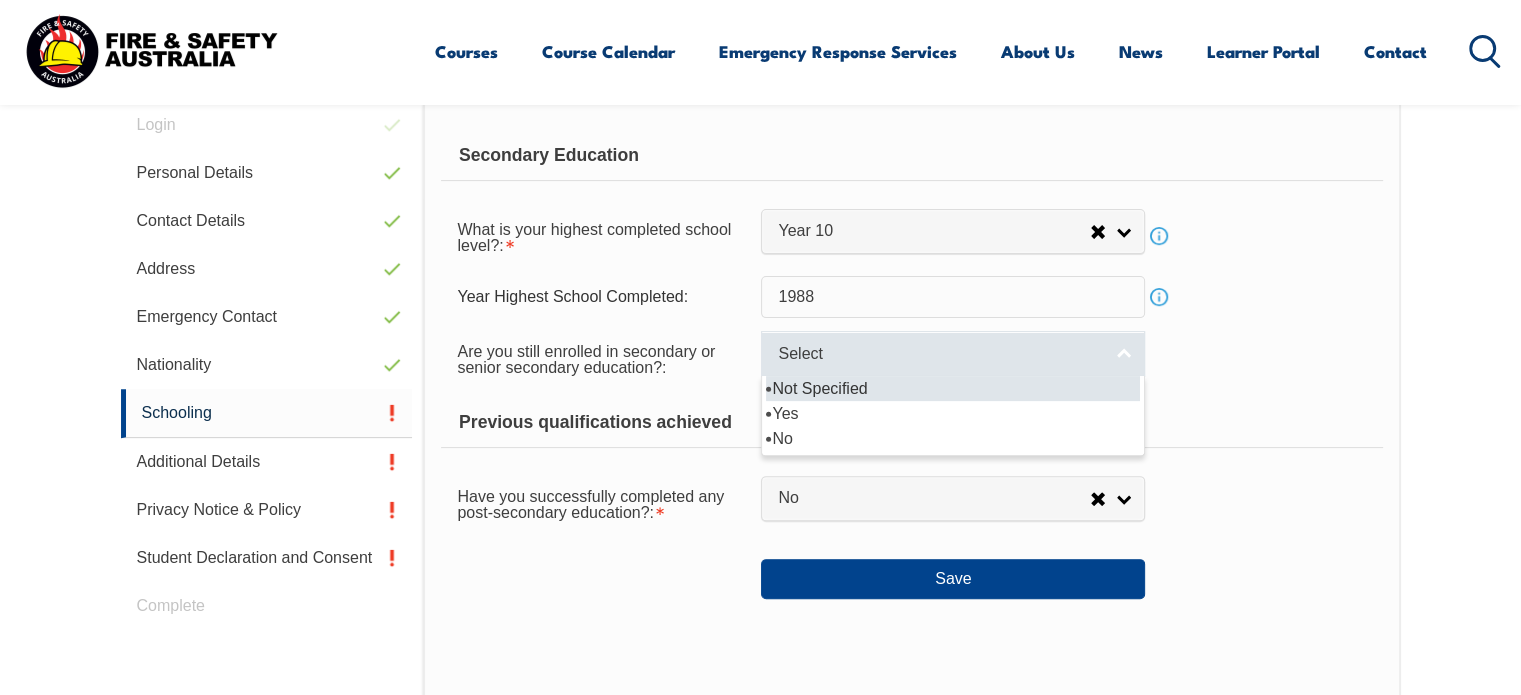click on "Select" at bounding box center [953, 353] 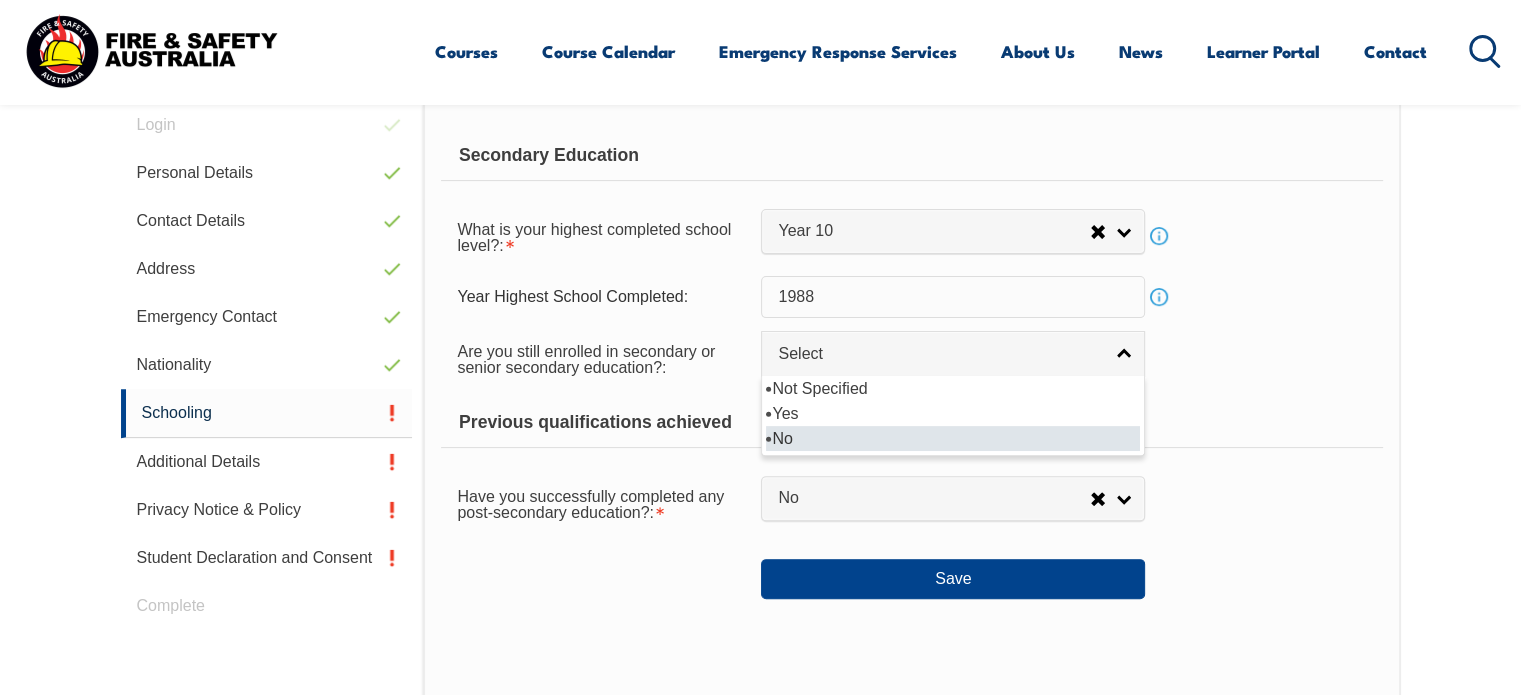 click on "No" at bounding box center [953, 438] 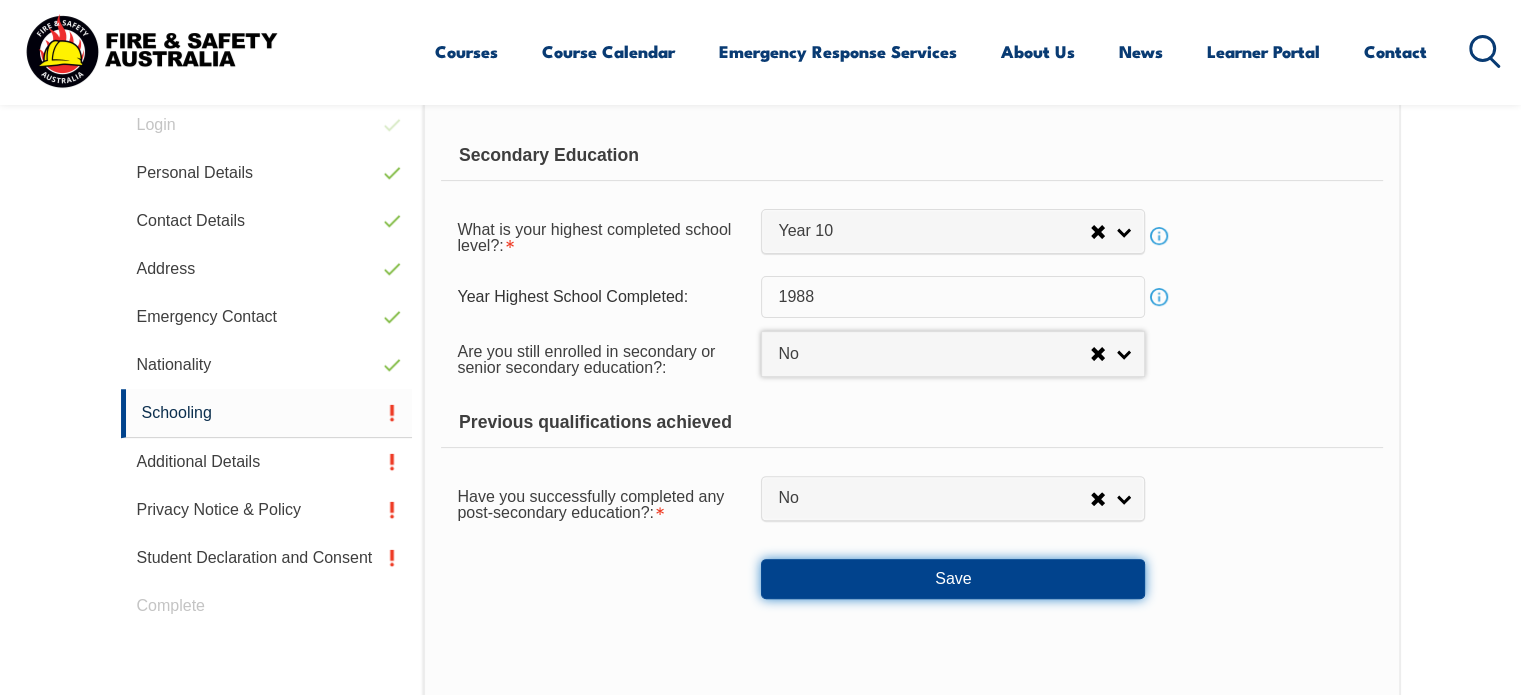 click on "Save" at bounding box center [953, 579] 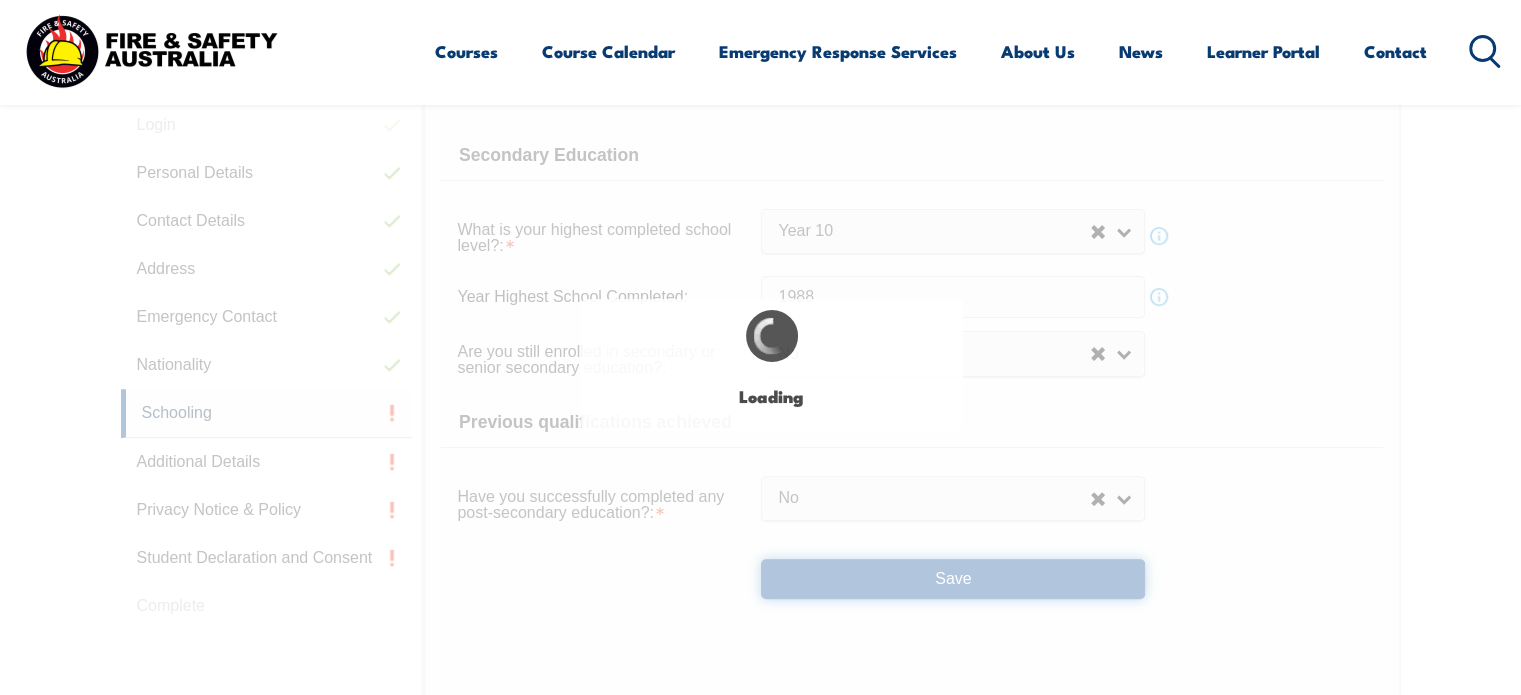 select 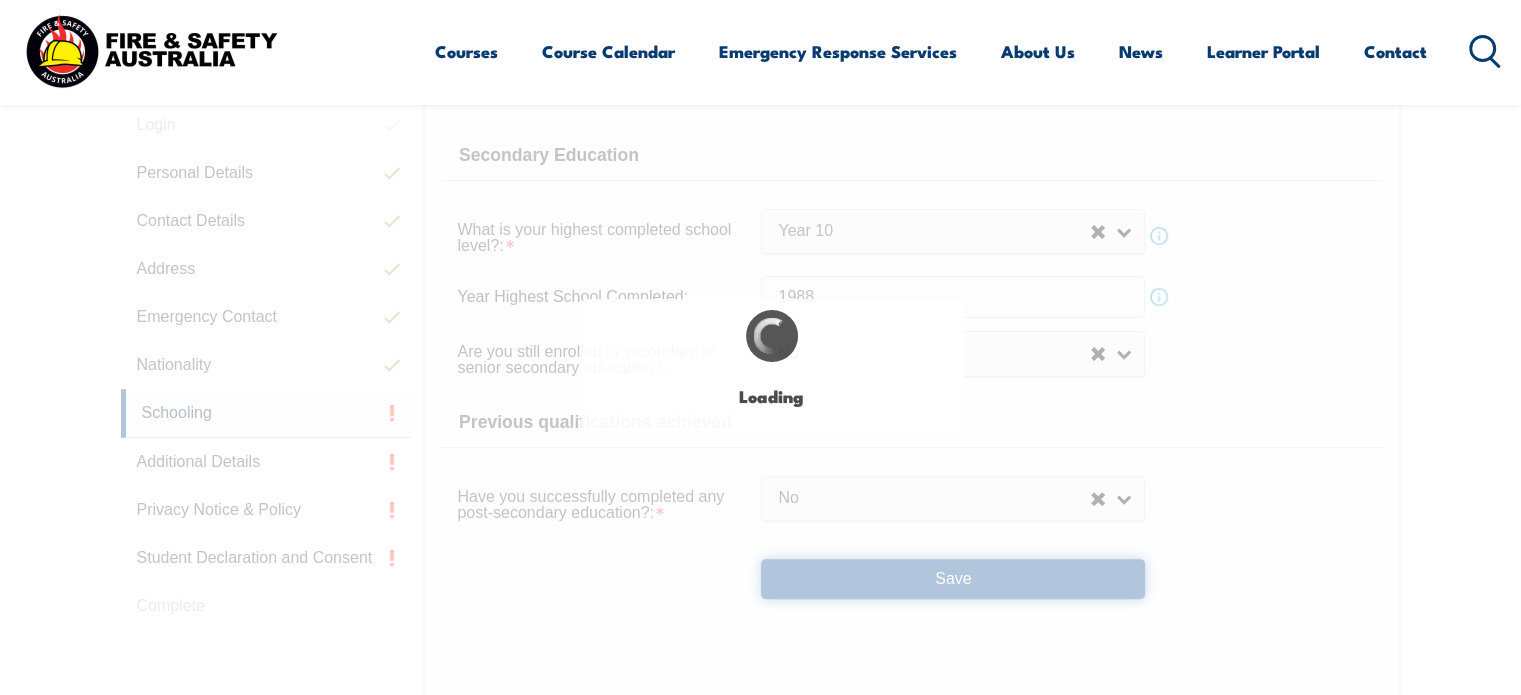select on "false" 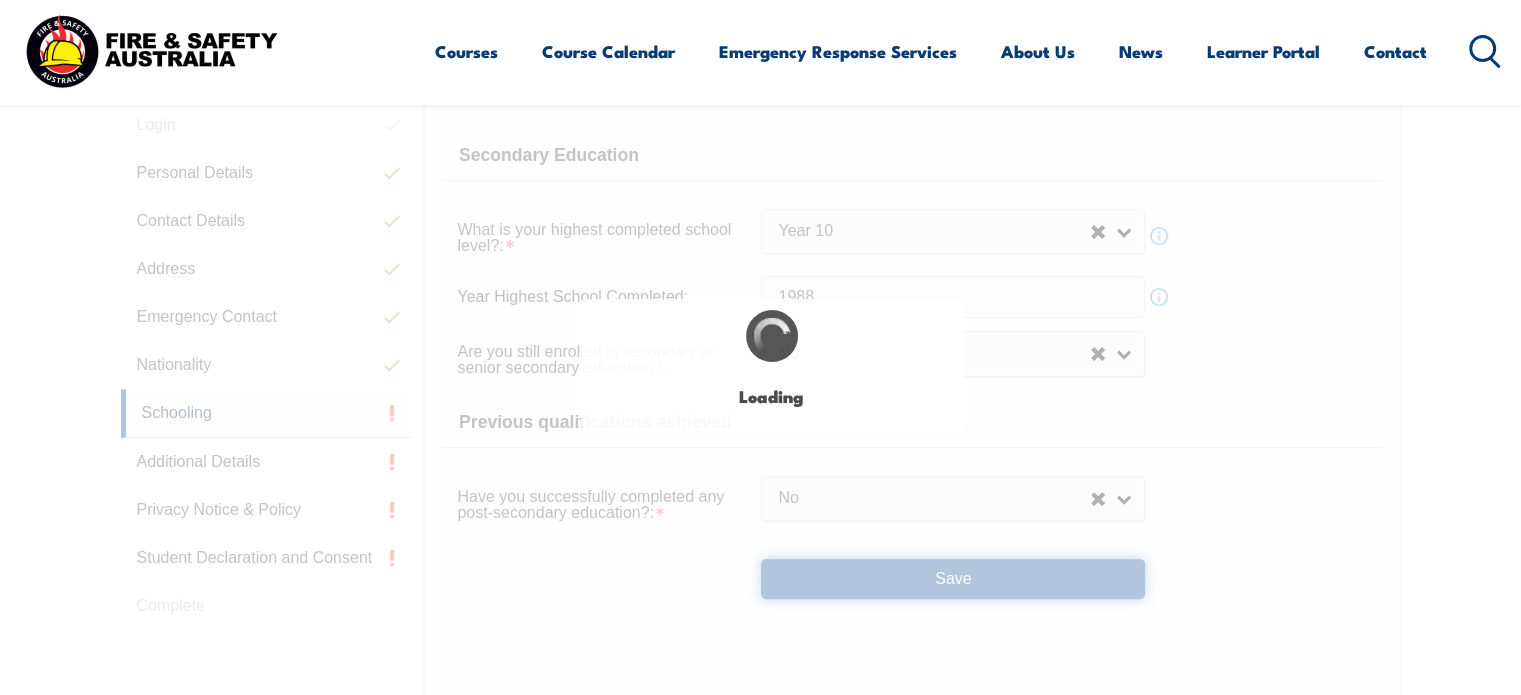 select on "false" 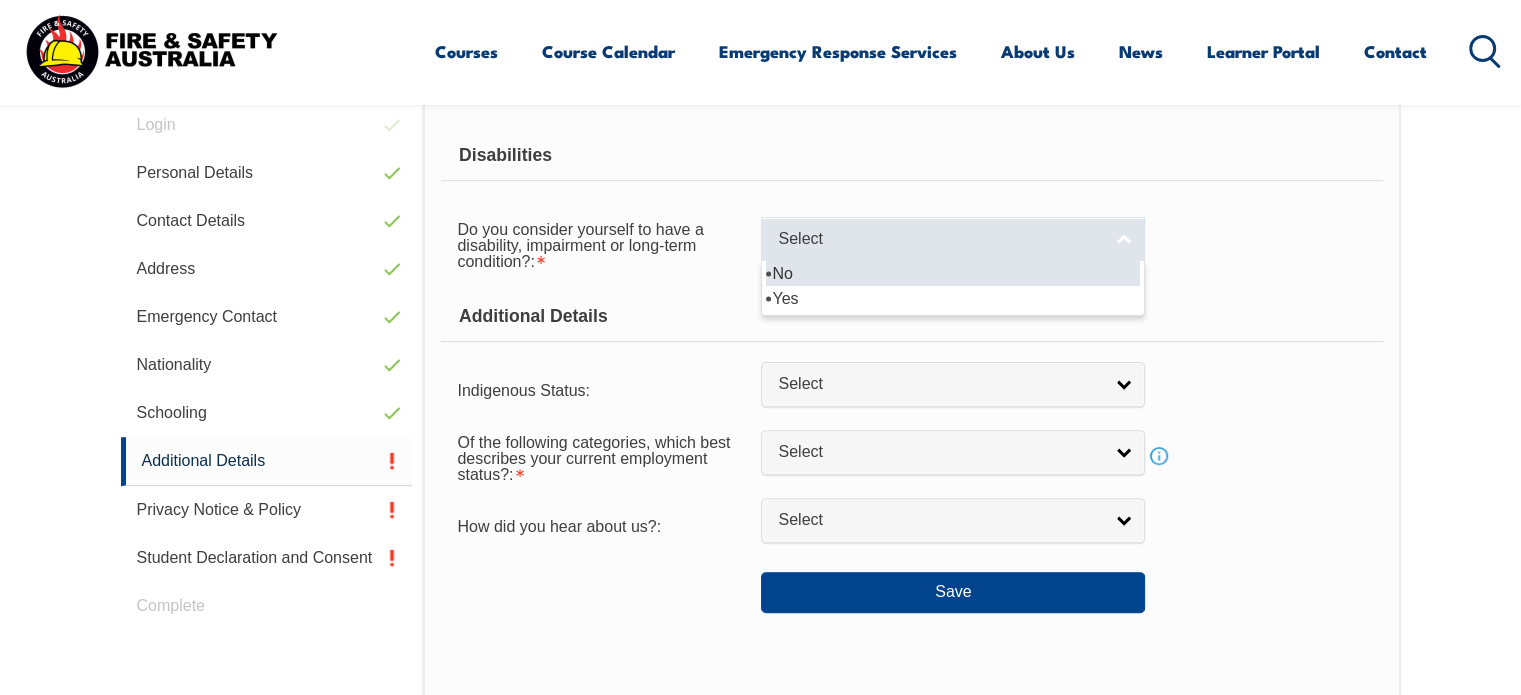 click on "Select" at bounding box center (953, 239) 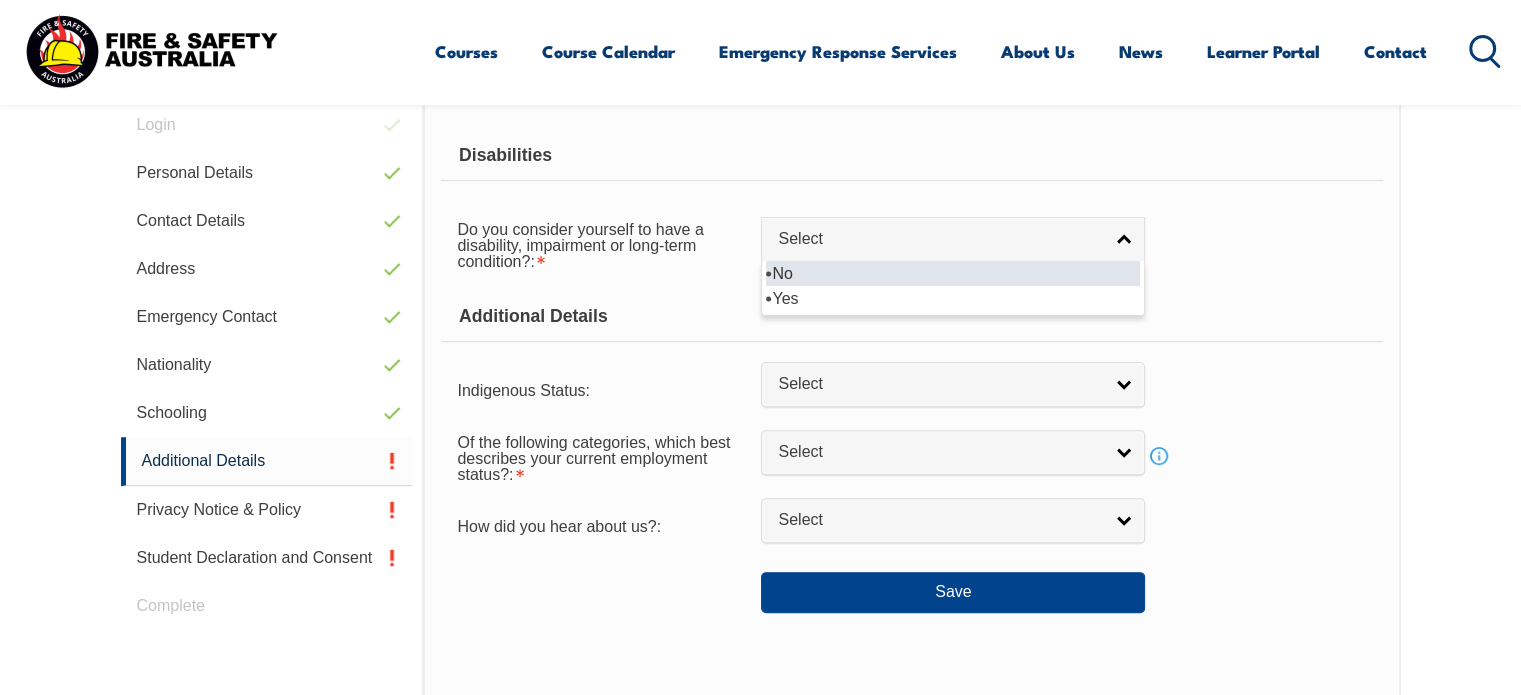 click on "No" at bounding box center (953, 273) 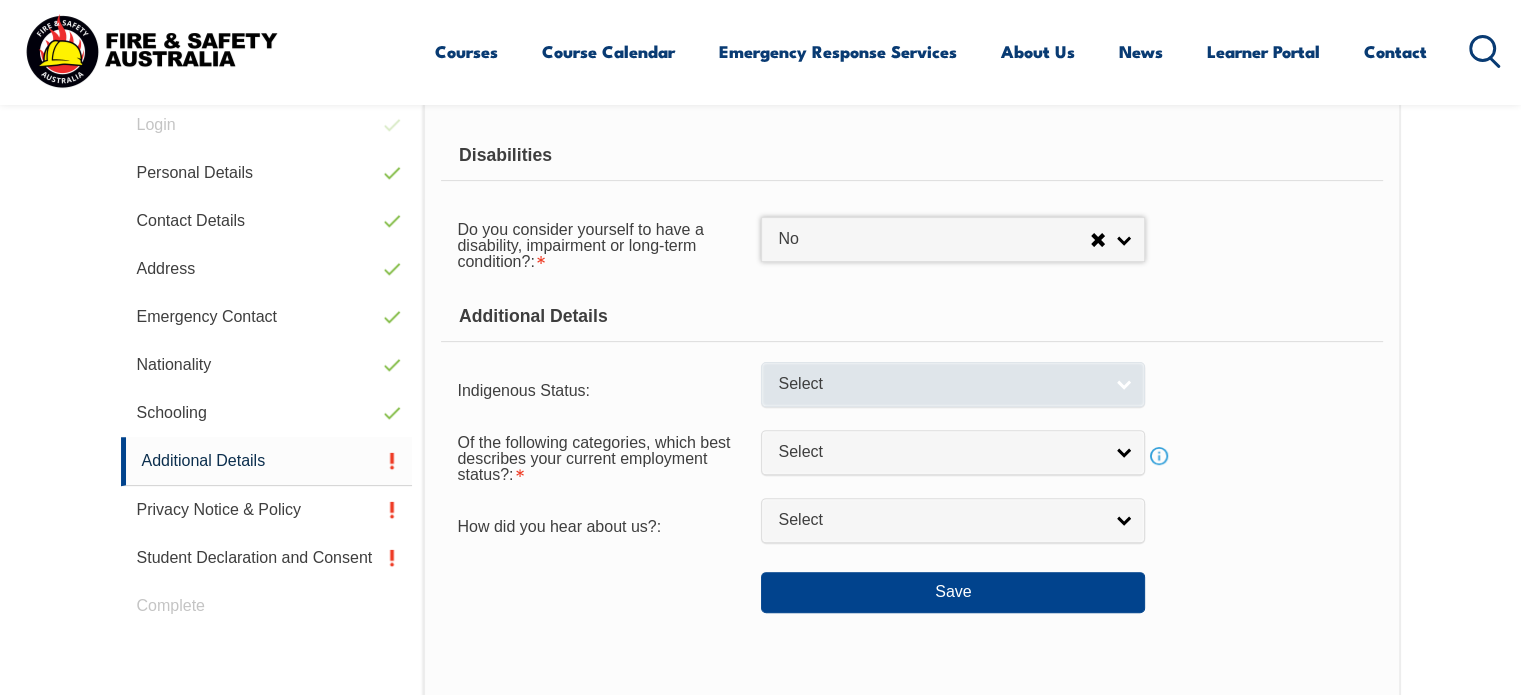 click on "Select" at bounding box center (953, 384) 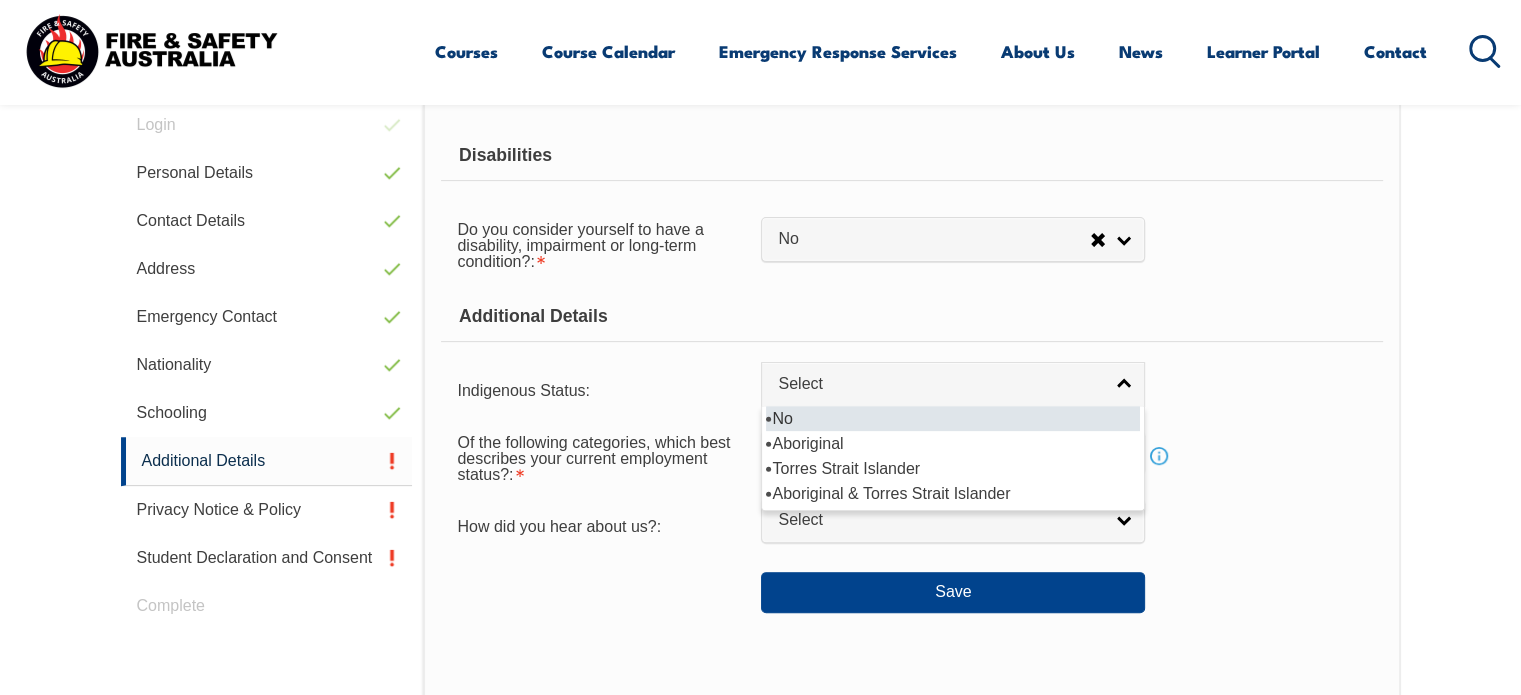 click on "No" at bounding box center (953, 418) 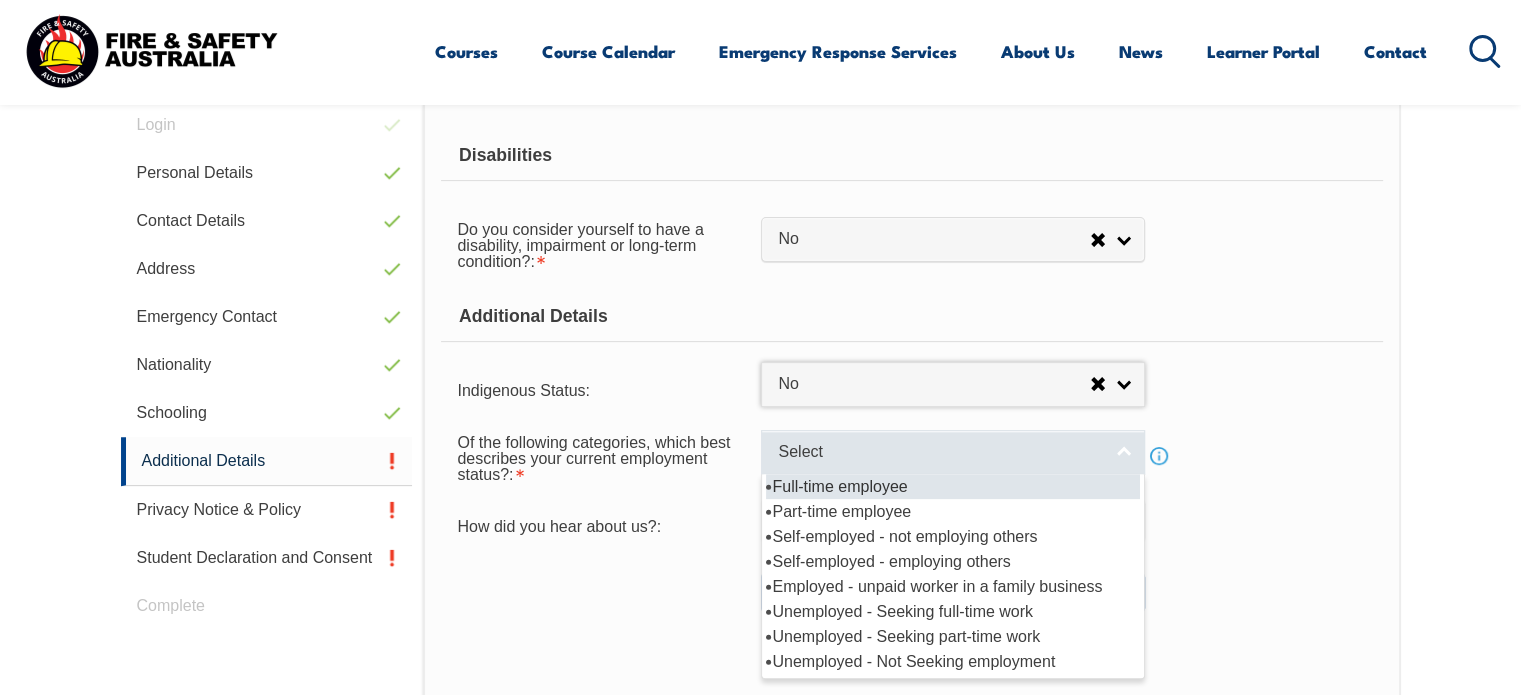 click on "Select" at bounding box center [953, 452] 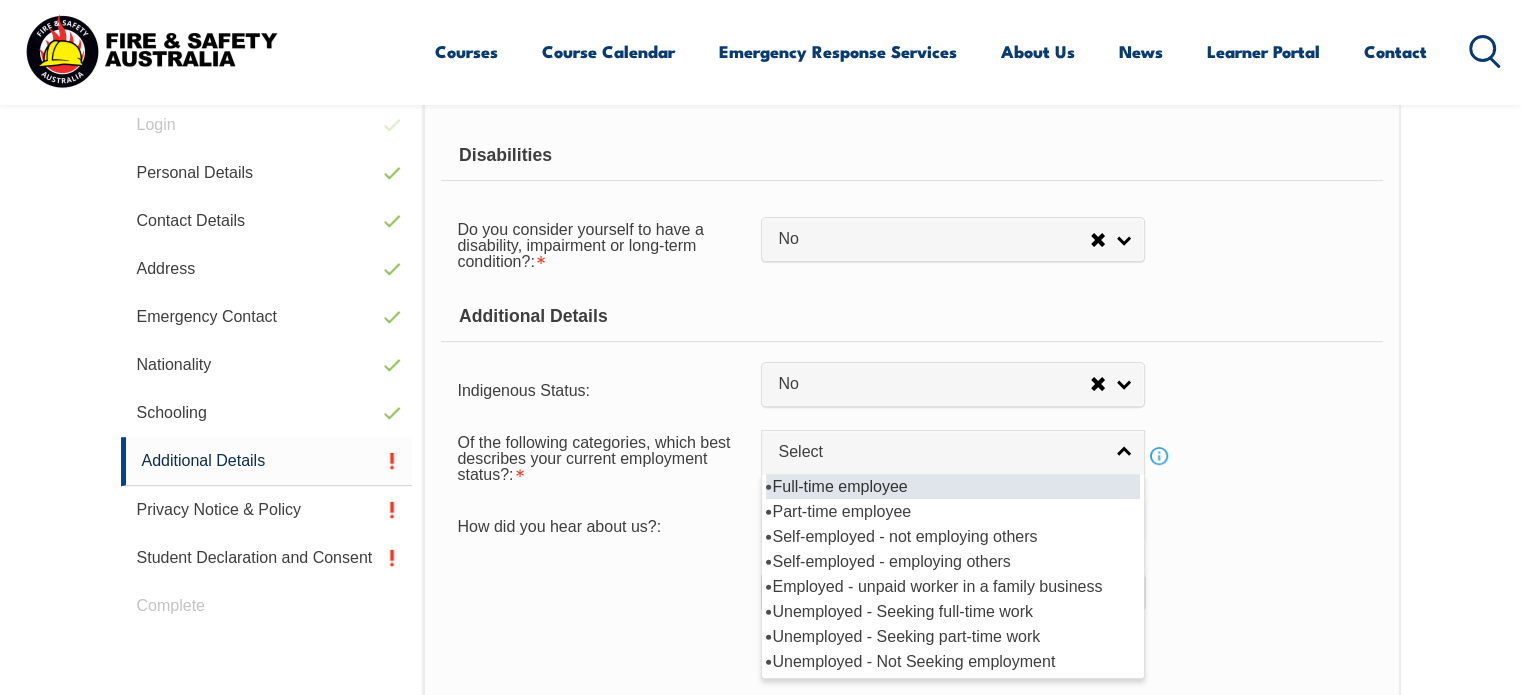 click on "Full-time employee" at bounding box center (953, 486) 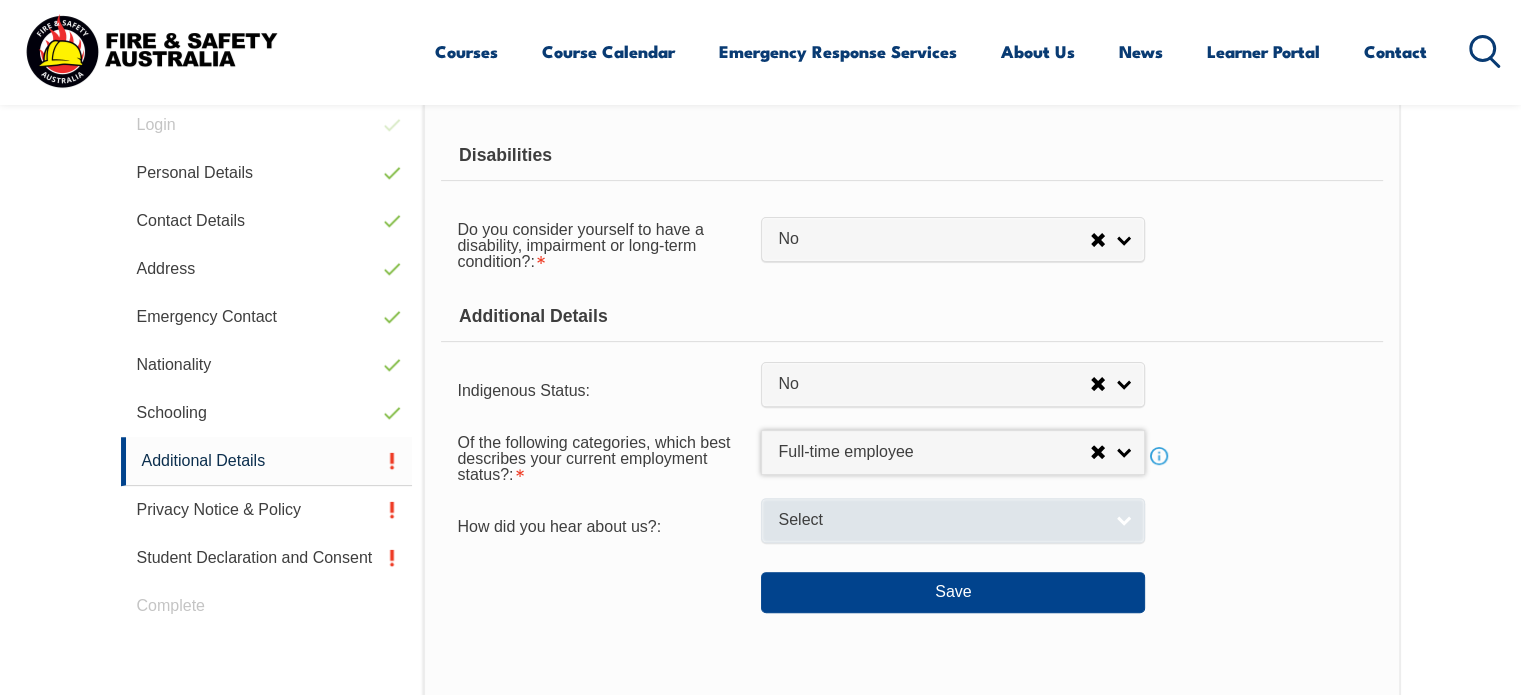 click on "Select" at bounding box center (953, 520) 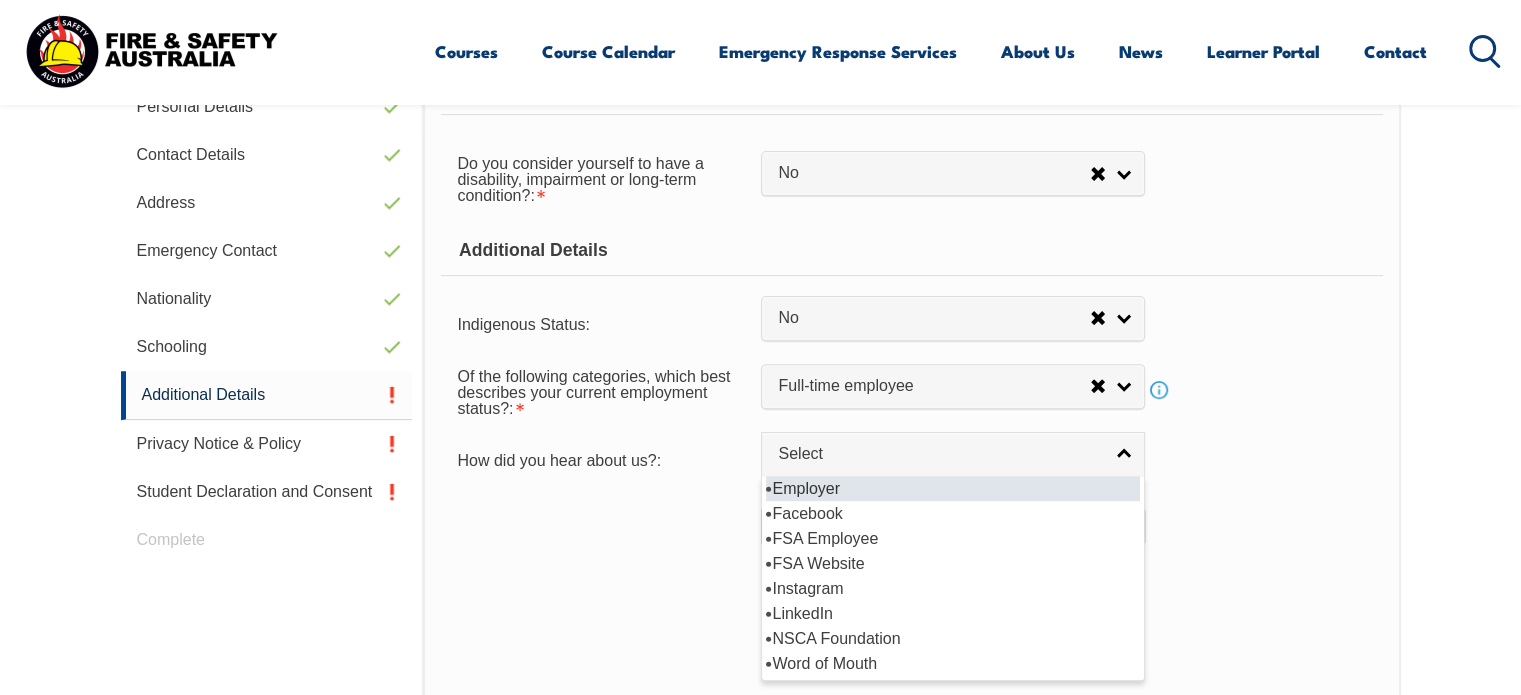 scroll, scrollTop: 664, scrollLeft: 0, axis: vertical 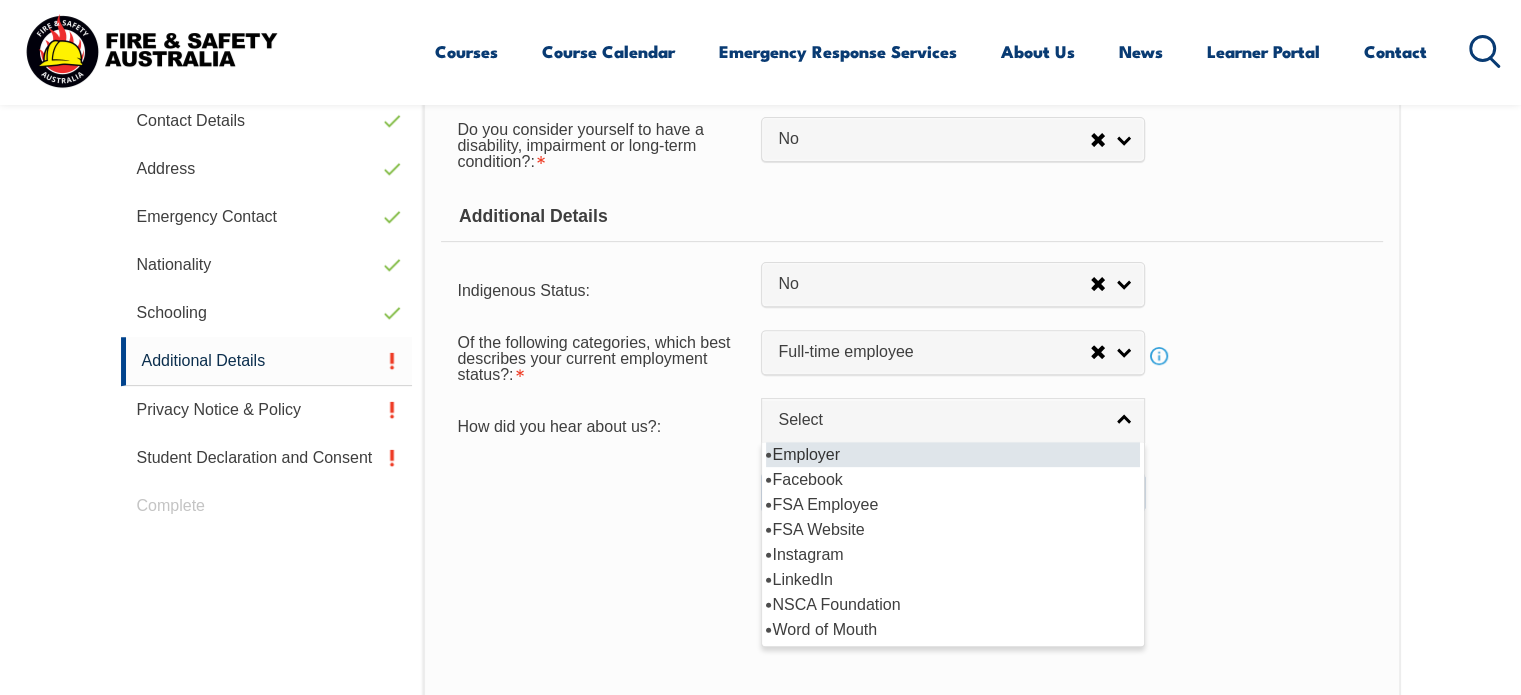 click on "Employer" at bounding box center (953, 454) 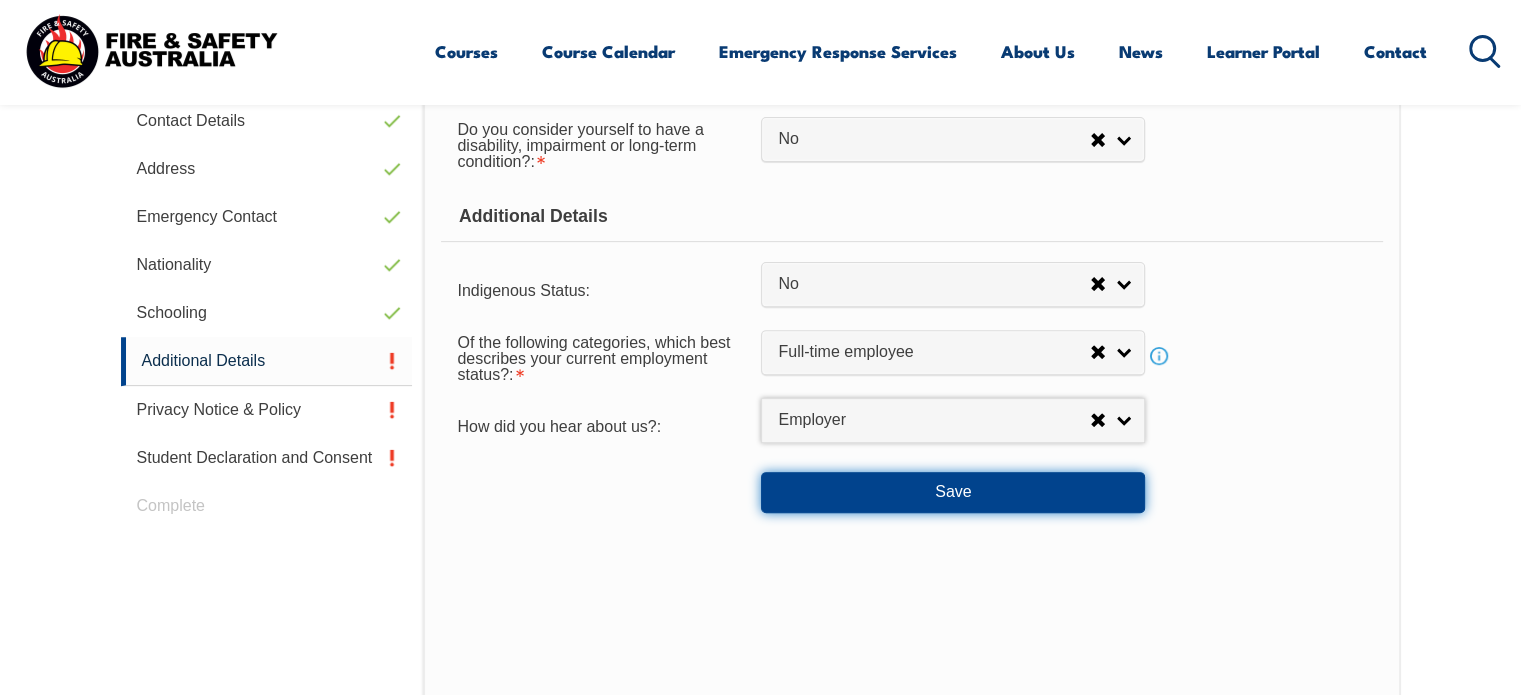 click on "Save" at bounding box center (953, 492) 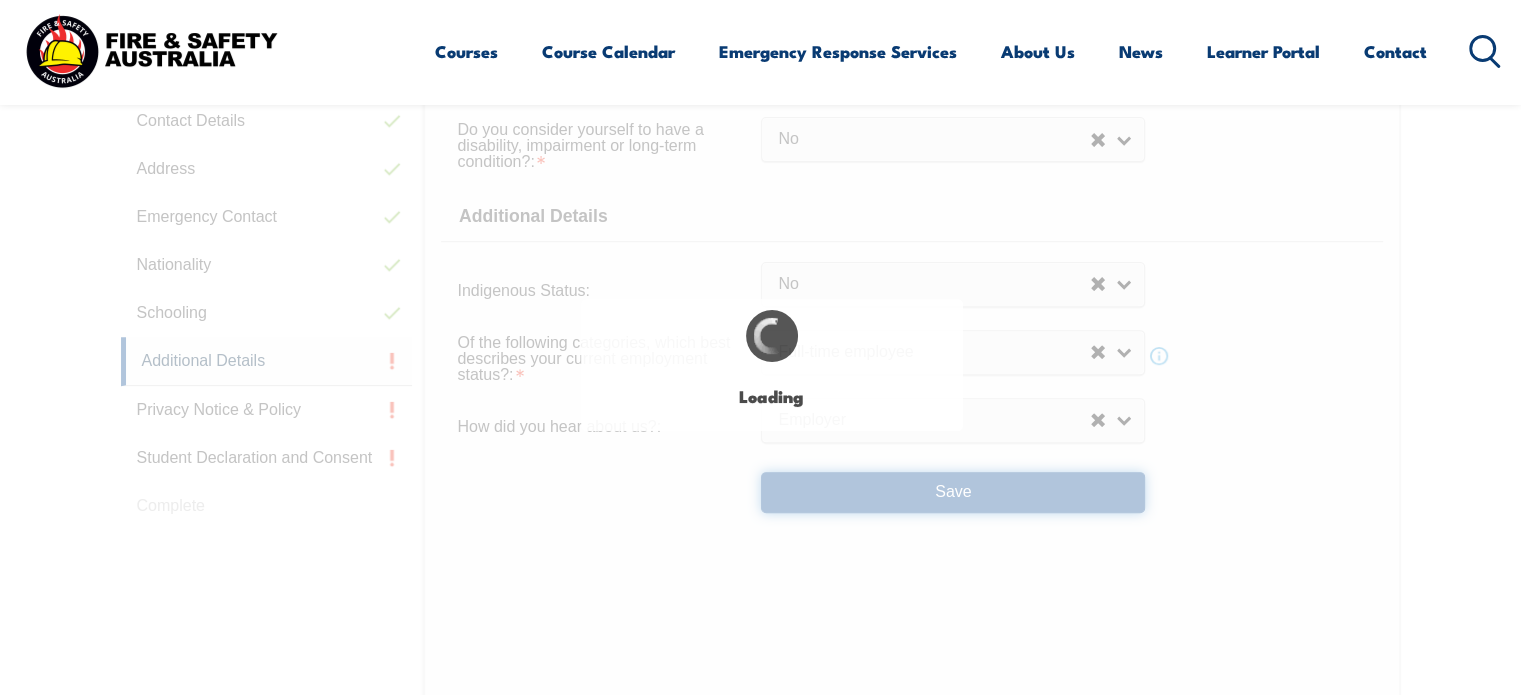 select on "false" 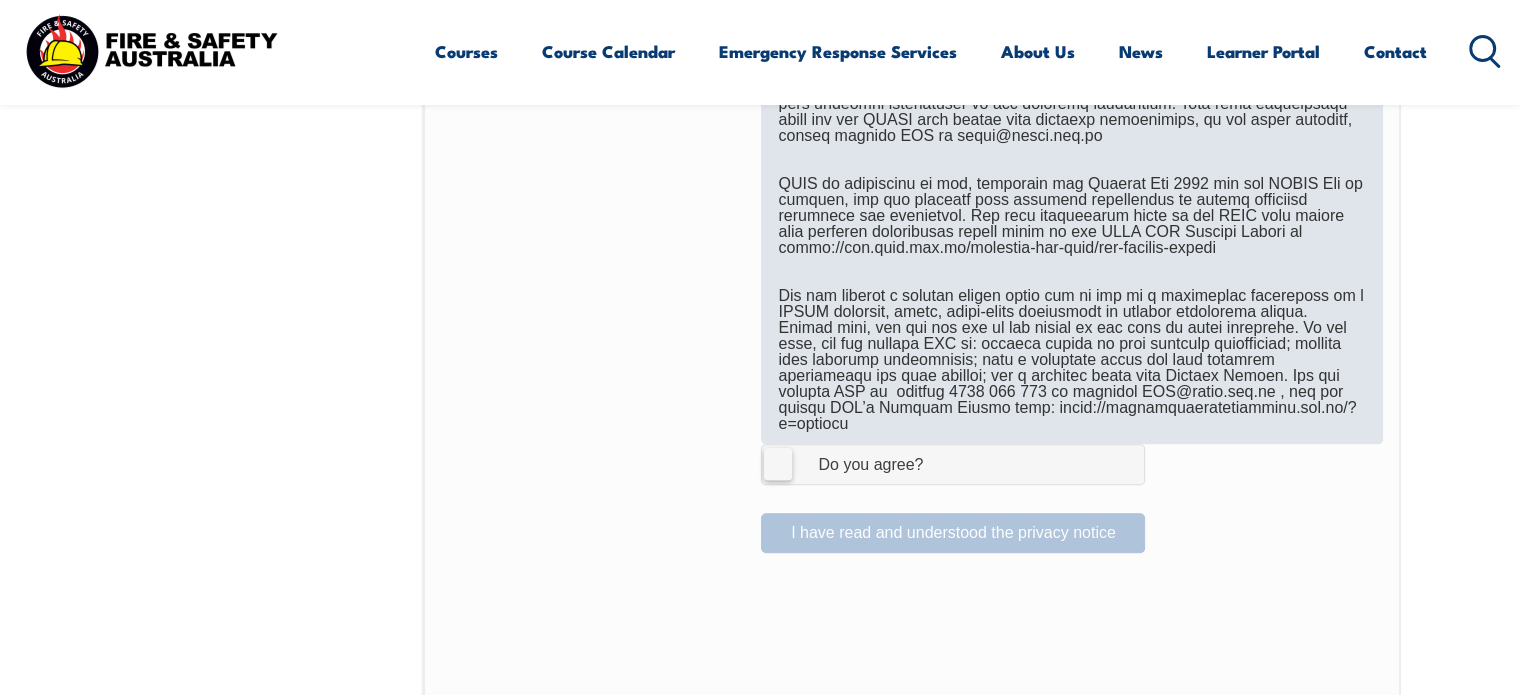 scroll, scrollTop: 1264, scrollLeft: 0, axis: vertical 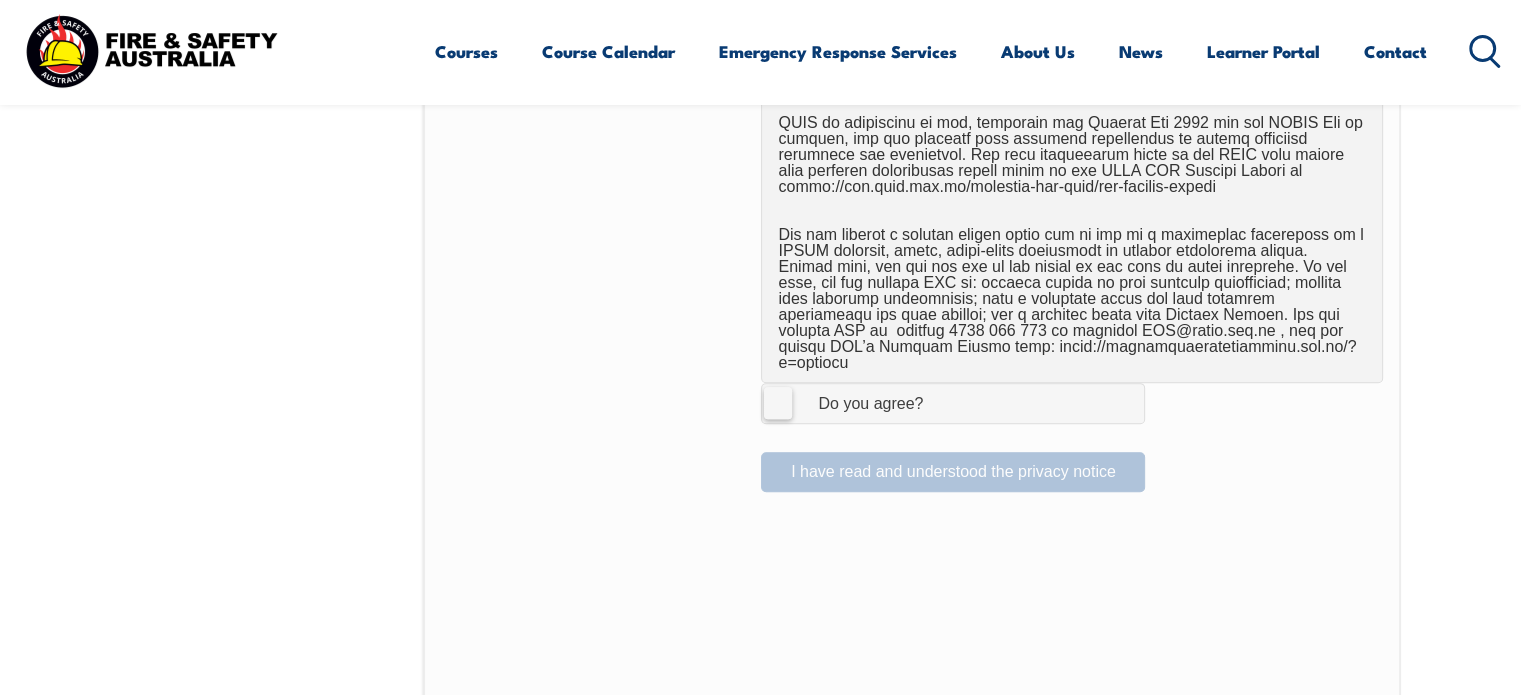 click on "I Agree Do you agree?" at bounding box center [953, 403] 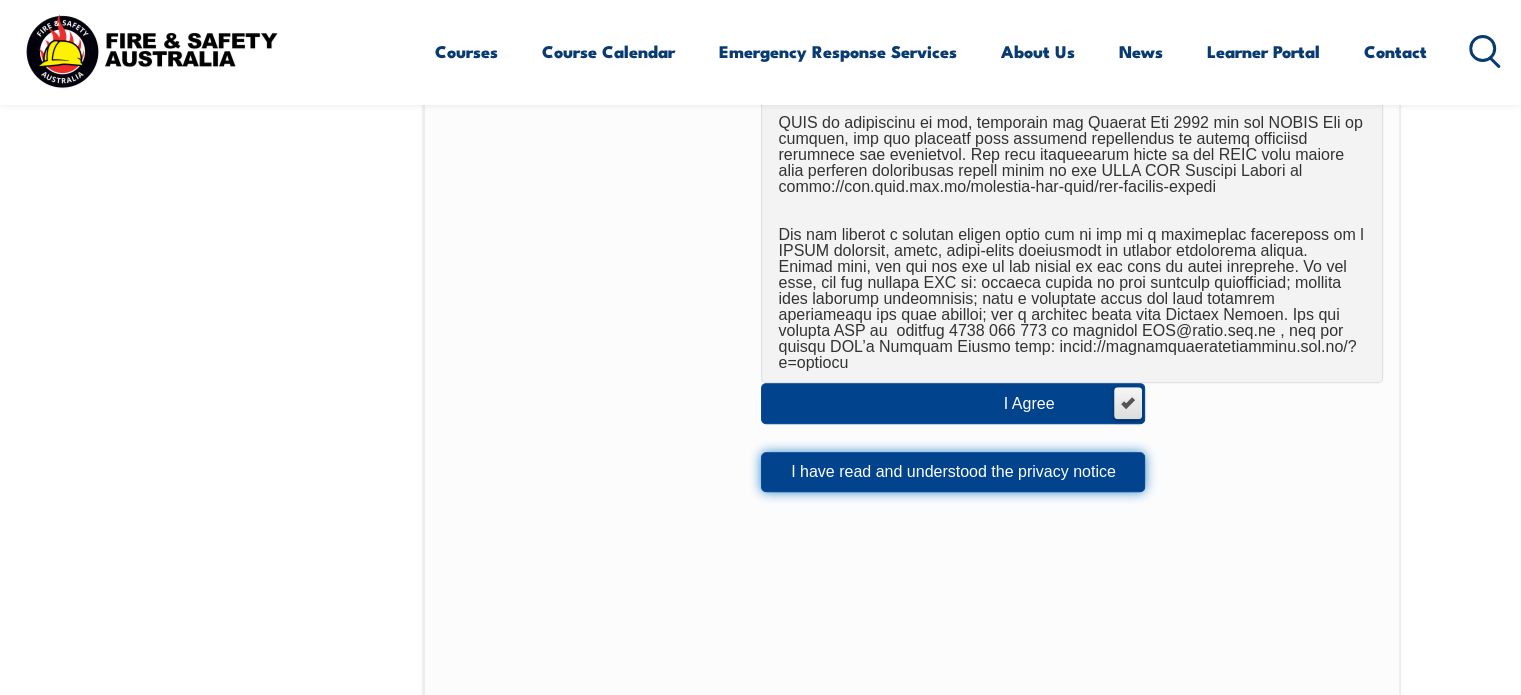 click on "I have read and understood the privacy notice" at bounding box center (953, 472) 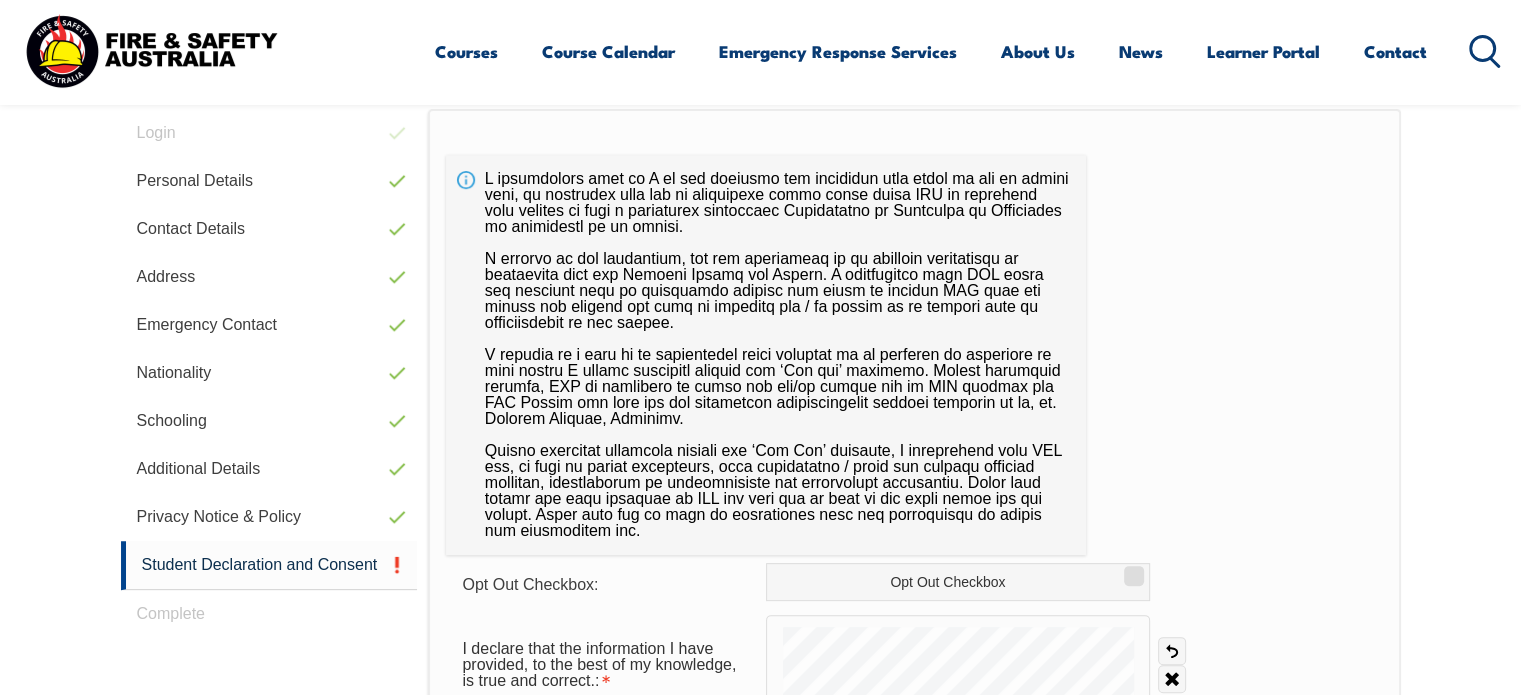 scroll, scrollTop: 664, scrollLeft: 0, axis: vertical 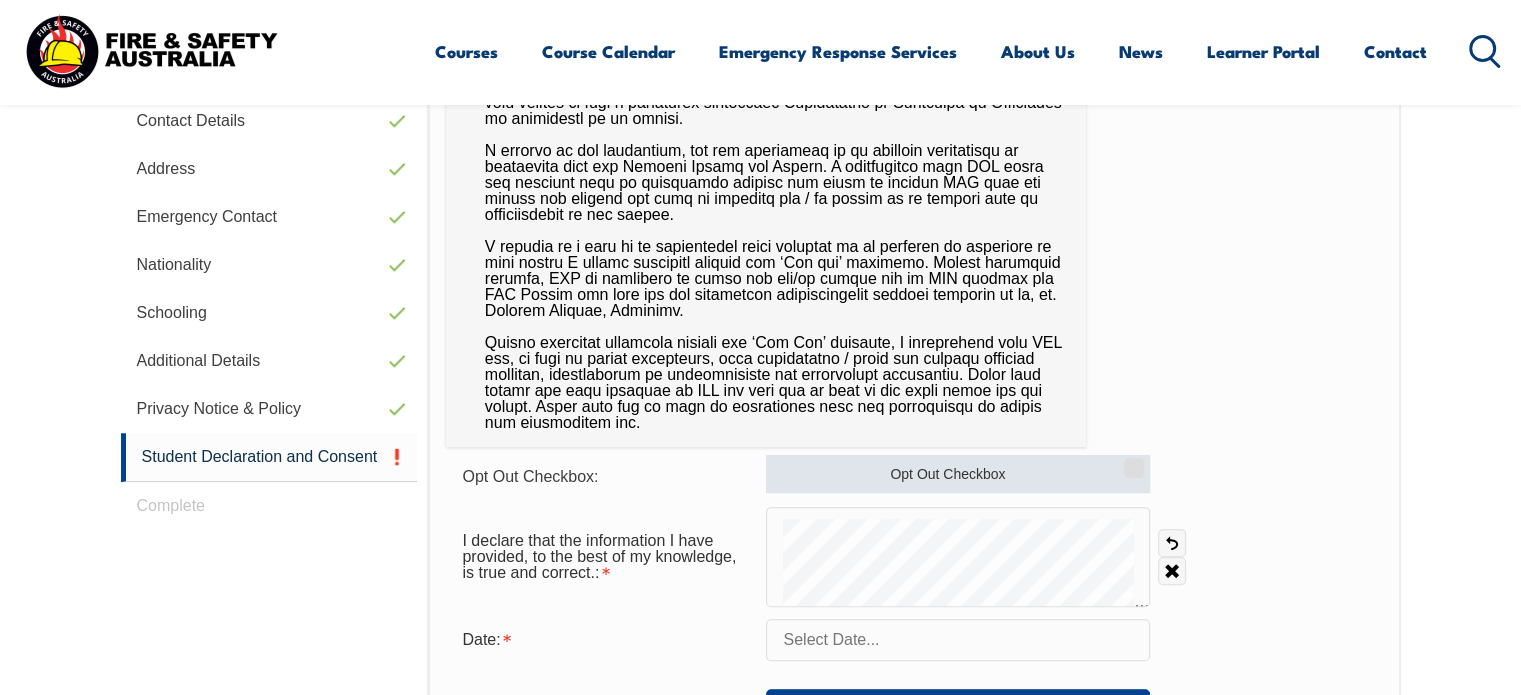 click on "Opt Out Checkbox" at bounding box center (1131, 461) 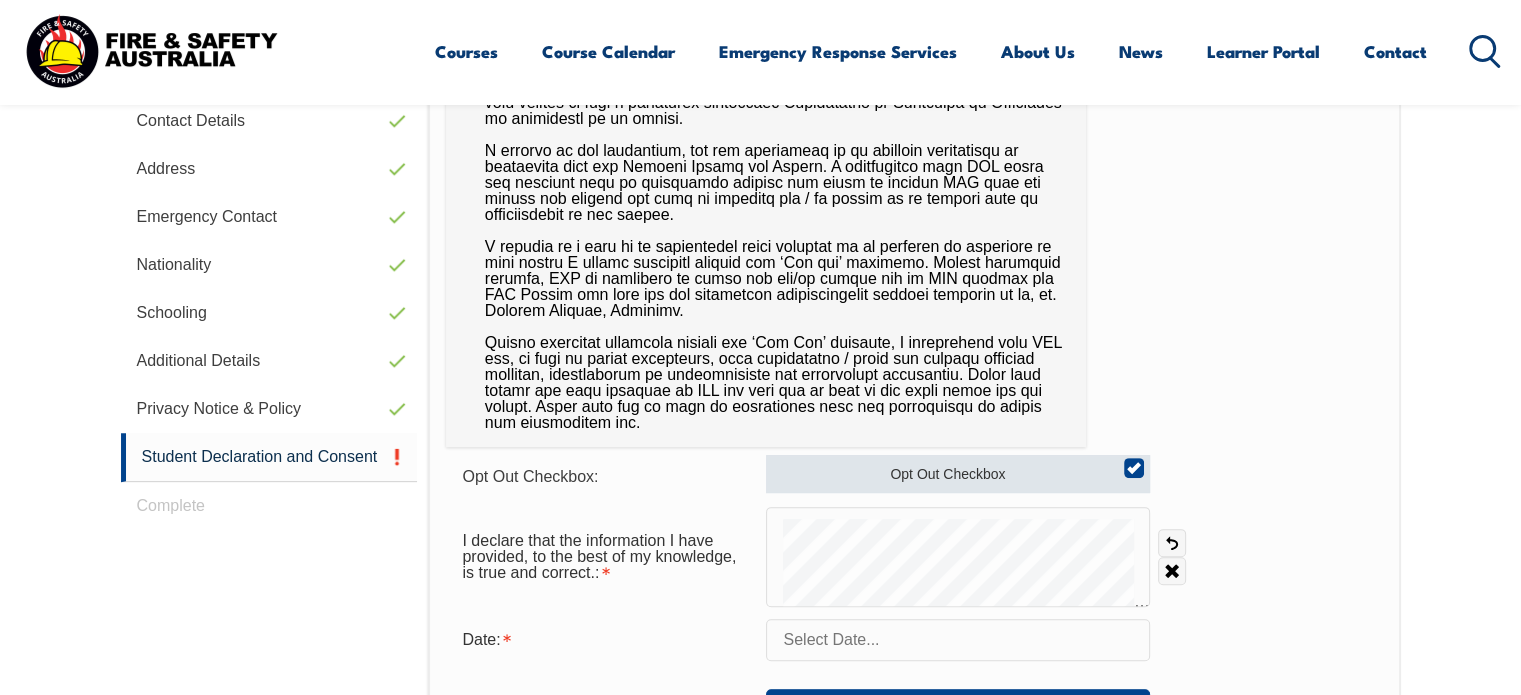 click on "Opt Out Checkbox" at bounding box center [1131, 461] 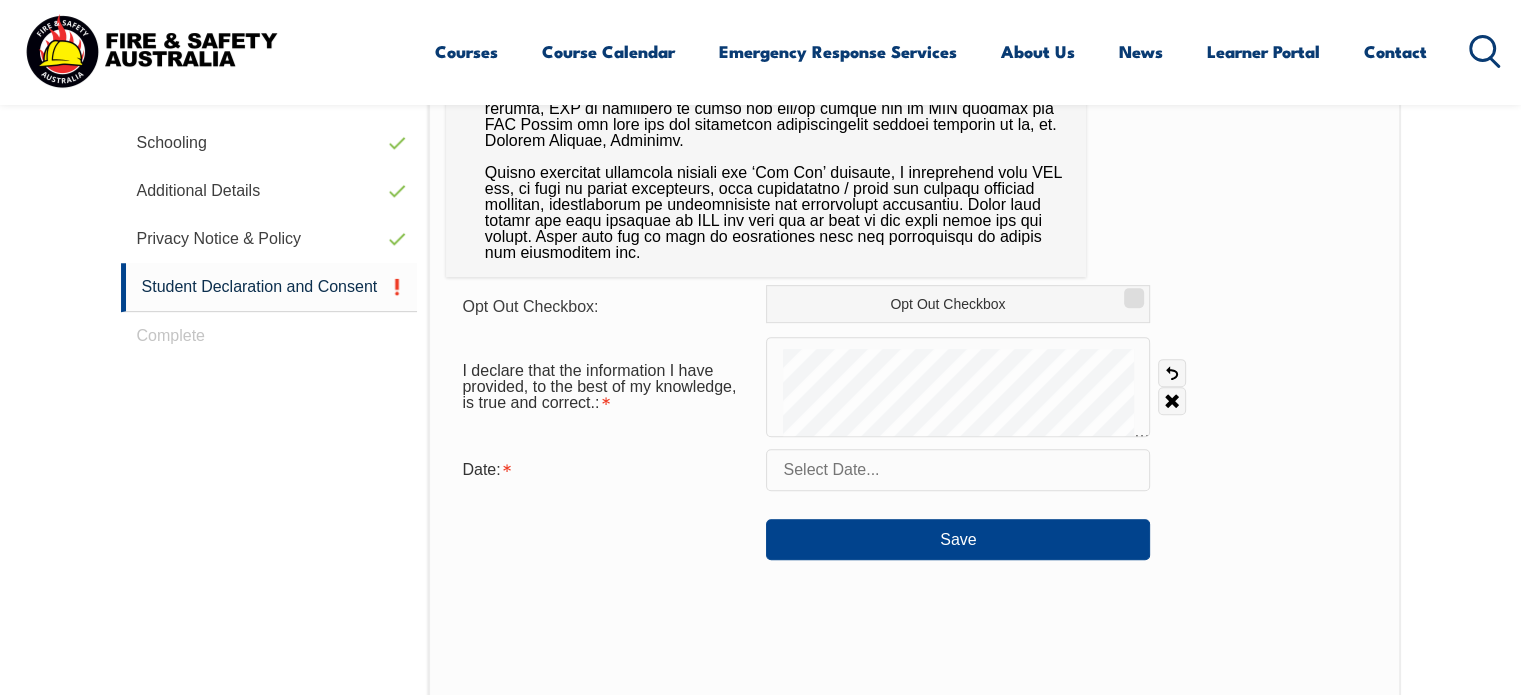 scroll, scrollTop: 864, scrollLeft: 0, axis: vertical 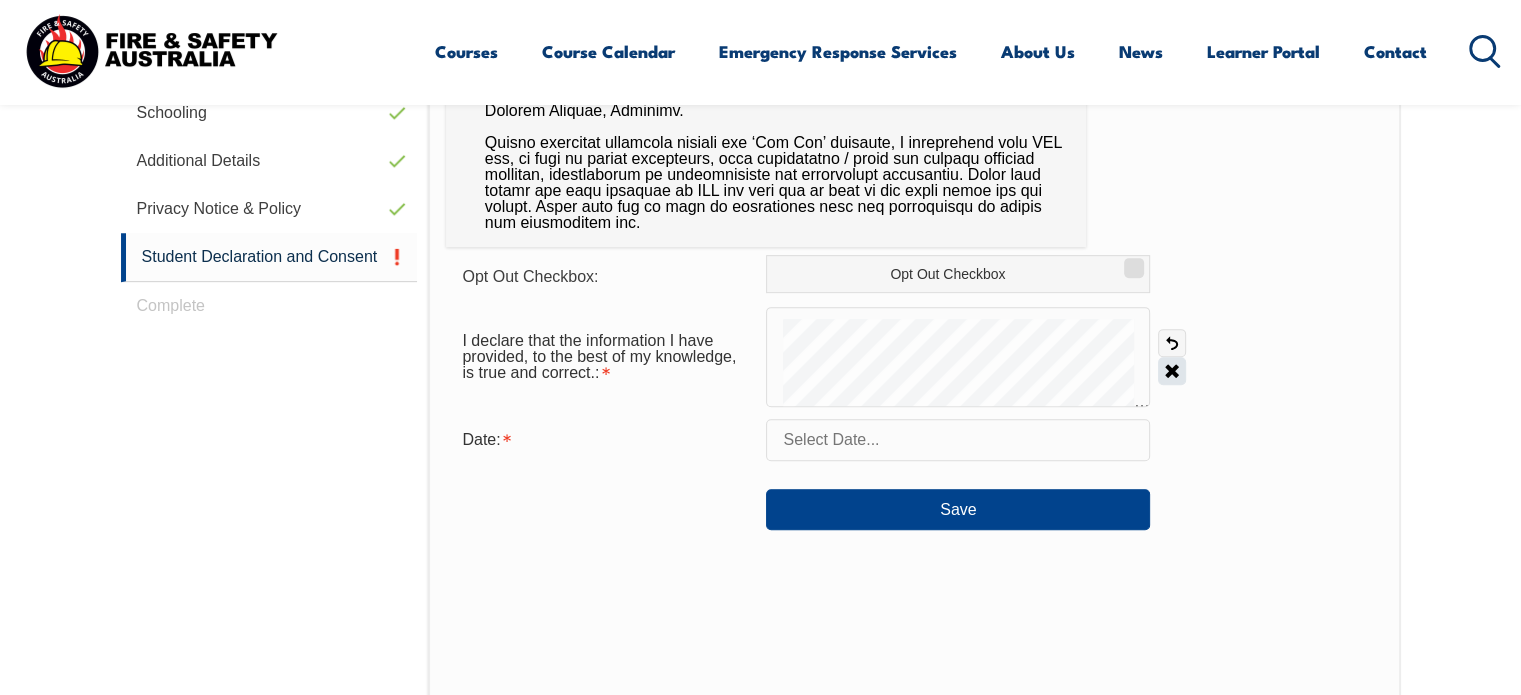 click on "Clear" at bounding box center [1172, 371] 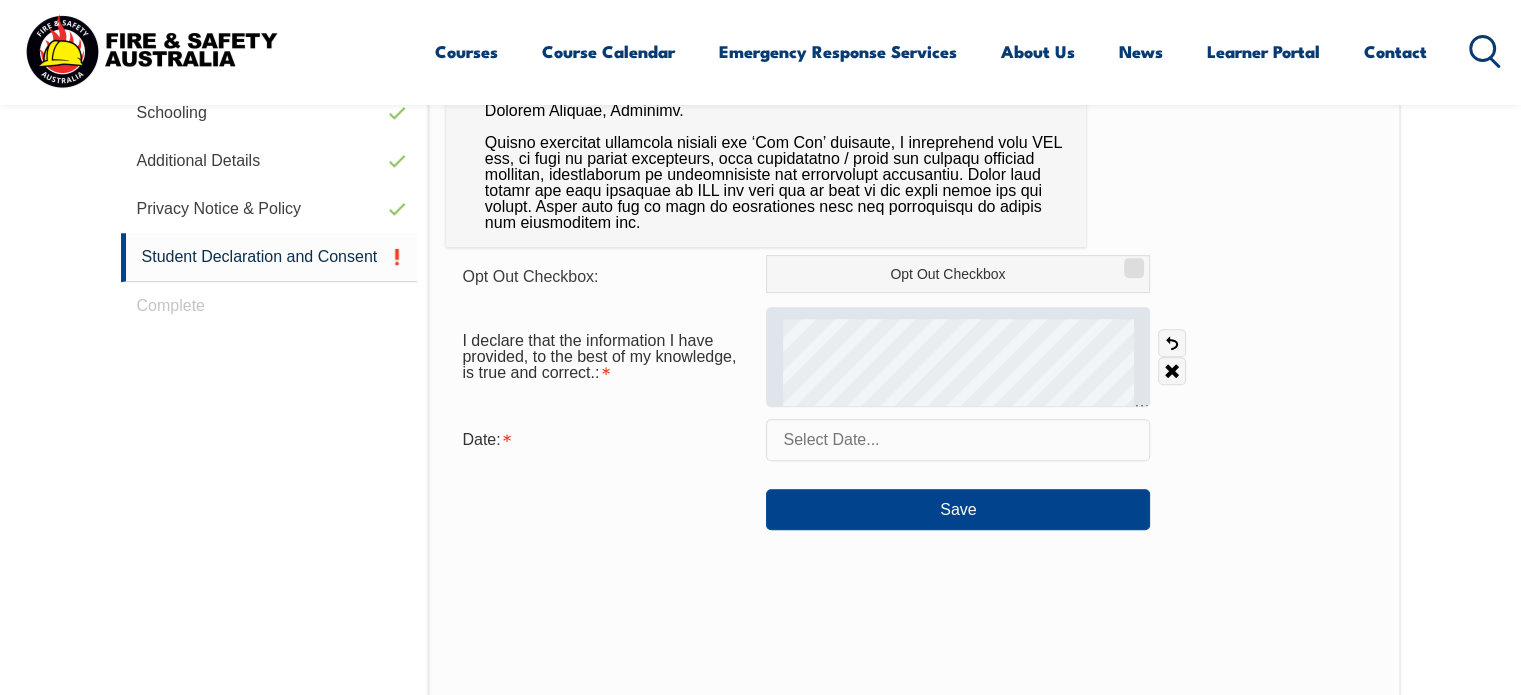 click at bounding box center (958, 357) 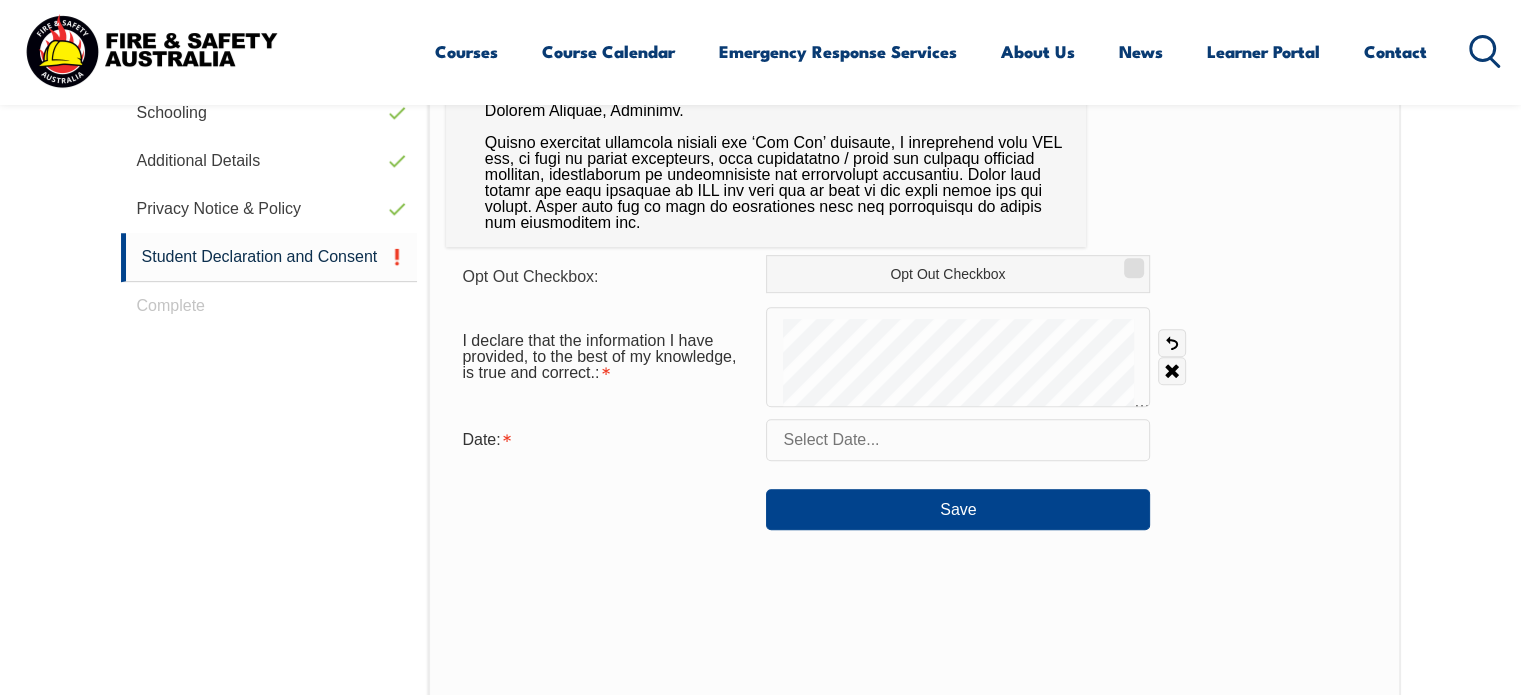 click at bounding box center [958, 440] 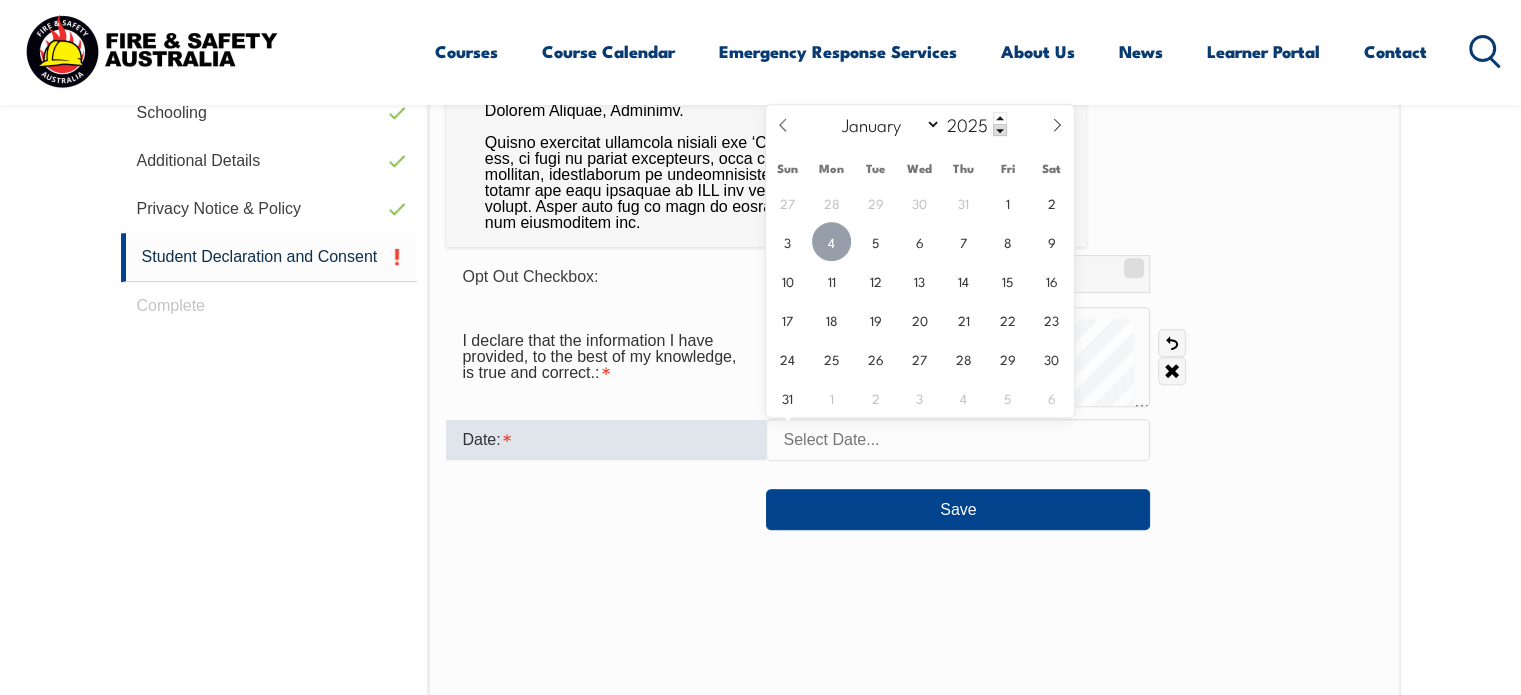 click on "4" at bounding box center [831, 241] 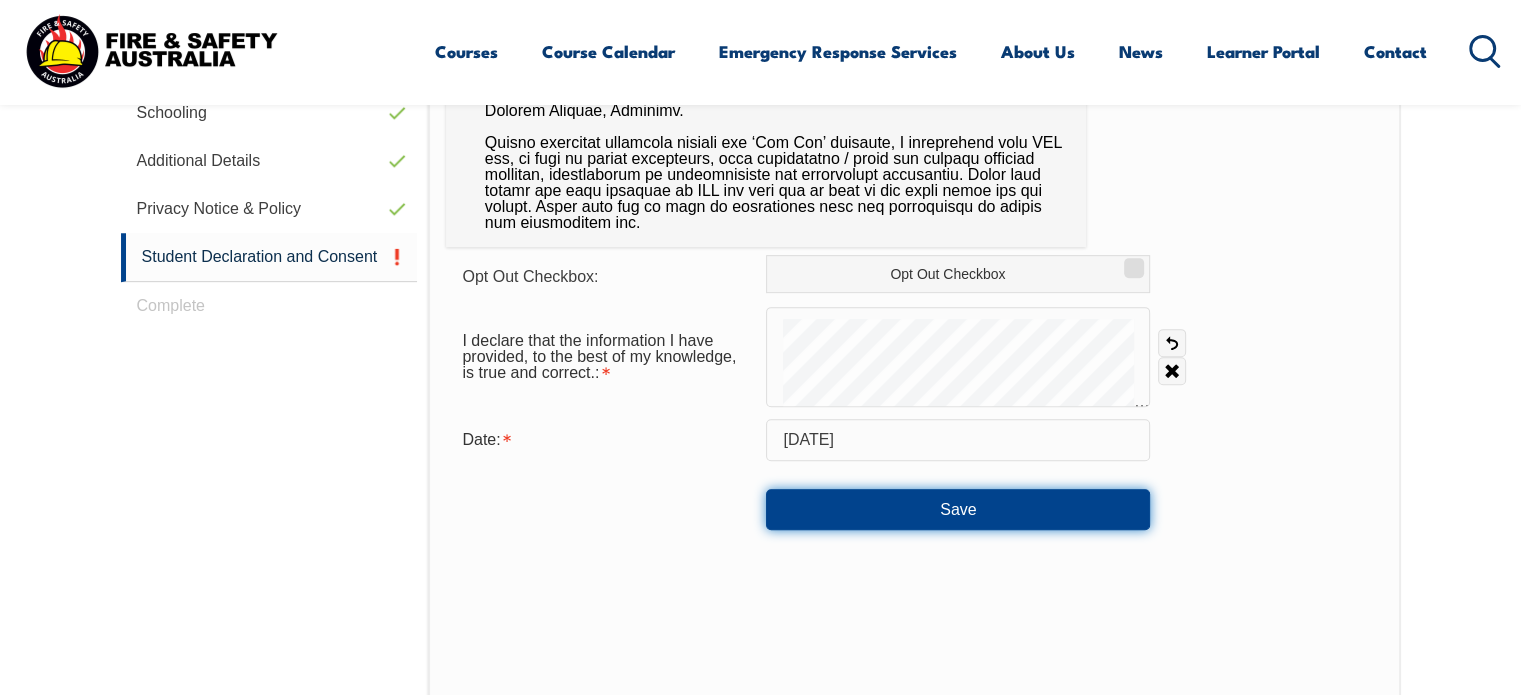 click on "Save" at bounding box center [958, 509] 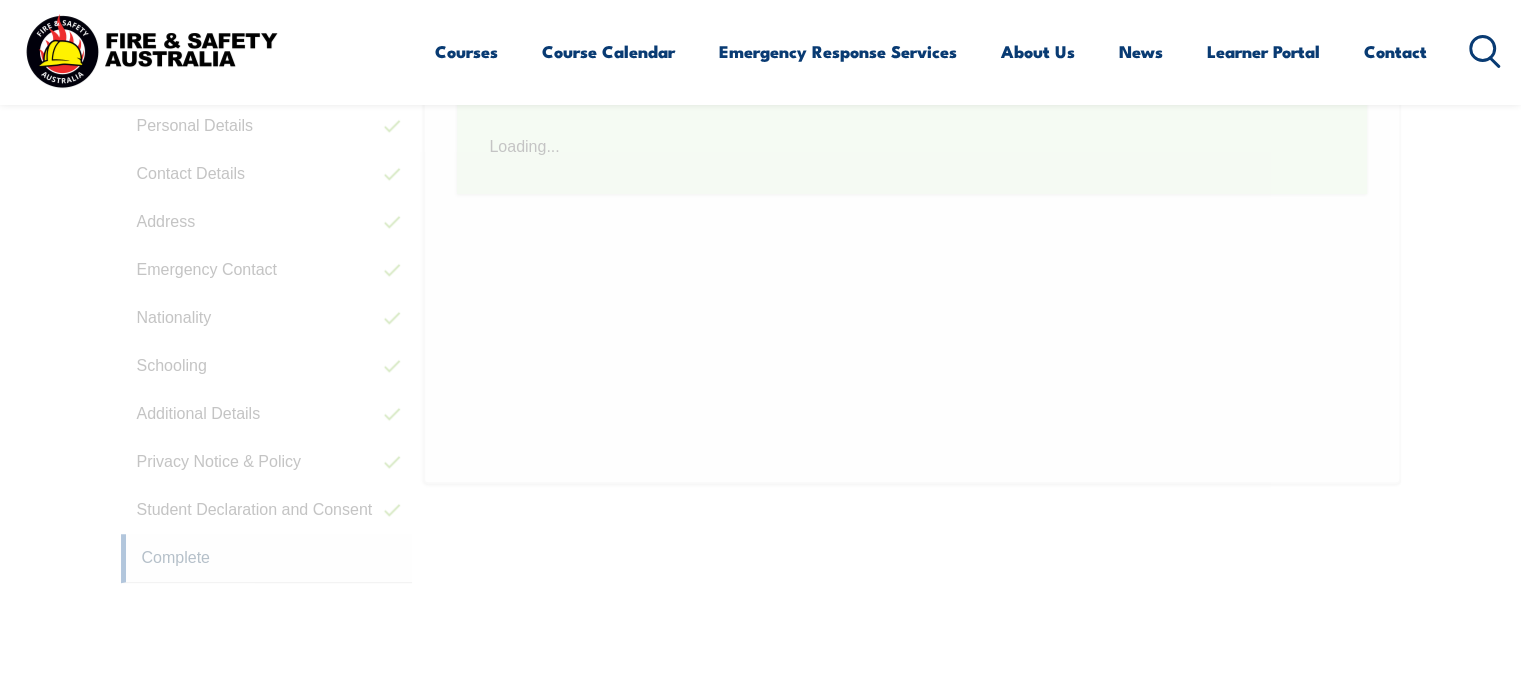 scroll, scrollTop: 564, scrollLeft: 0, axis: vertical 